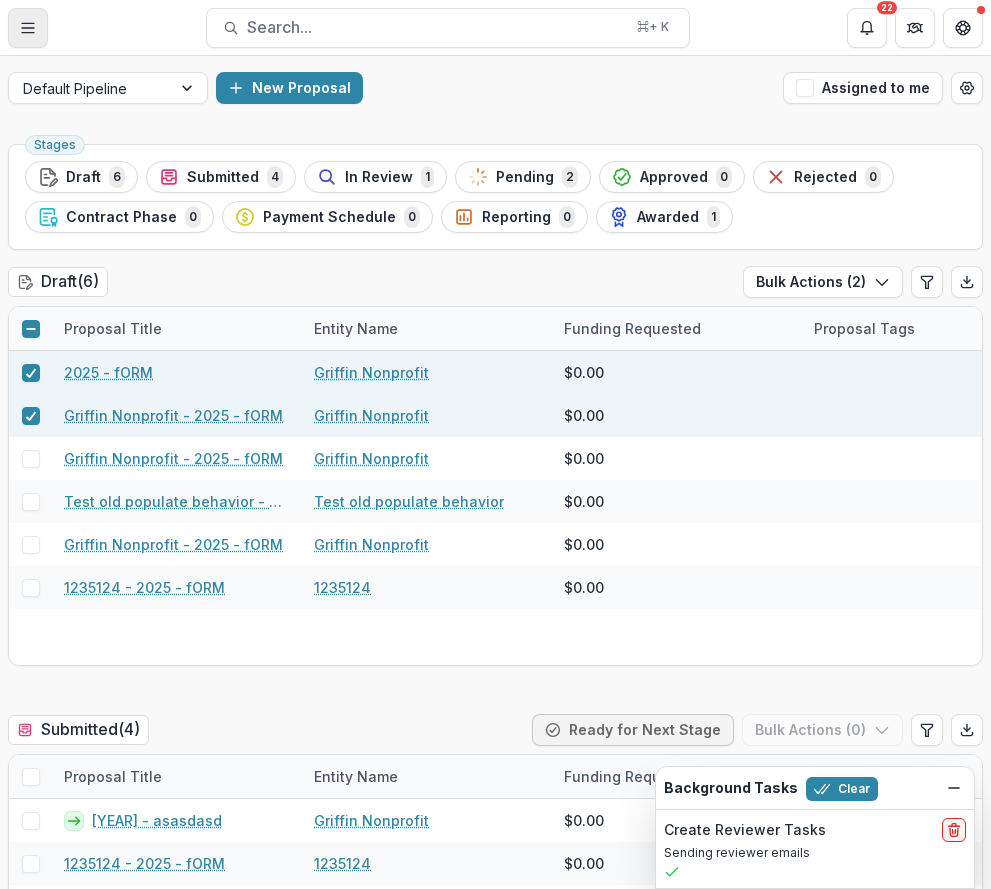 scroll, scrollTop: 0, scrollLeft: 0, axis: both 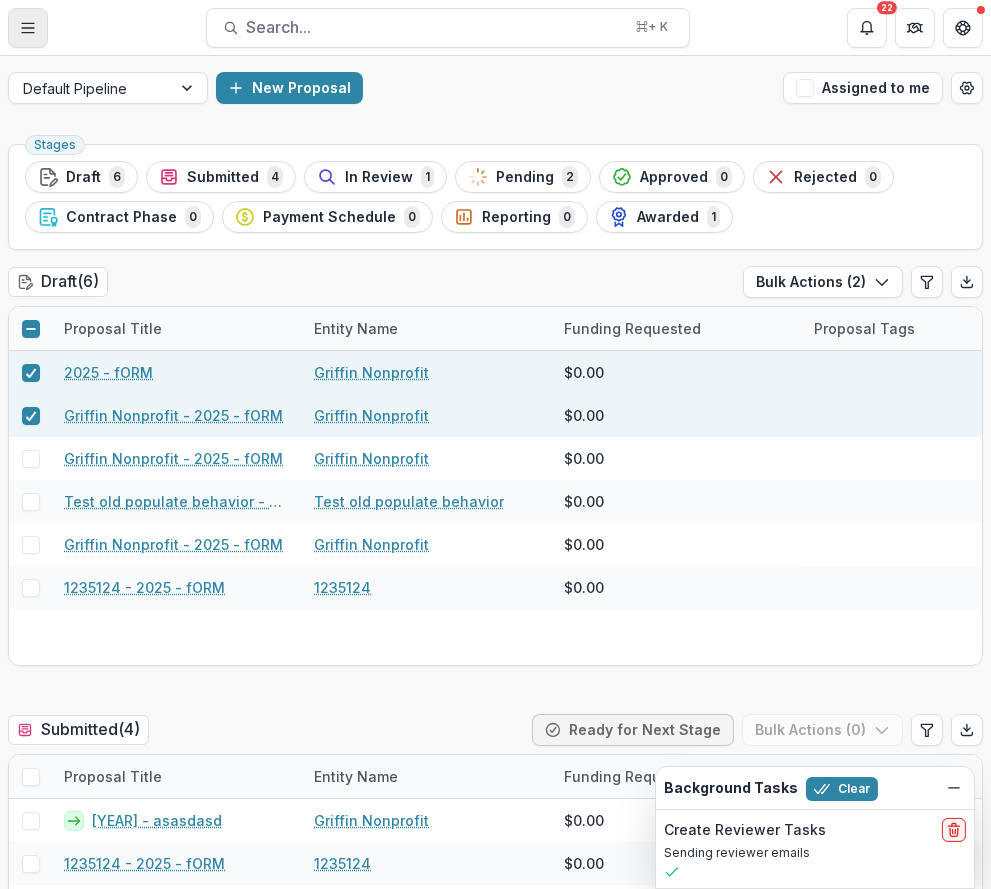 click at bounding box center [28, 28] 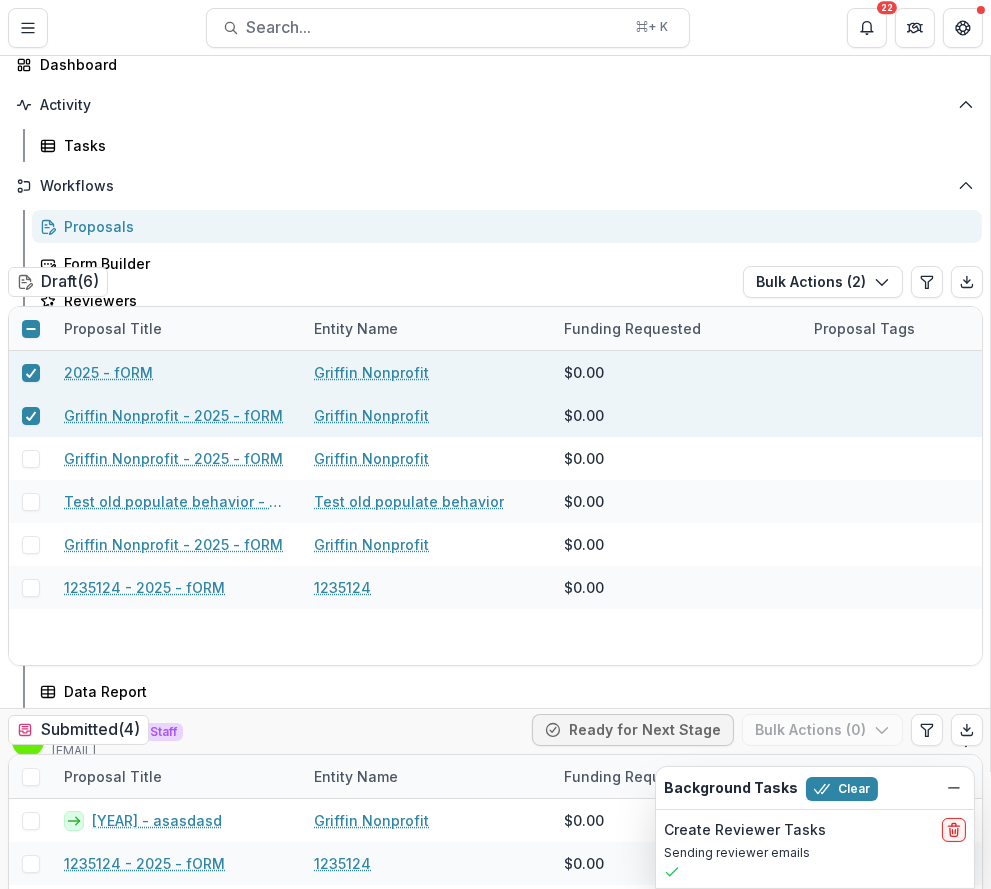 click 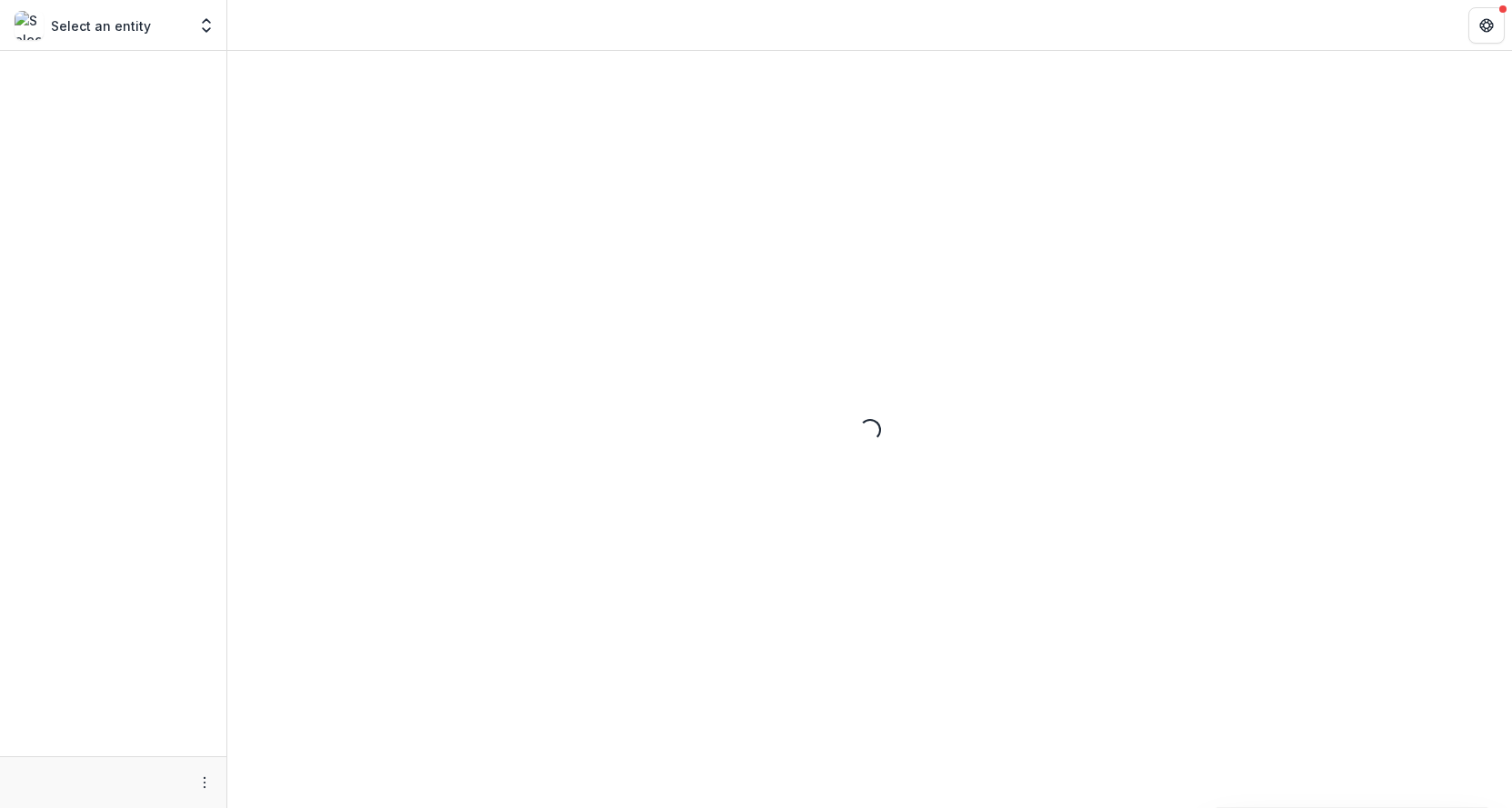 scroll, scrollTop: 0, scrollLeft: 0, axis: both 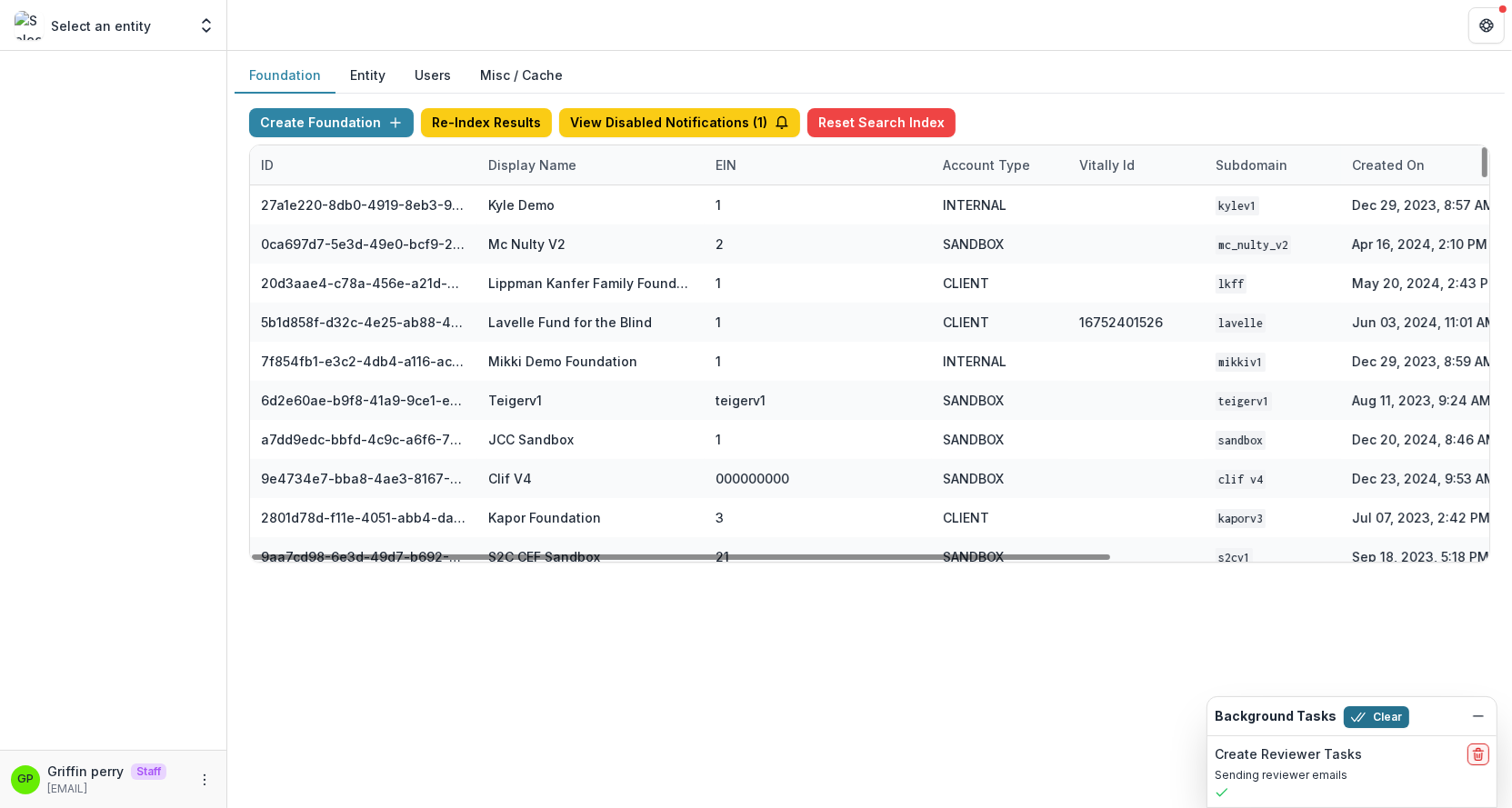 click on "Clear" at bounding box center (1377, 717) 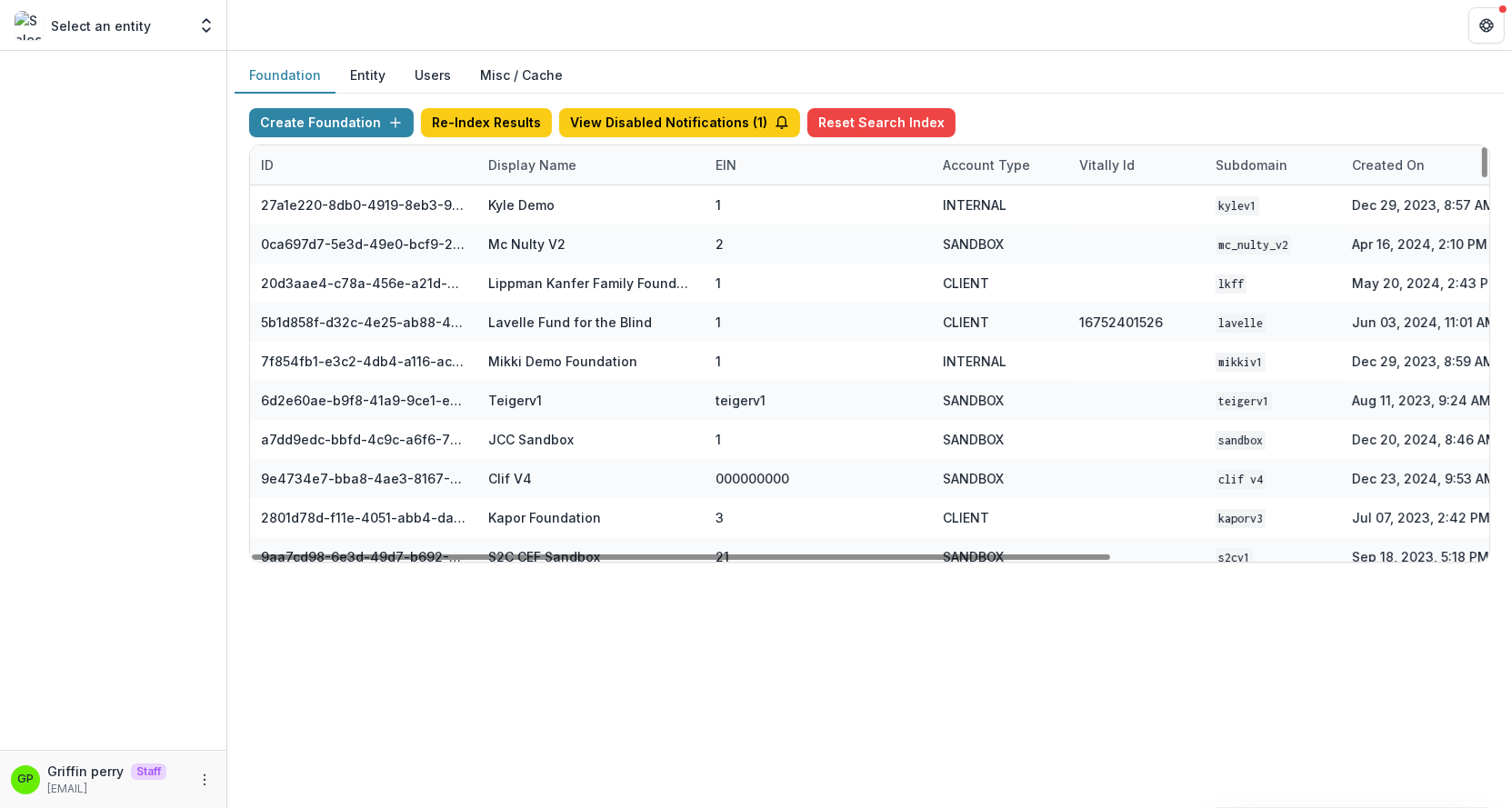 click on "Display Name" at bounding box center (532, 165) 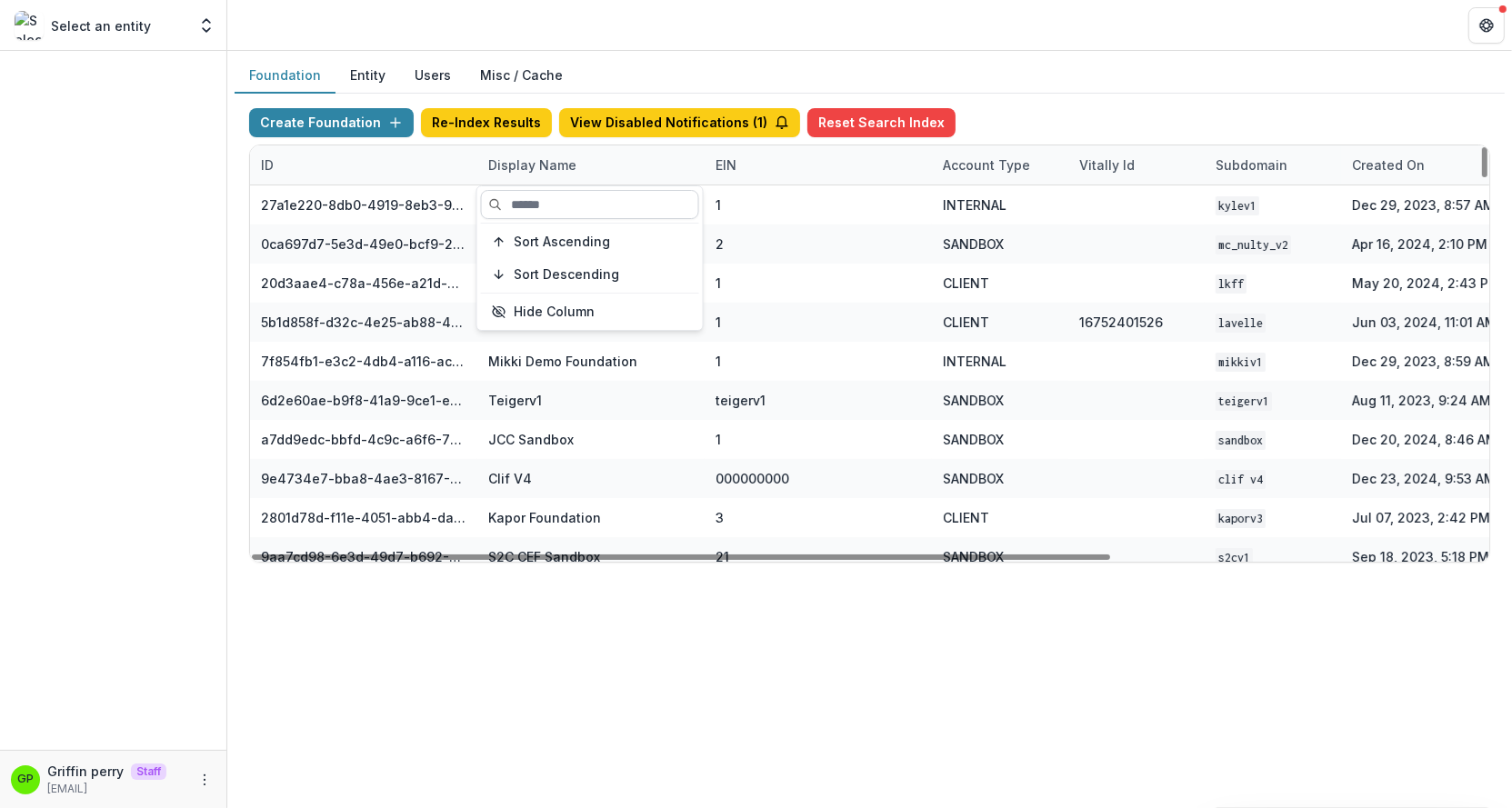 click at bounding box center [590, 204] 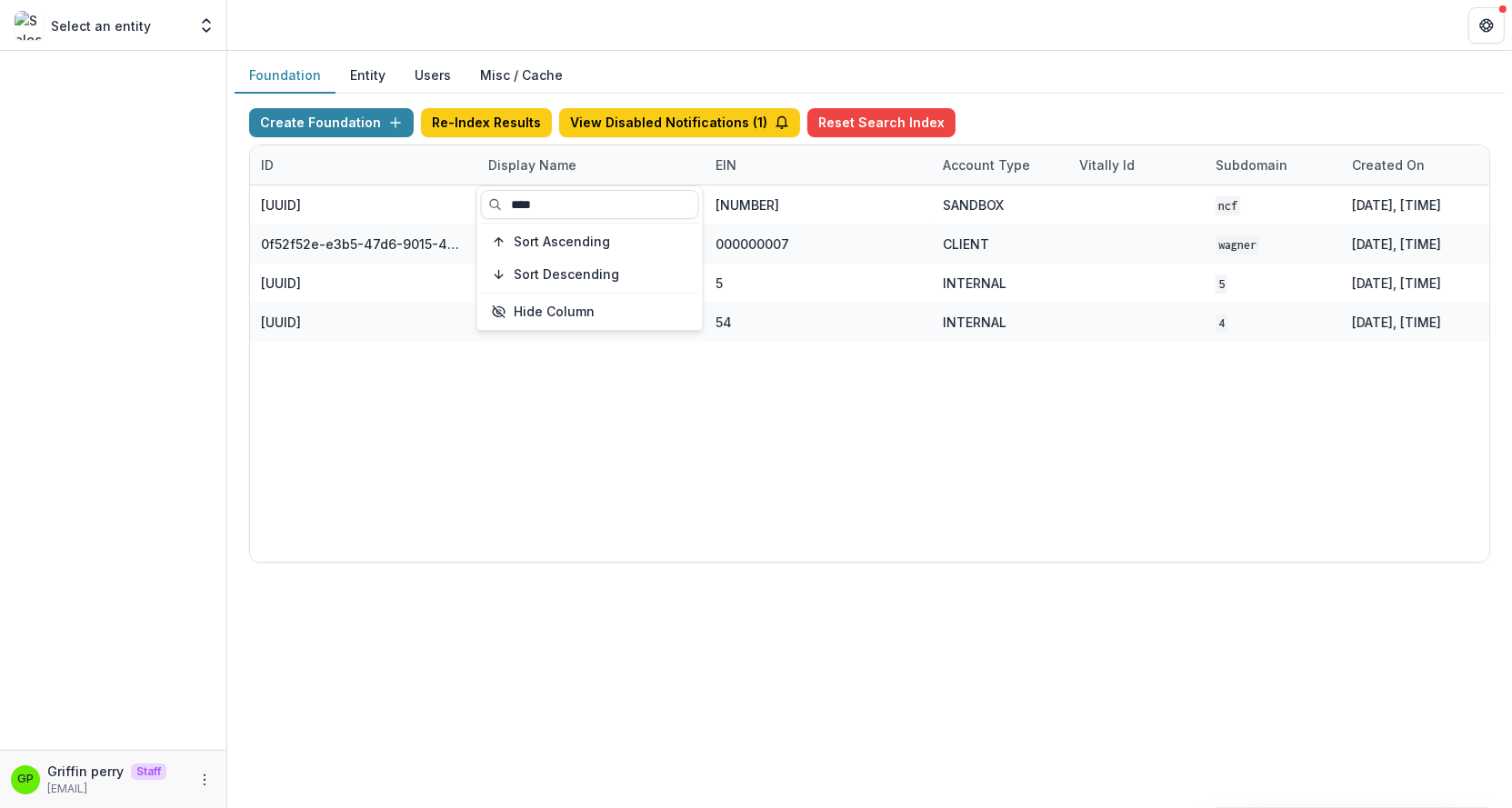 type on "****" 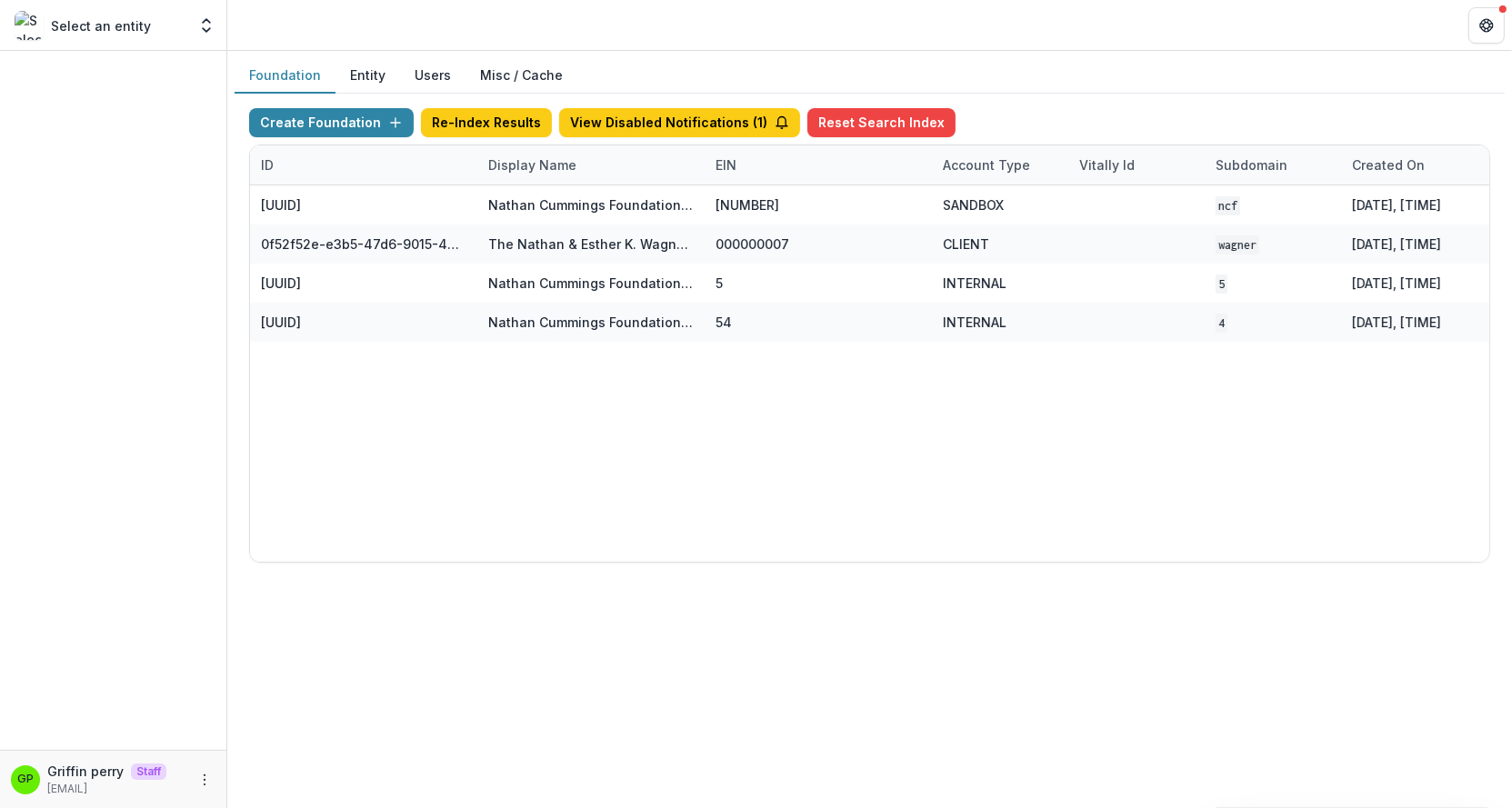 click on "f10612cc-2967-44b5-8fea-824c4e1f13c5 Nathan Cummings Foundation Workflow Sandbox 111111111 SANDBOX ncf Apr 16, 2025, 4:41 PM Visit Edit Feature Flags 0f52f52e-e3b5-47d6-9015-40e82d34684c The Nathan & Esther K. Wagner Family Foundation 000000007 CLIENT wagner Aug 29, 2024, 10:32 AM Visit Edit Feature Flags d1a04c51-12ce-4dd4-8115-c3f64f33e766 Nathan Cummings Foundation Data Sandbox 5 INTERNAL 5 Jul 27, 2025, 2:45 PM Visit Edit Feature Flags b6a129bd-cfa1-4f51-989f-bf5009606d84 Nathan Cummings Foundation Data Sandbox [dep] 54 INTERNAL 4 Jul 24, 2025, 12:50 PM Visit Edit Feature Flags" at bounding box center (1137, 374) 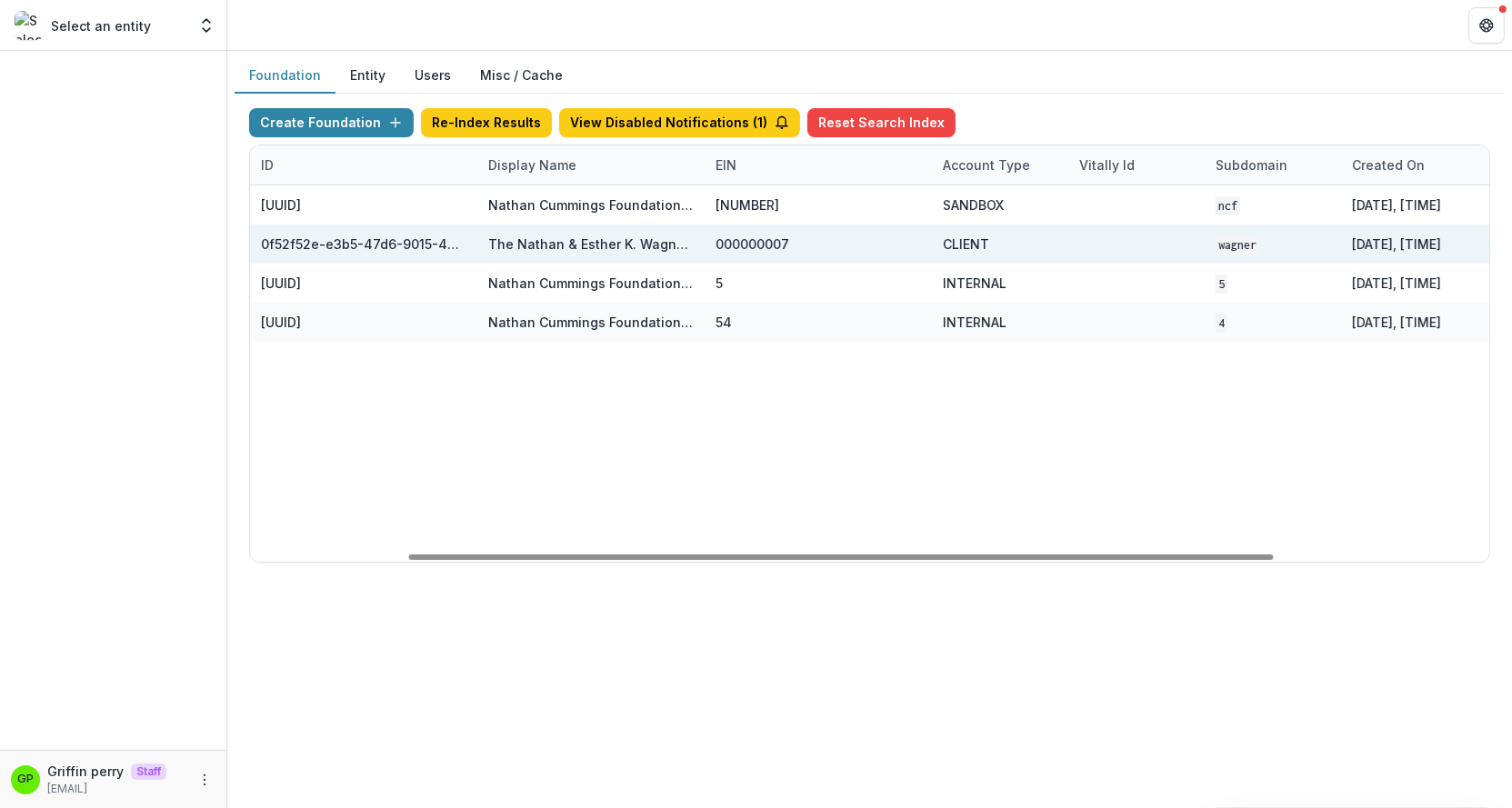scroll, scrollTop: 0, scrollLeft: 533, axis: horizontal 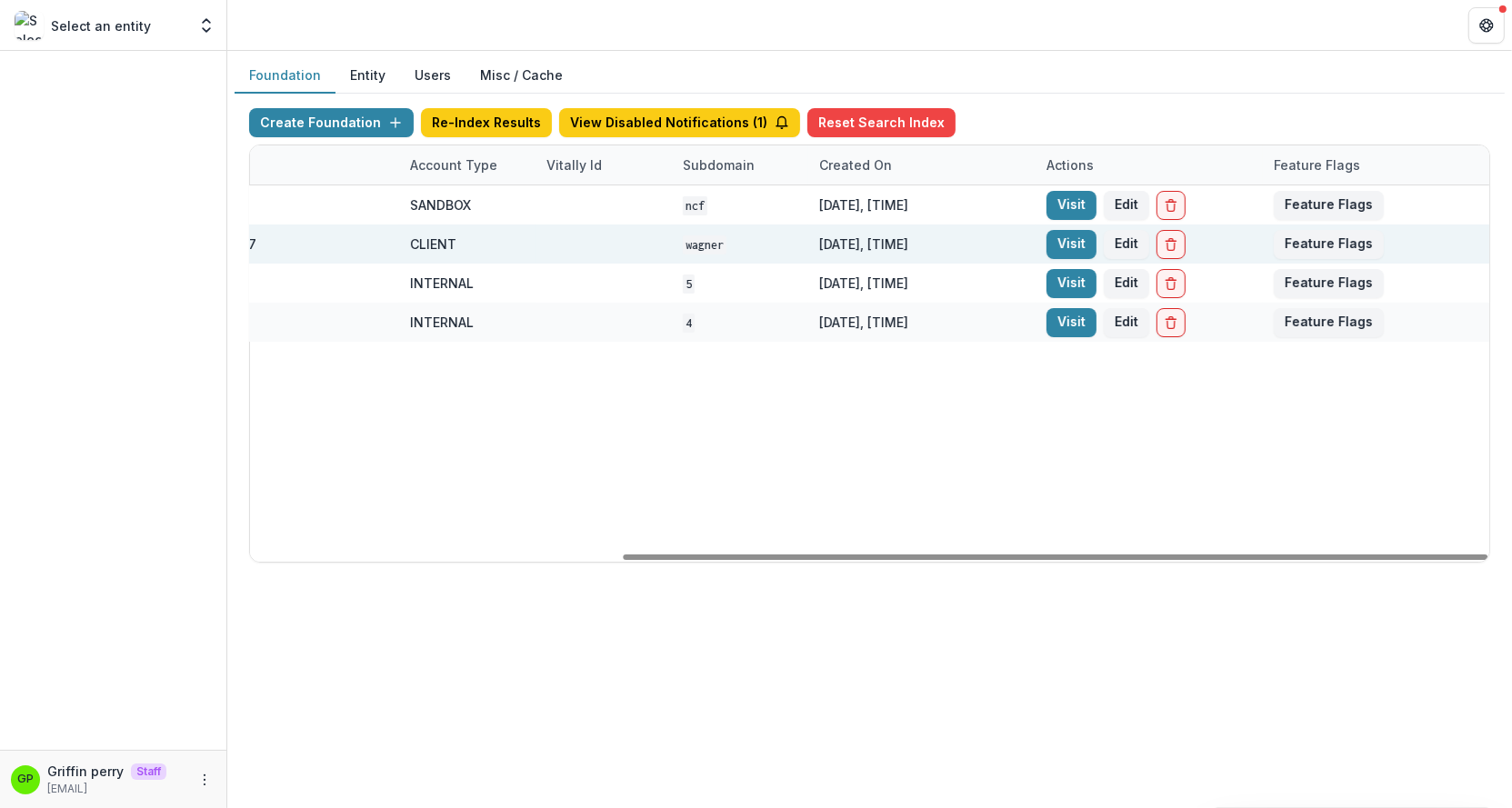 click on "Visit Edit" at bounding box center (1149, 244) 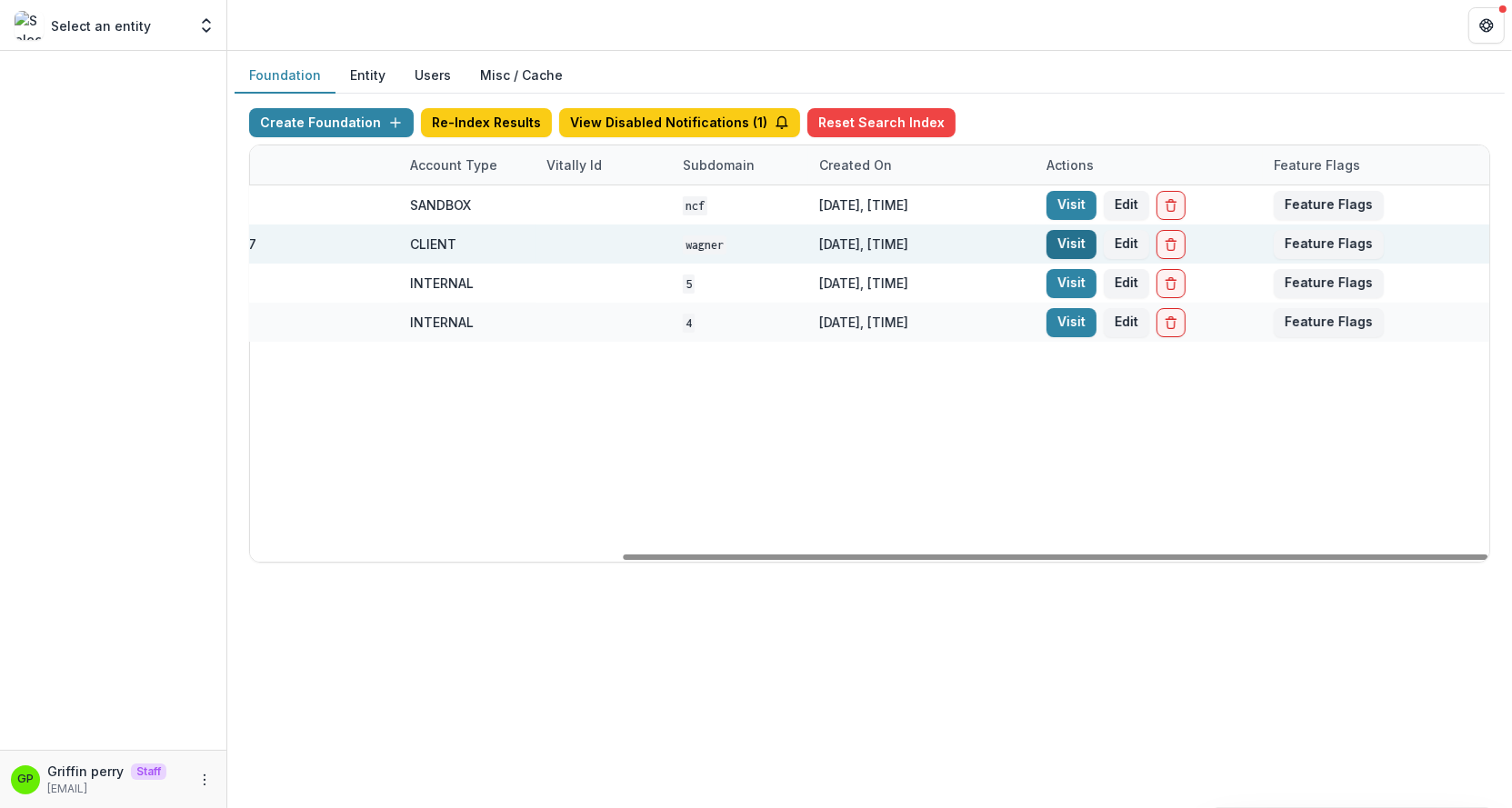 click on "Visit" at bounding box center [1071, 244] 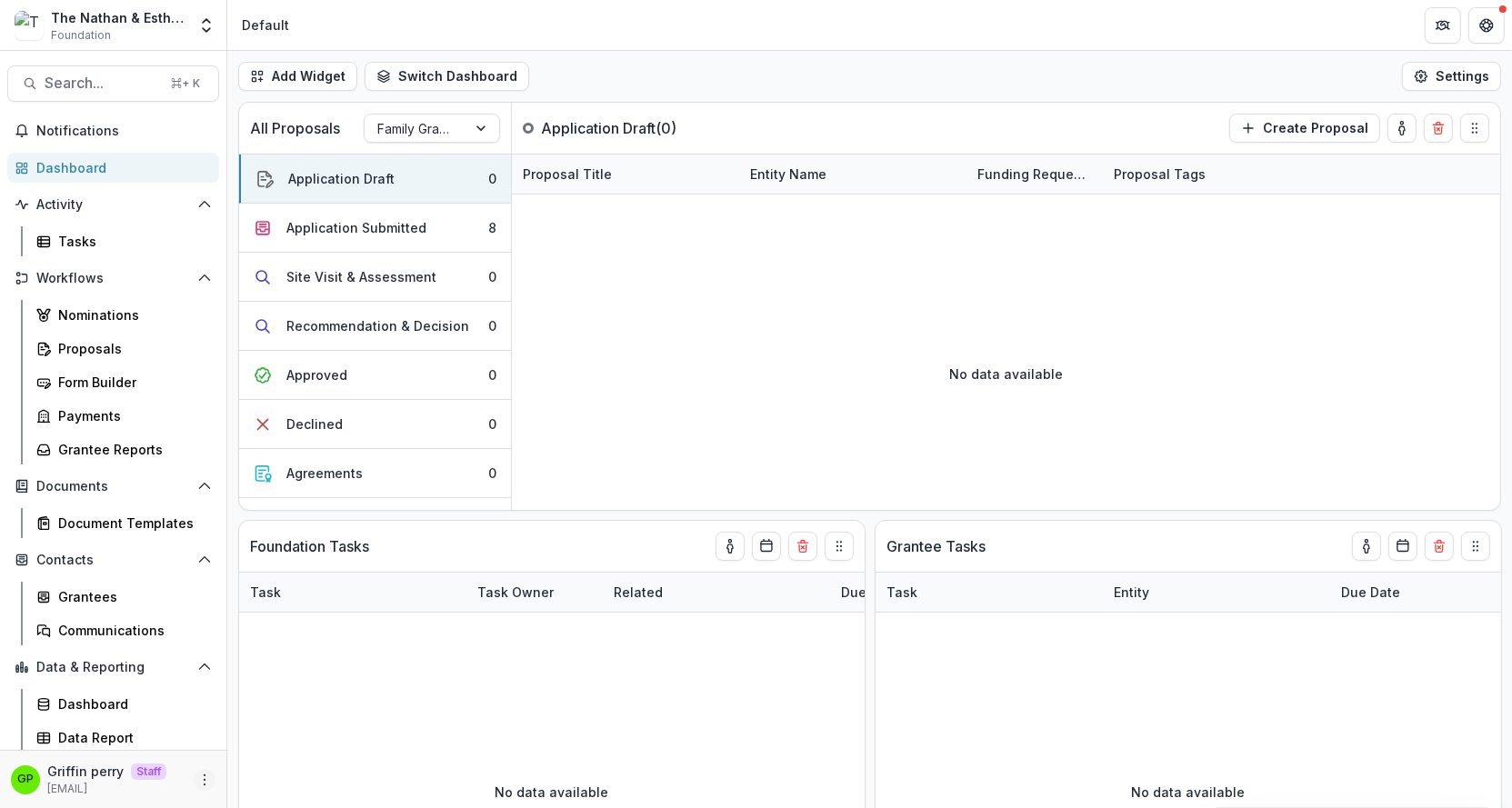 click 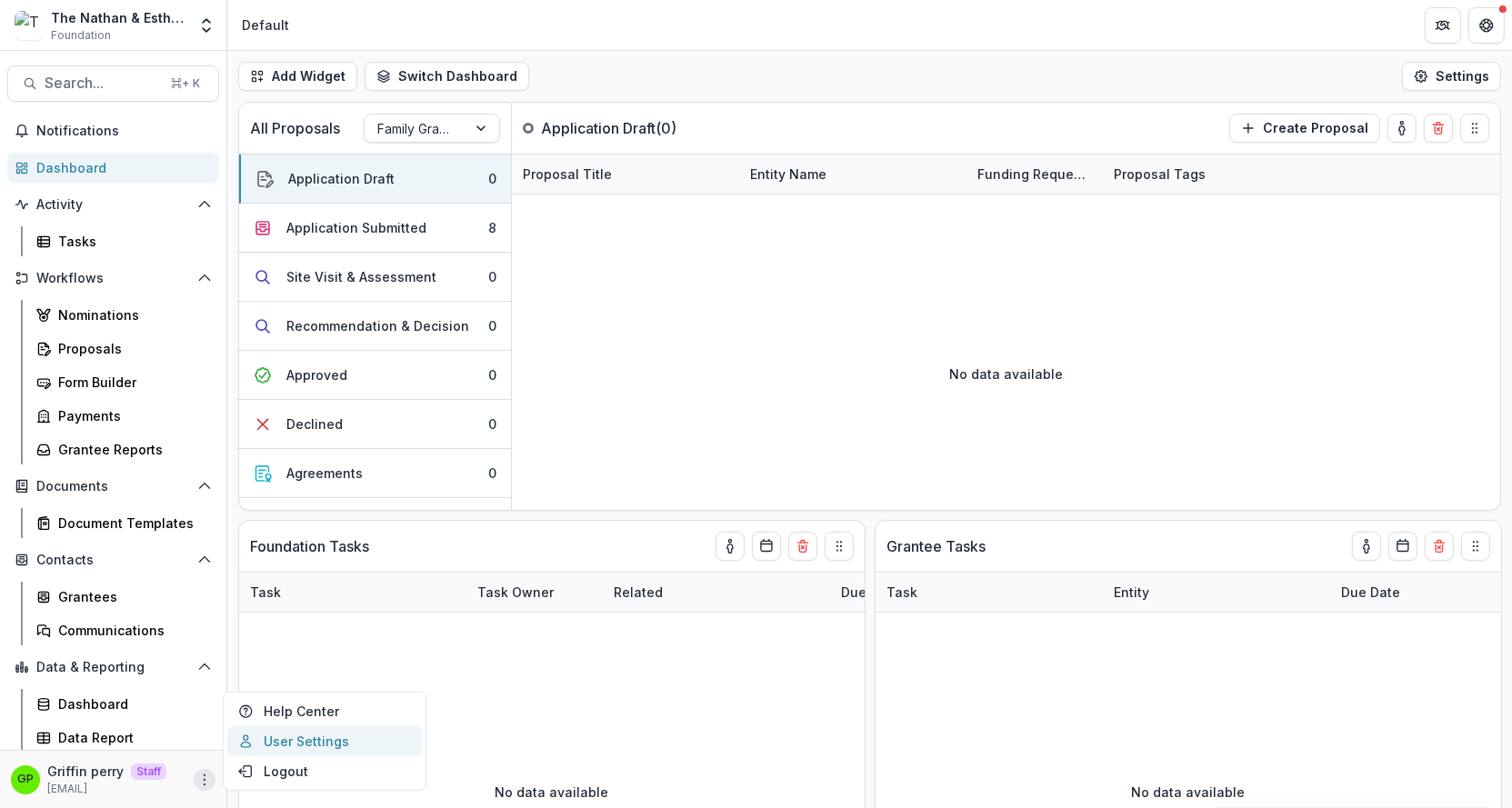 click on "User Settings" at bounding box center [325, 741] 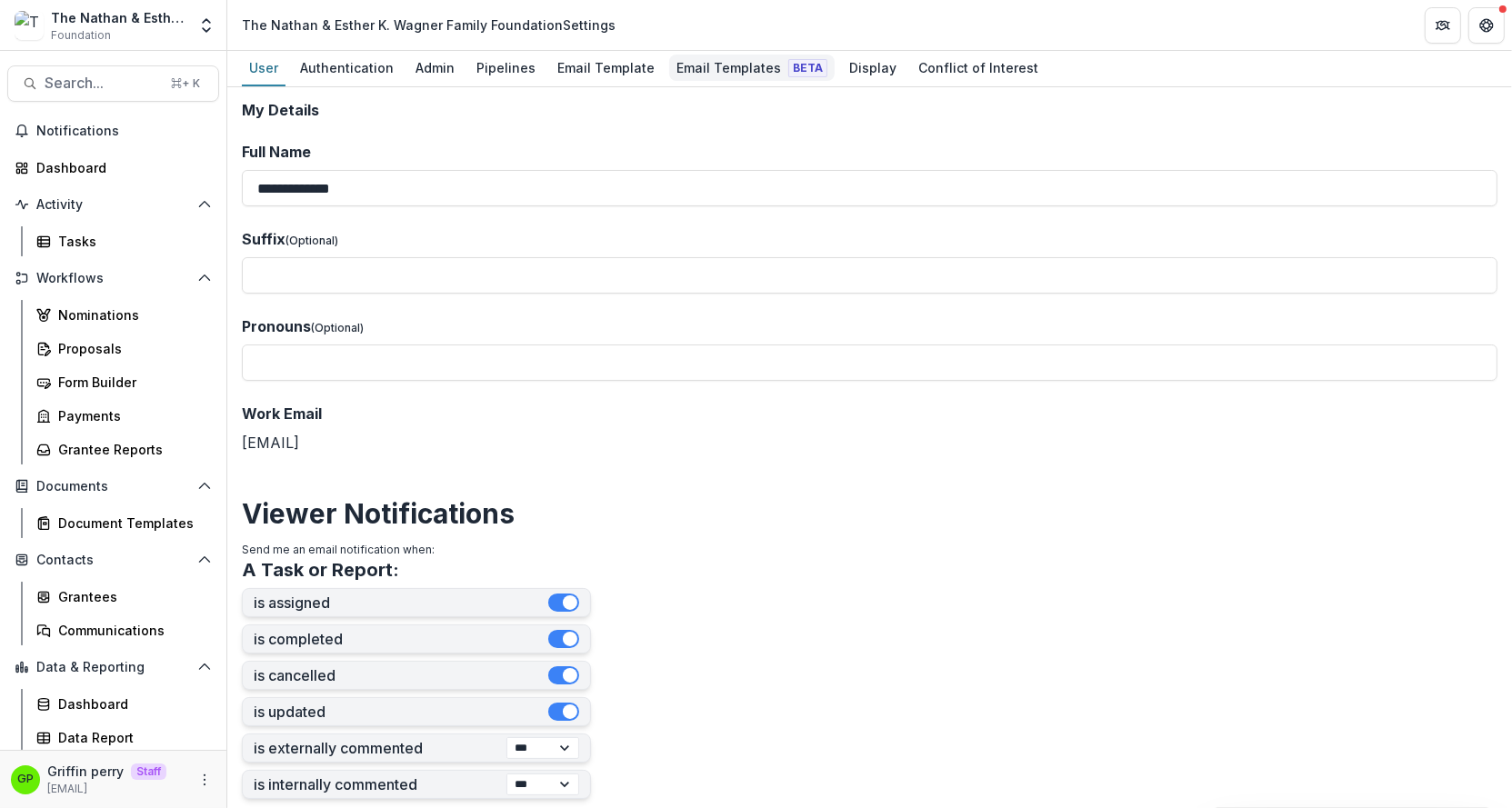 click on "Email Templates   Beta" at bounding box center [752, 67] 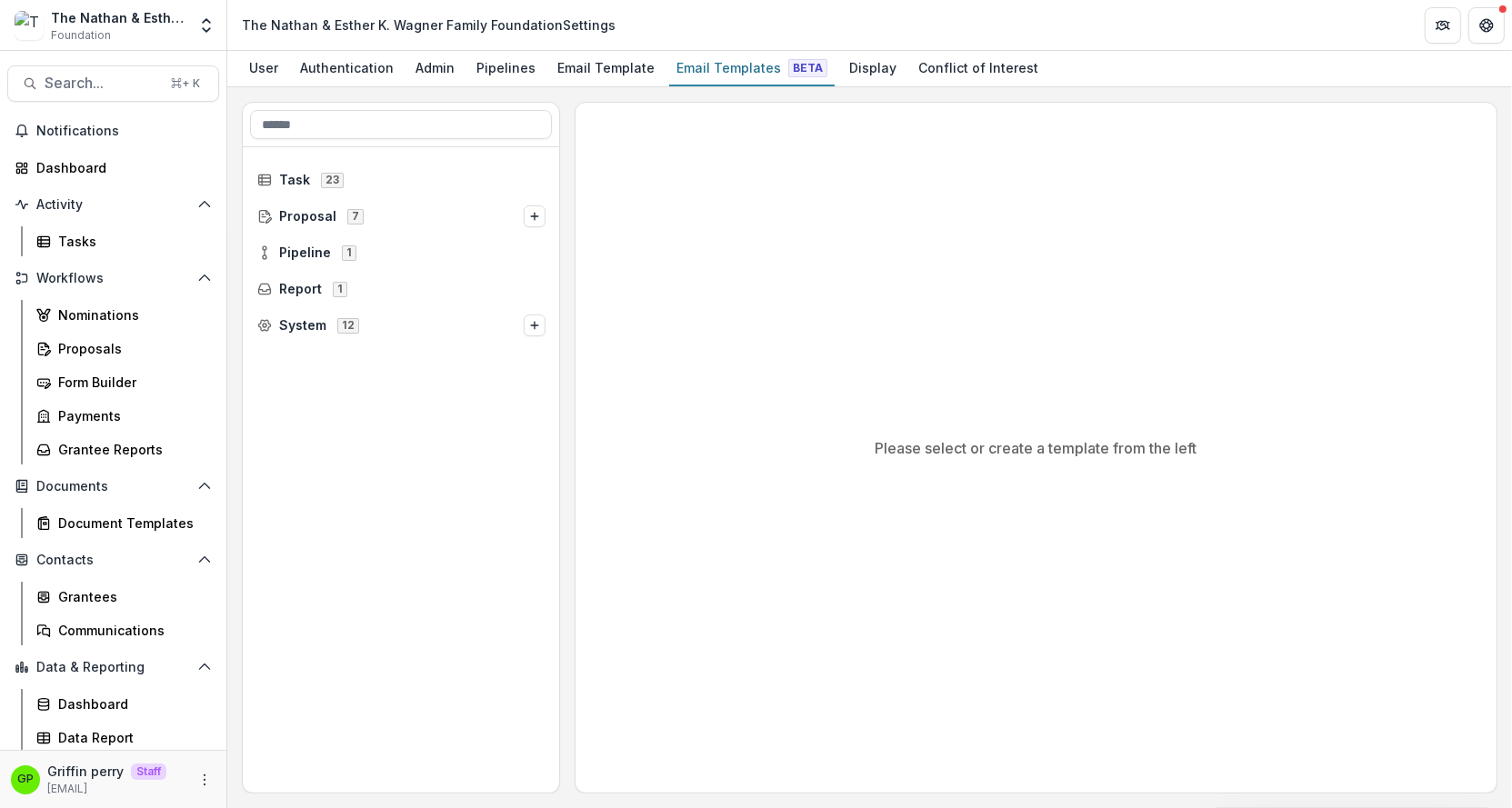 click on "Task 23 Proposal 7 Pipeline 1 Report 1 System 12" at bounding box center [401, 471] 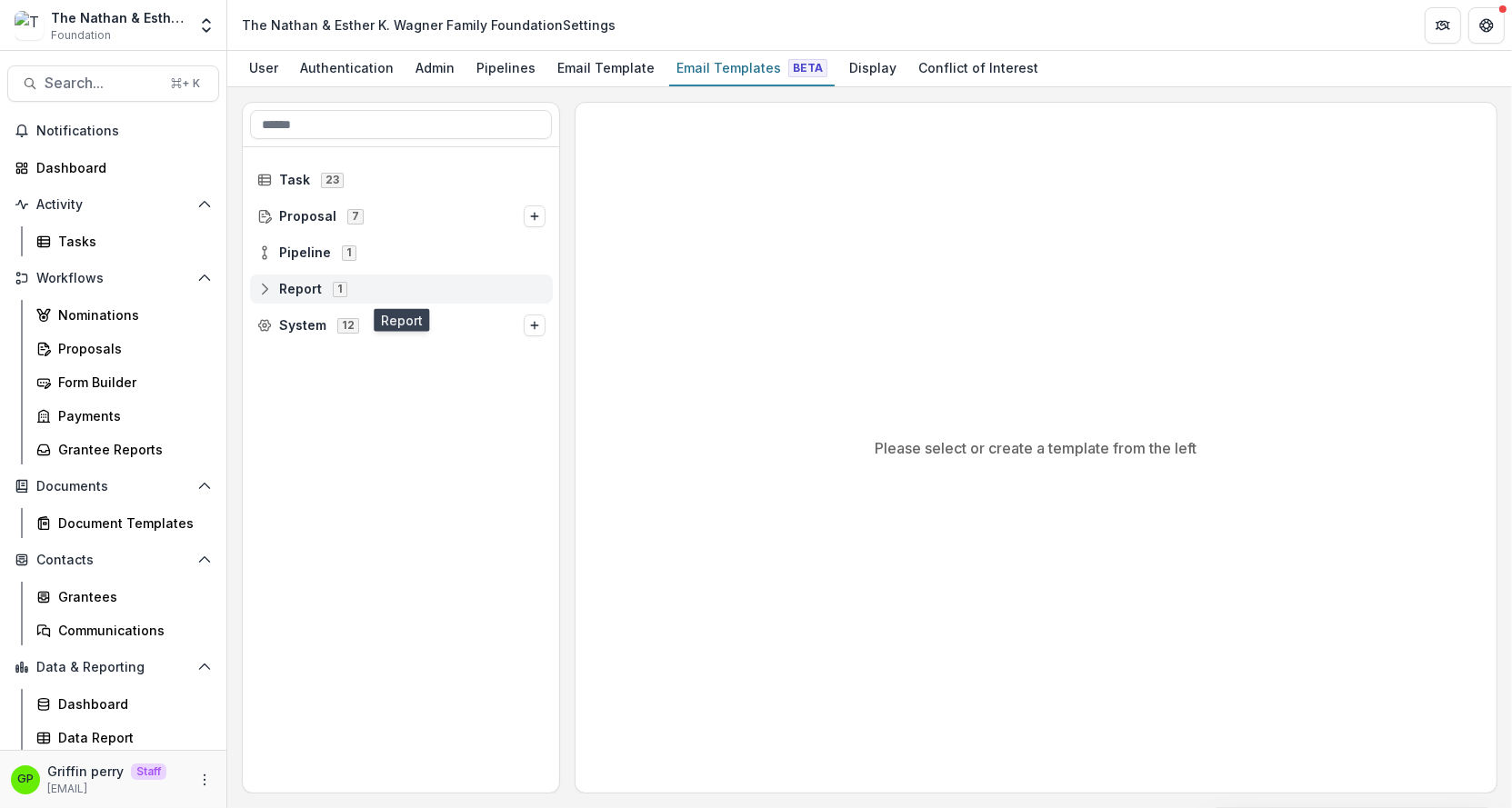 click on "Report 1" at bounding box center (401, 289) 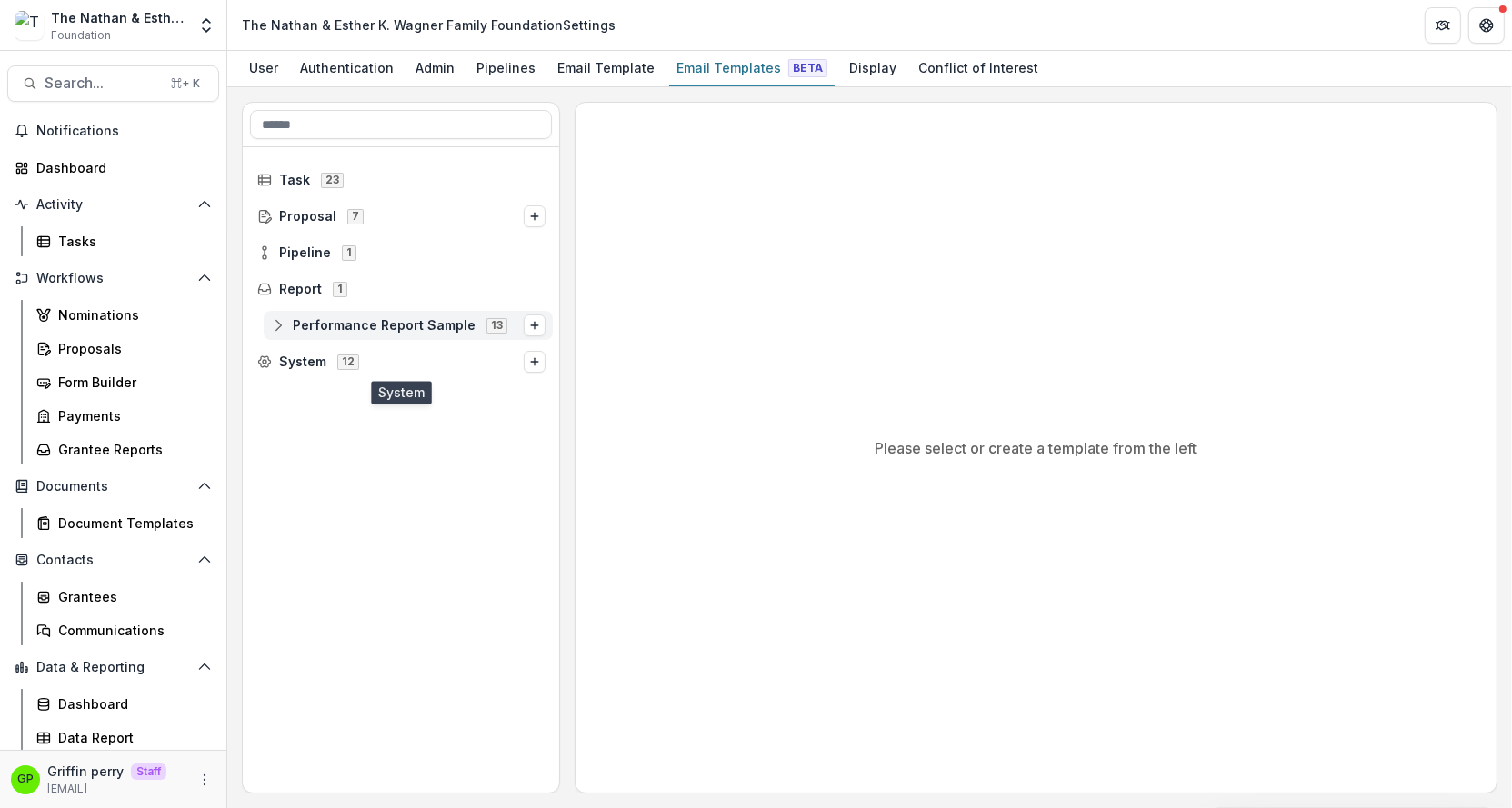 click on "Performance Report Sample 13" at bounding box center [408, 325] 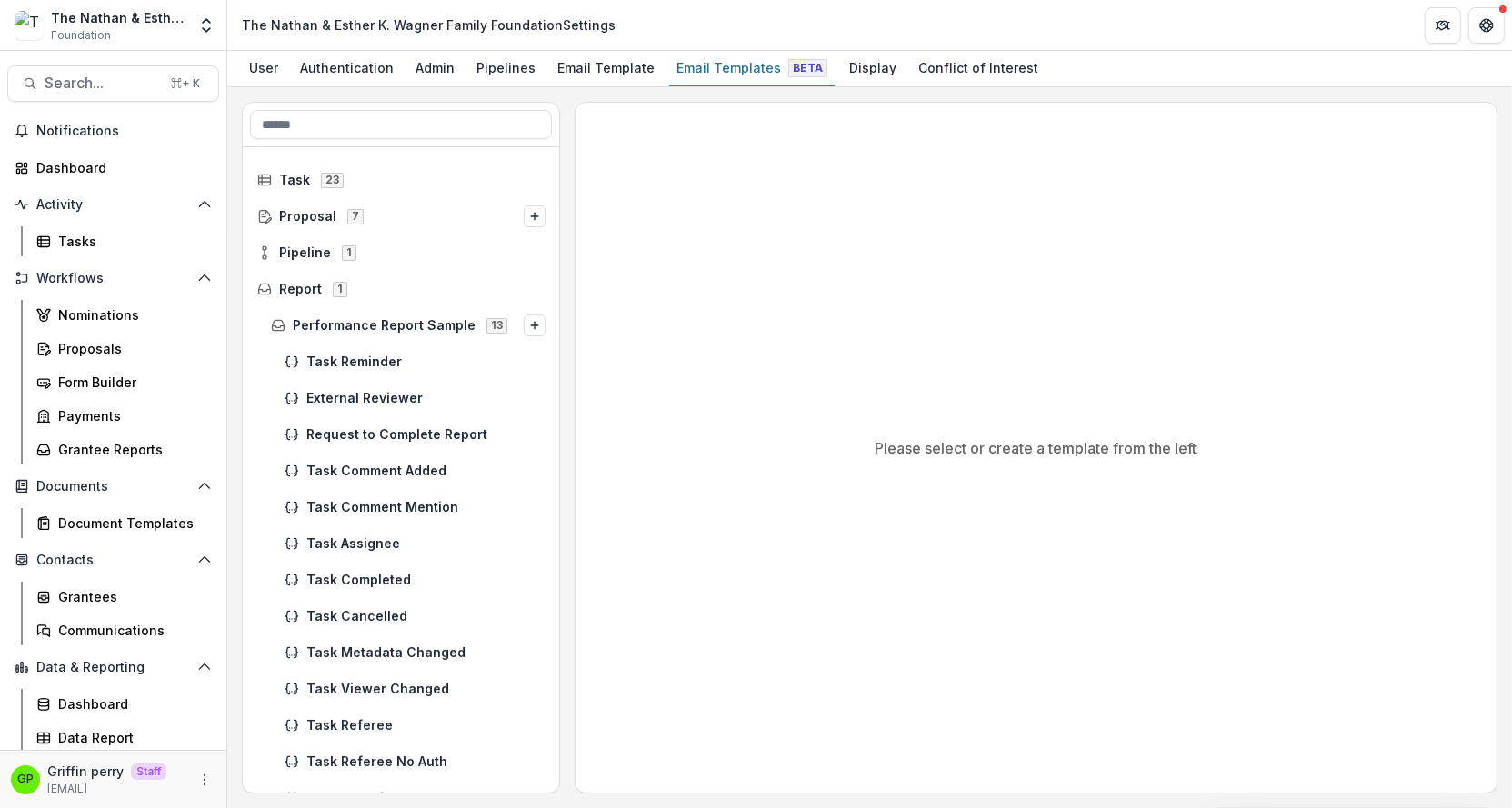 click on "Task Reminder" at bounding box center [401, 362] 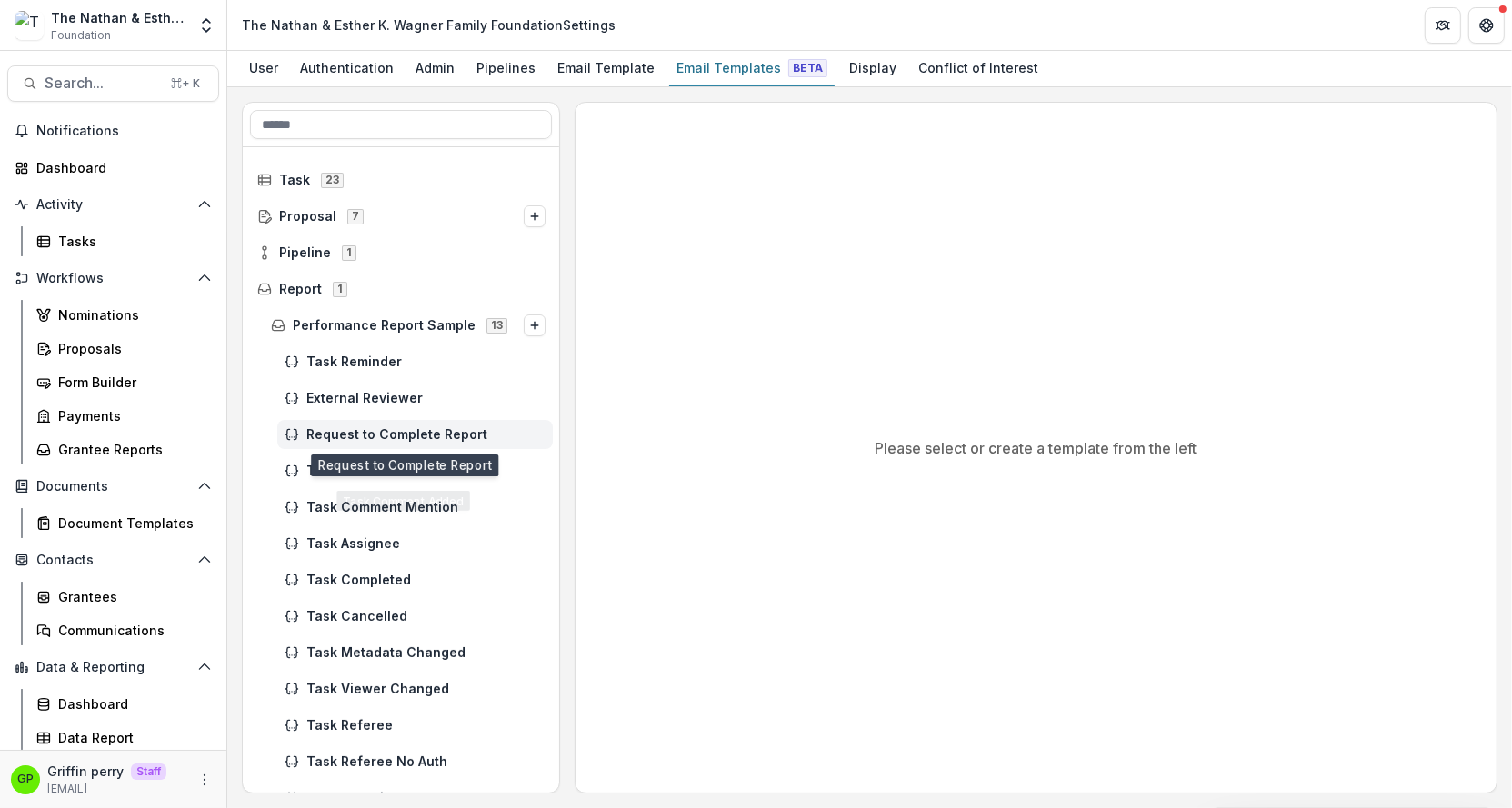 click on "Request to Complete Report" at bounding box center (415, 434) 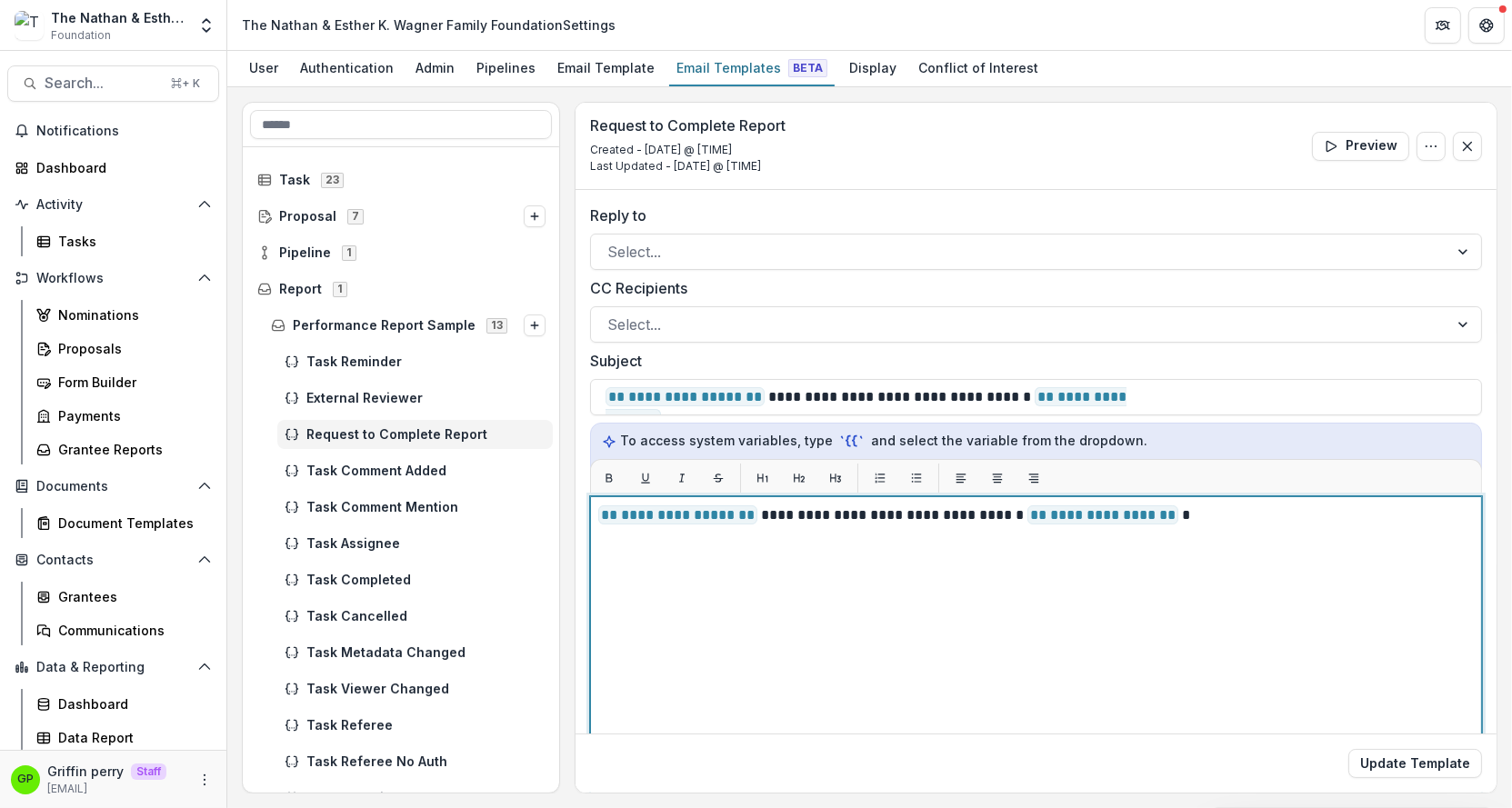 click on "**********" at bounding box center (1036, 723) 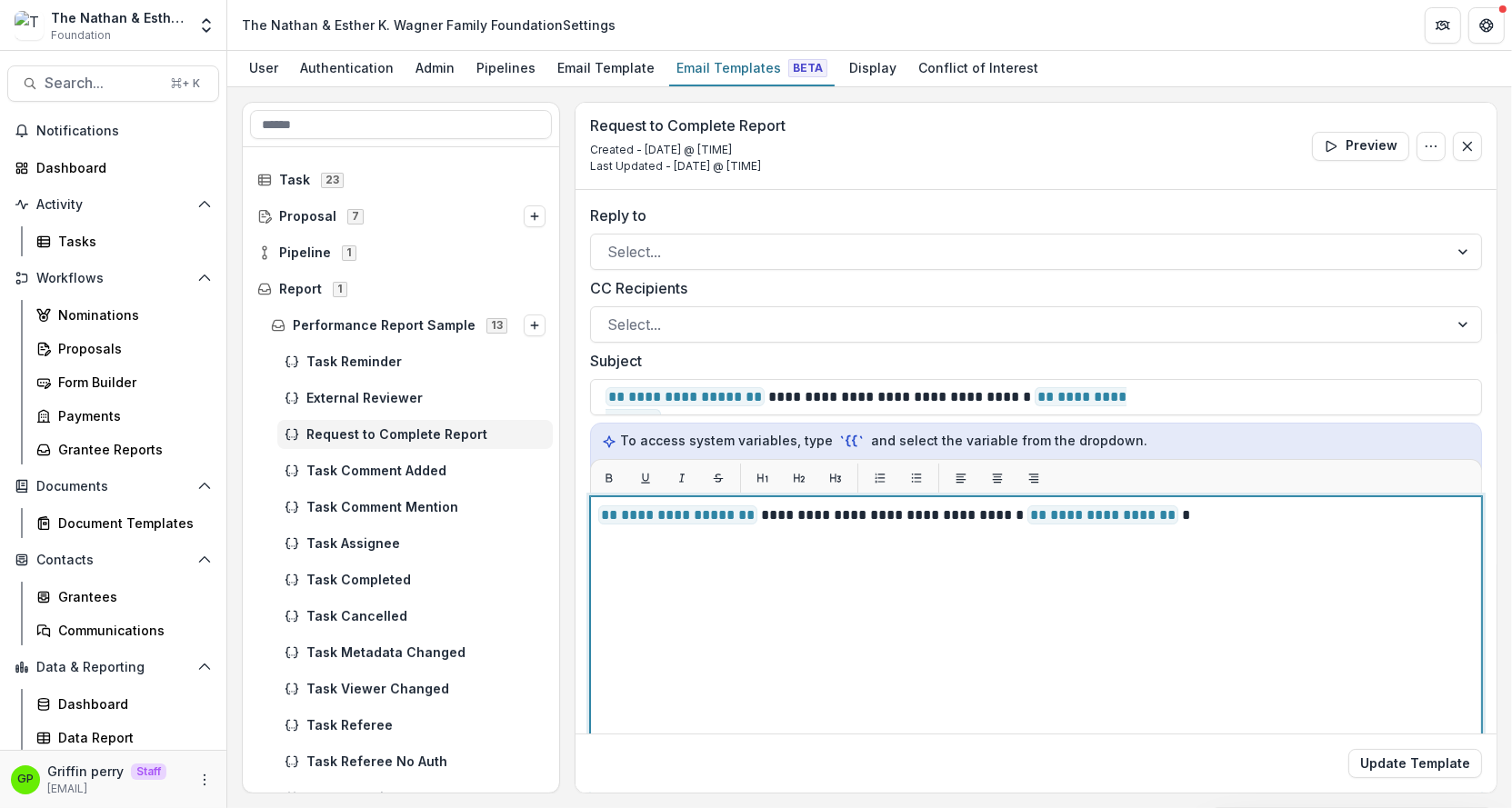 type 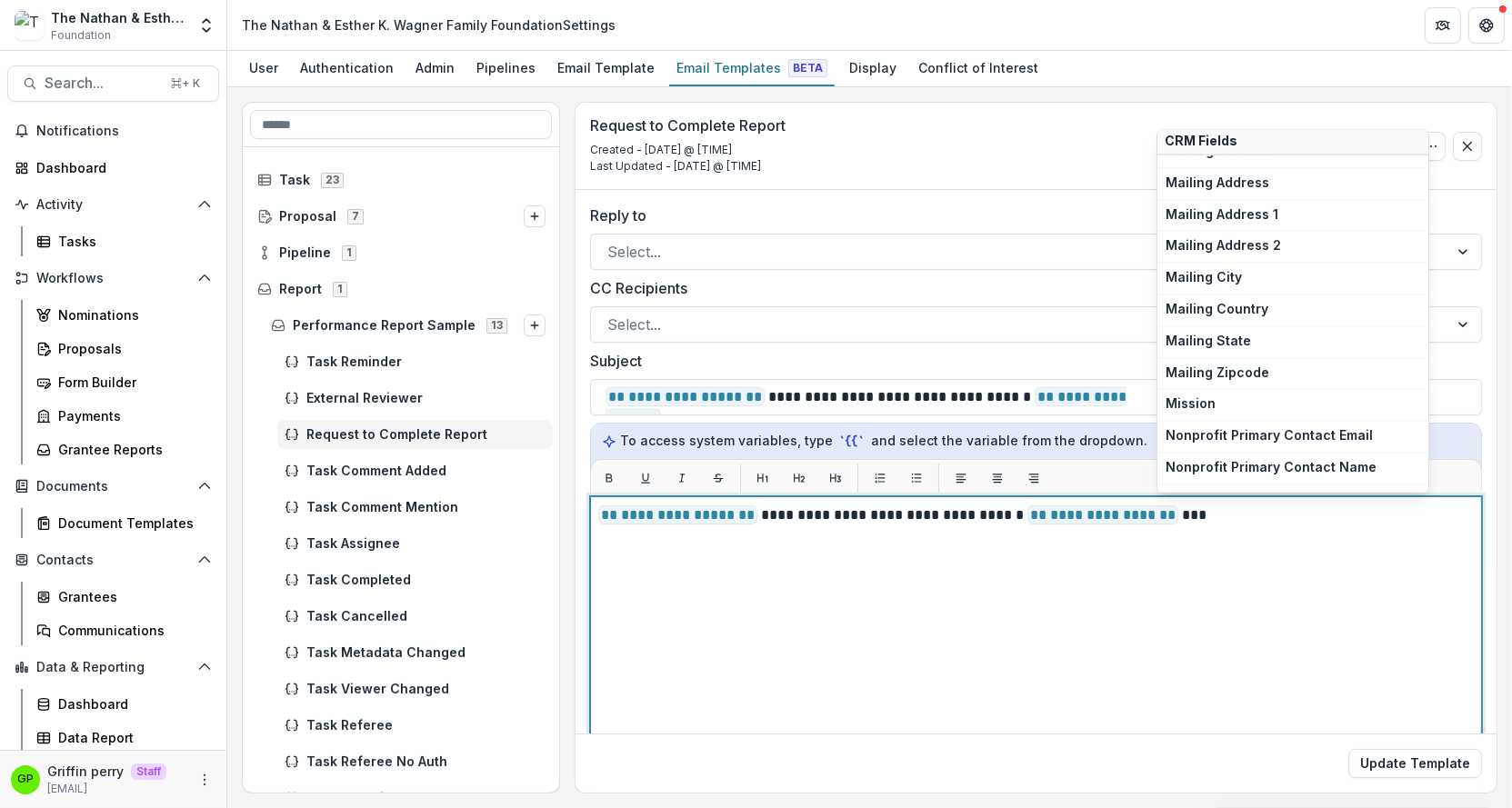 scroll, scrollTop: 4173, scrollLeft: 0, axis: vertical 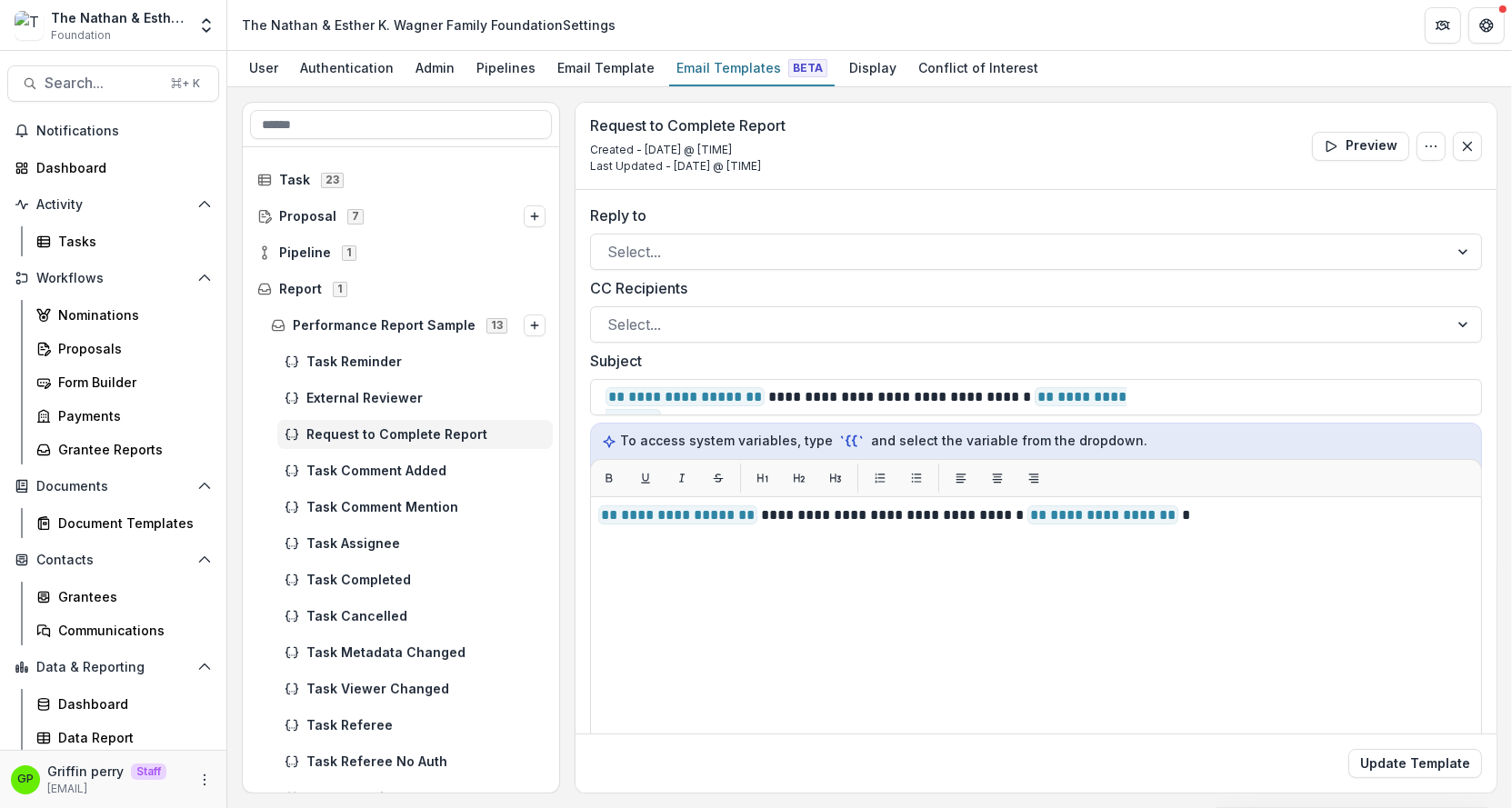 click on "The Nathan & Esther K. Wagner Family Foundation Foundation Aggregate Analysis Foundations Ruthwick Foundation Griffin Foundation Nonprofits The Ruthwick Nonprofit Food On Foot Inc 1235124 Griffin Nonprofit Test Email griff onboarding Ahhhhh ennenewnenwe Build Successful Test old populate behavior TETETETET Griffin Test Eatly Yerba Matte Team Settings Admin Settings" at bounding box center [113, 28] 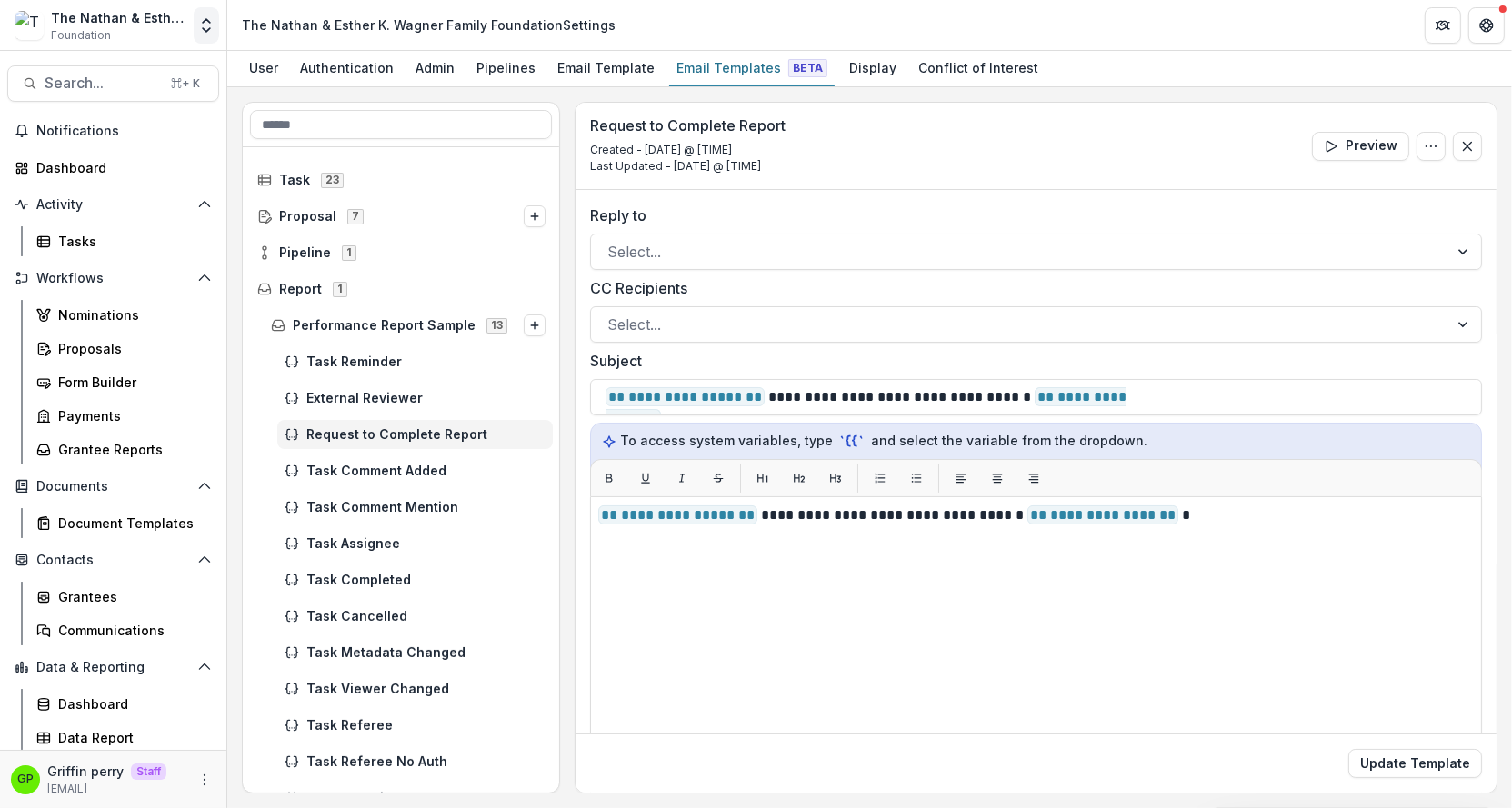 click 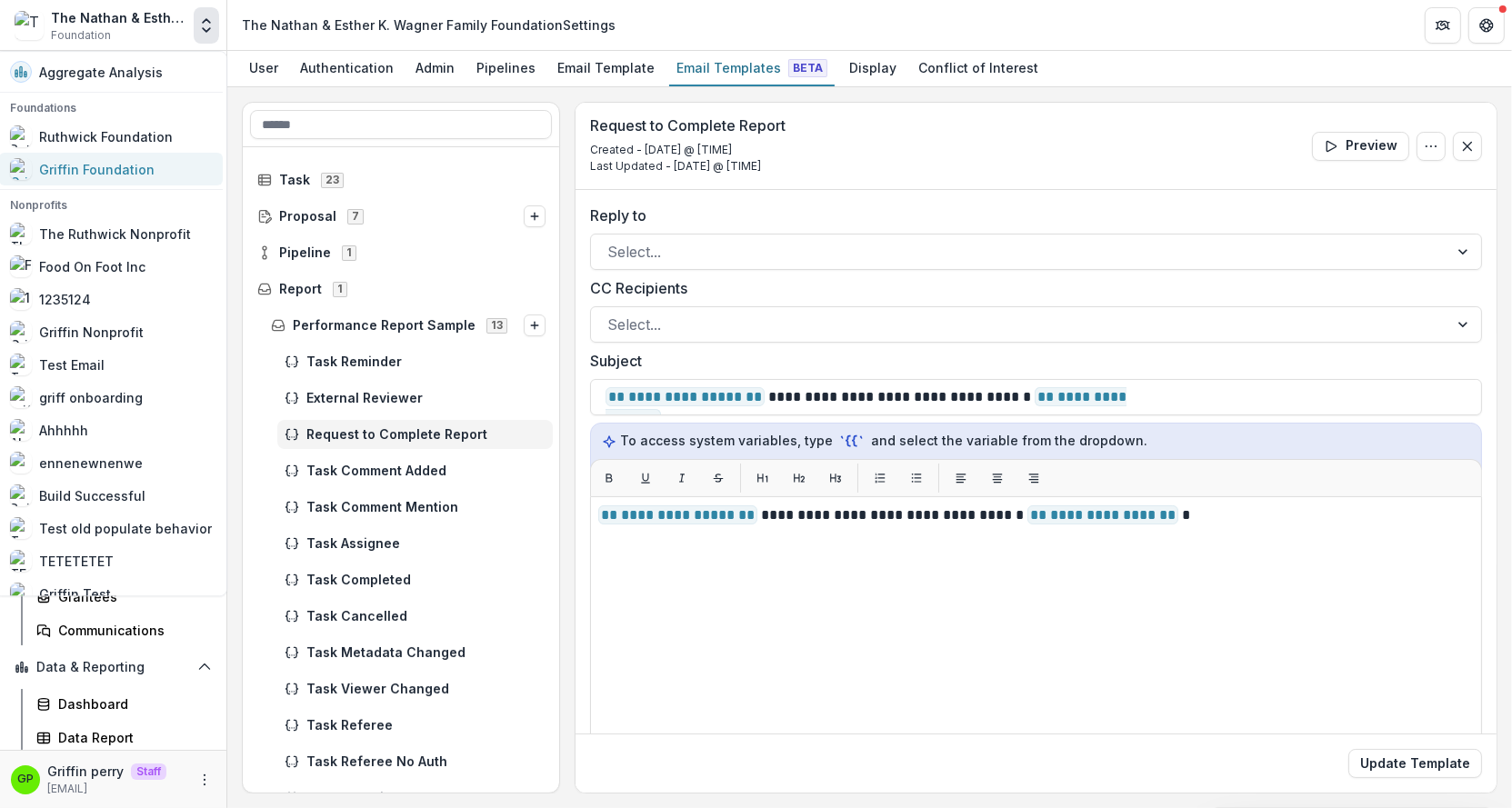 click on "Griffin Foundation" at bounding box center [96, 169] 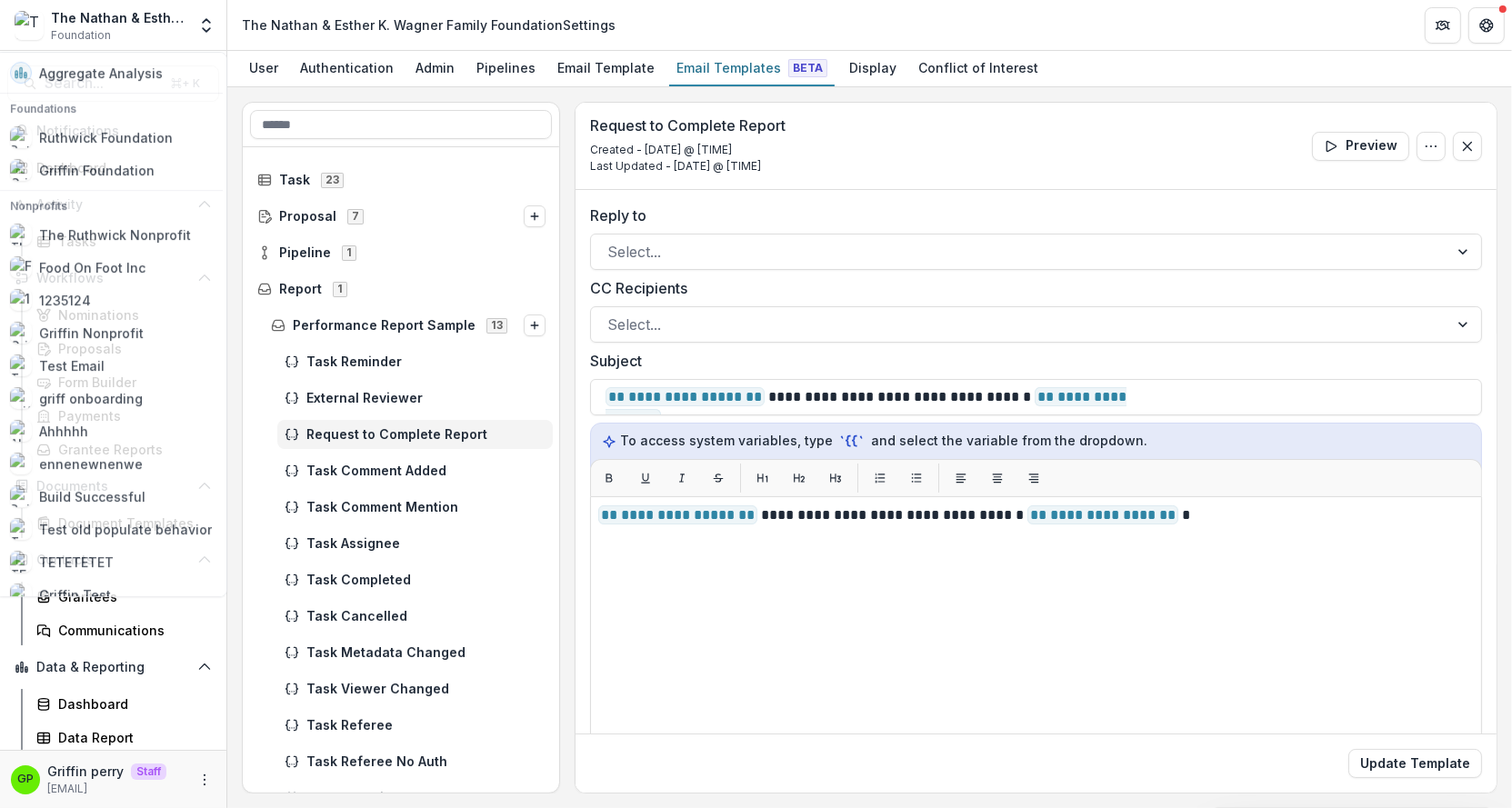 type 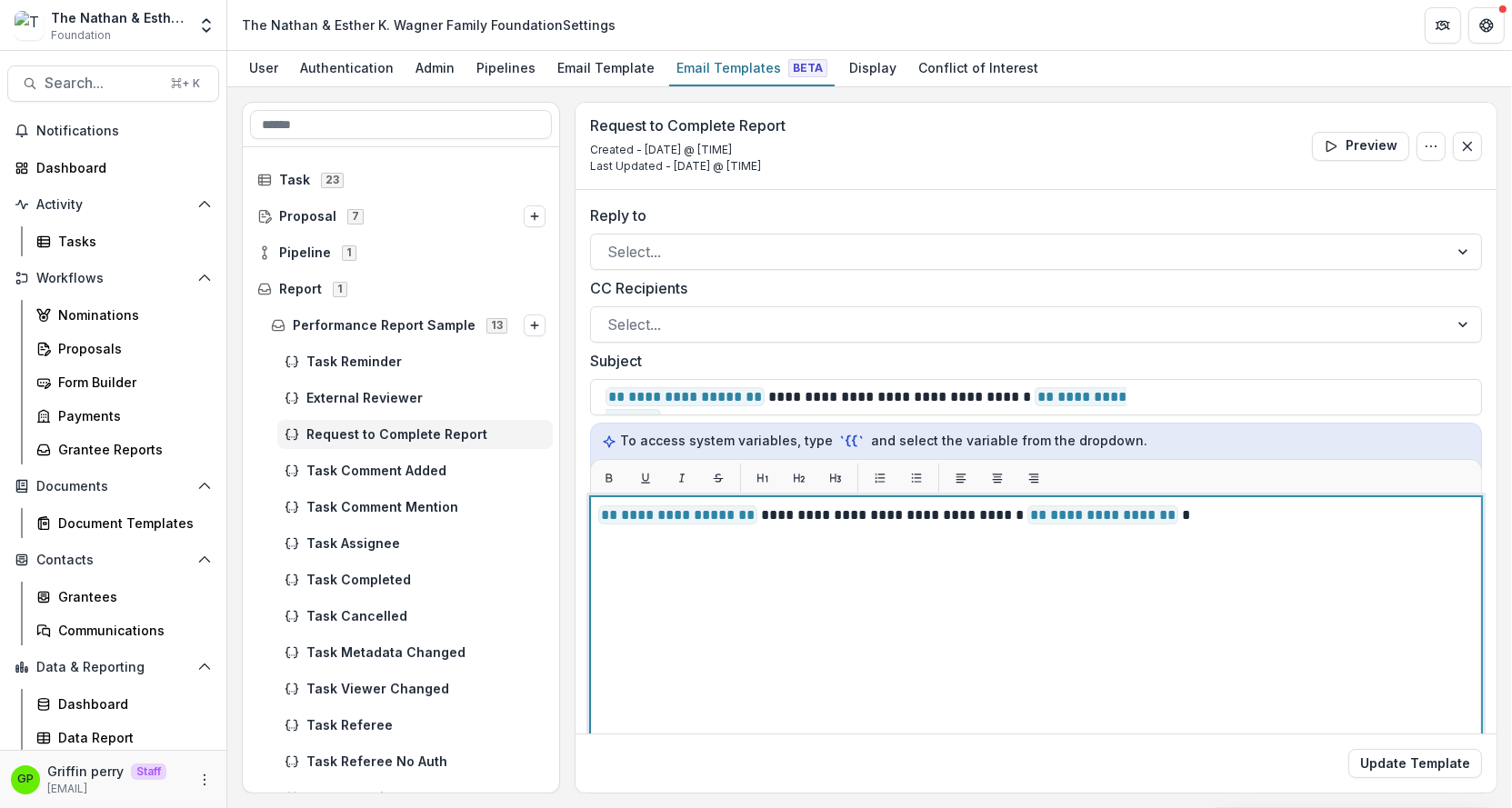 click on "**********" at bounding box center [1036, 723] 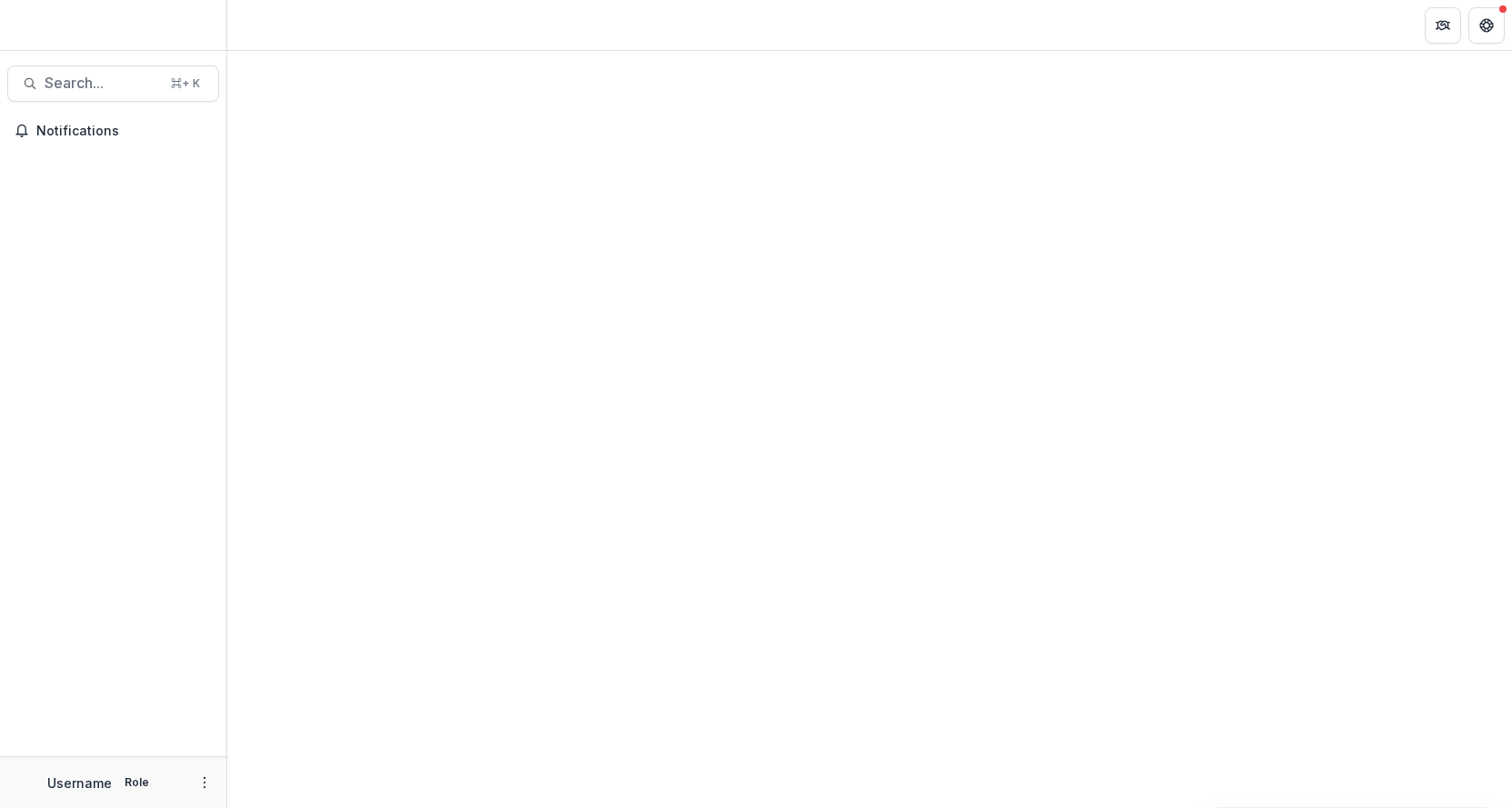 scroll, scrollTop: 0, scrollLeft: 0, axis: both 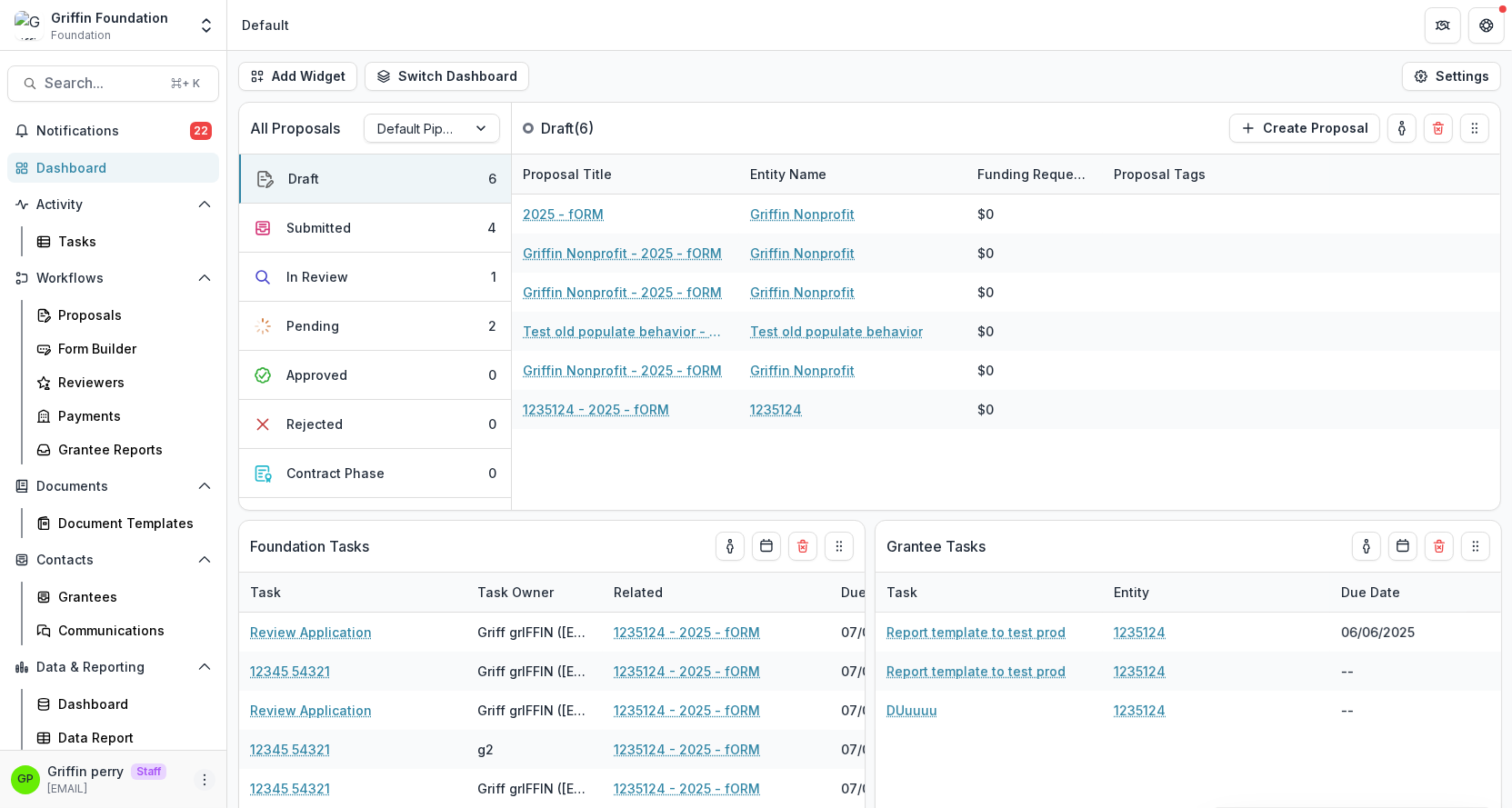click 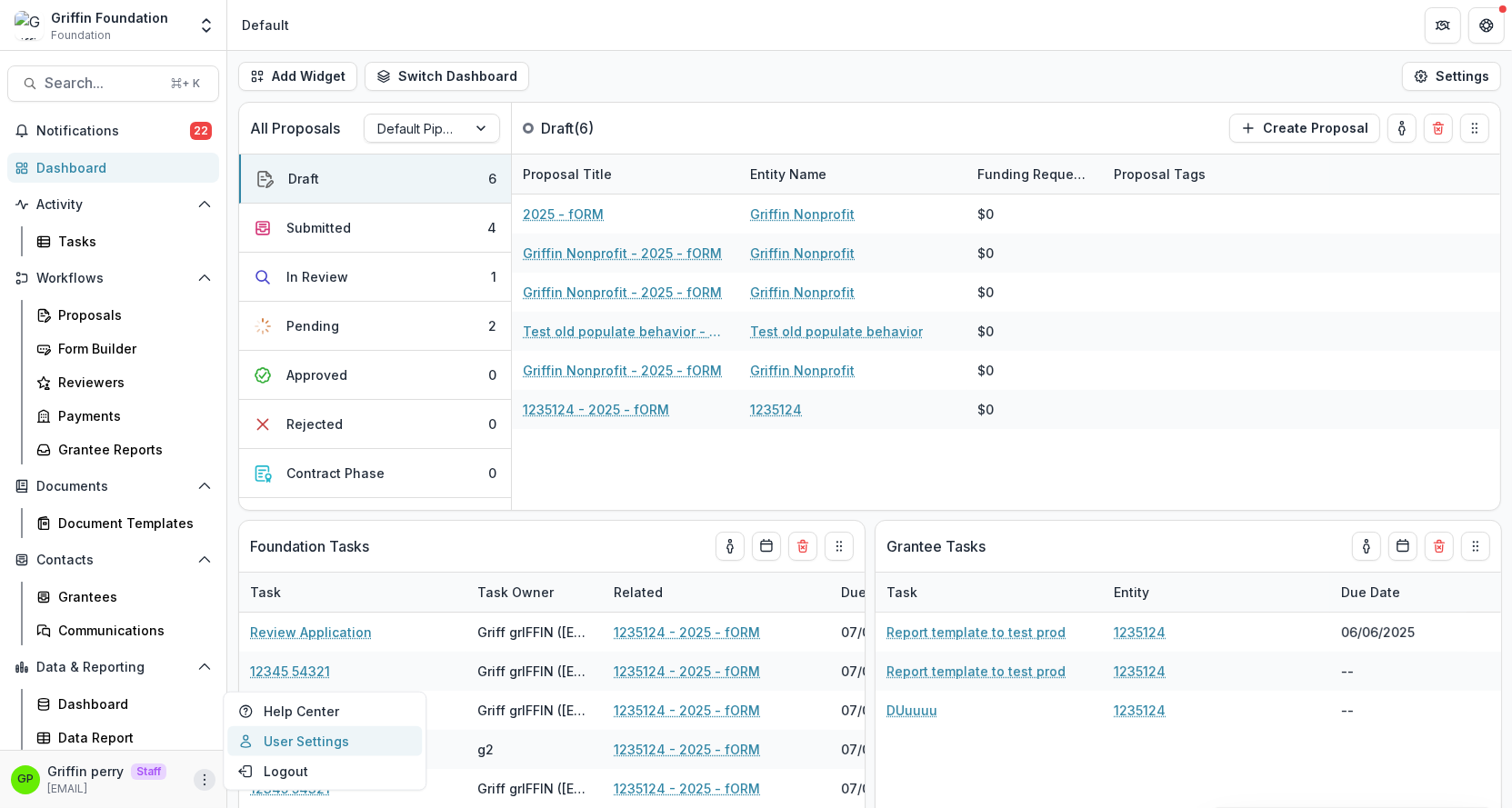 click 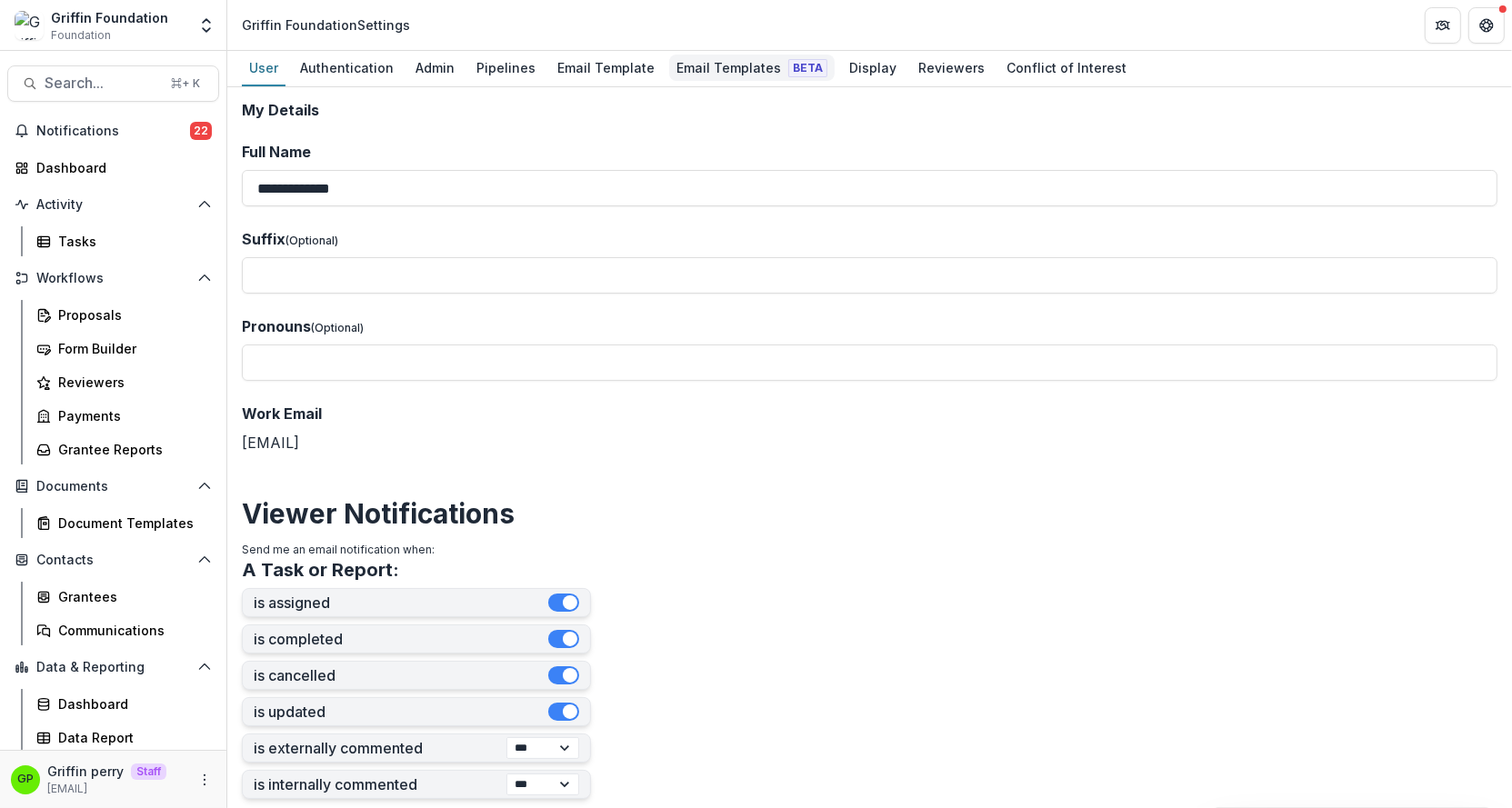 click on "Email Templates   Beta" at bounding box center (752, 67) 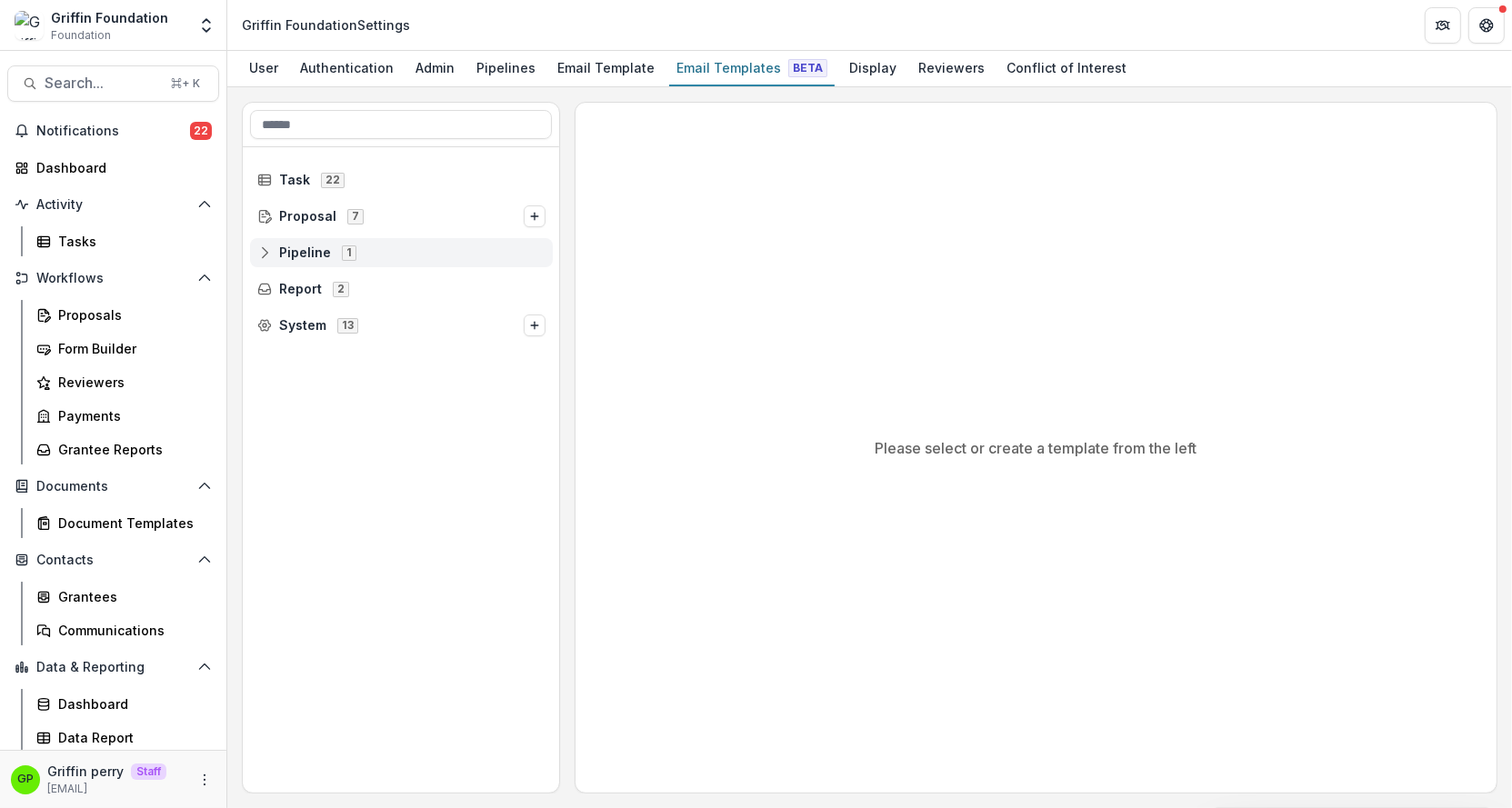 click on "Pipeline 1" at bounding box center [401, 253] 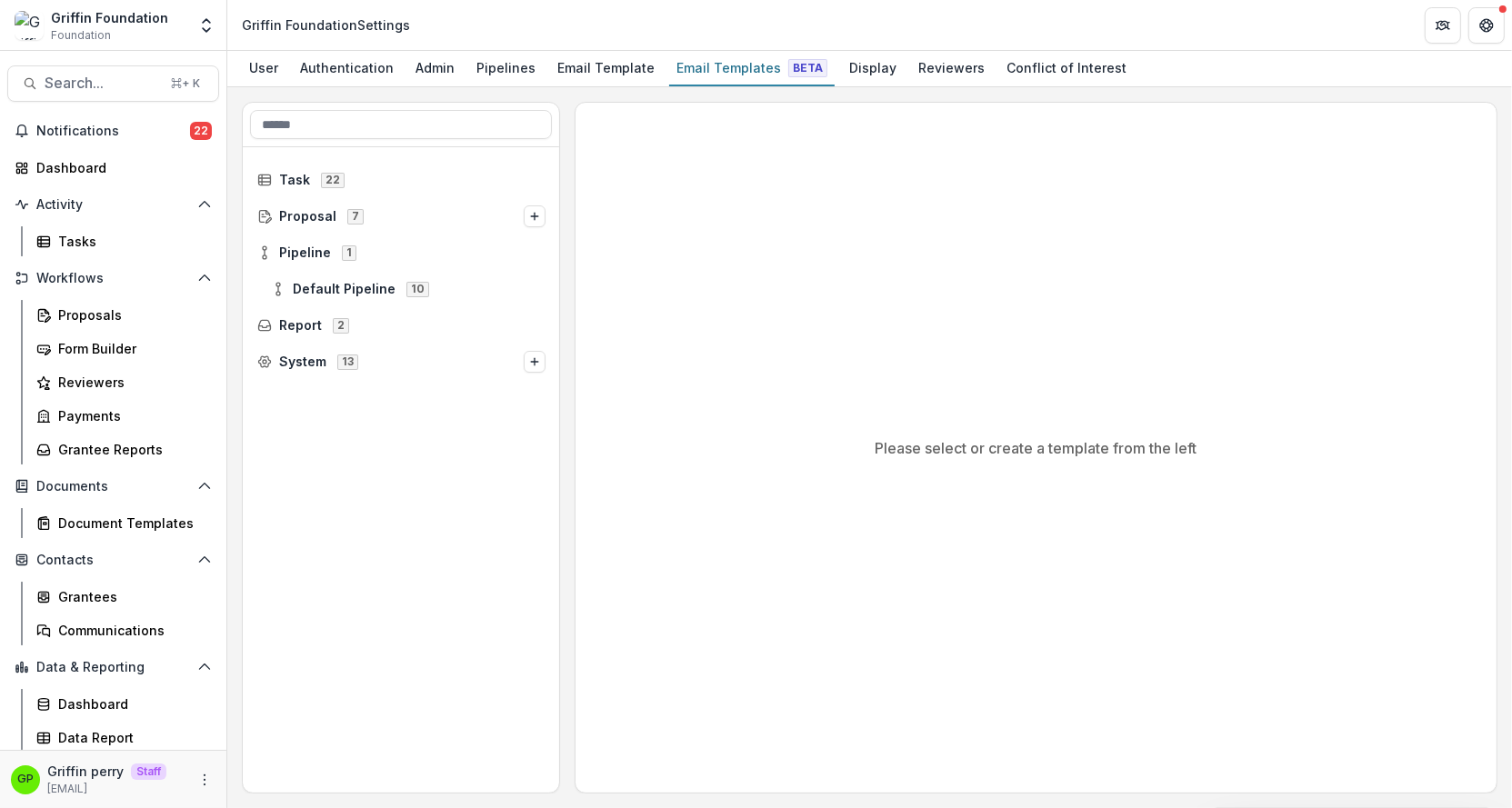 click on "Report 2" at bounding box center (401, 325) 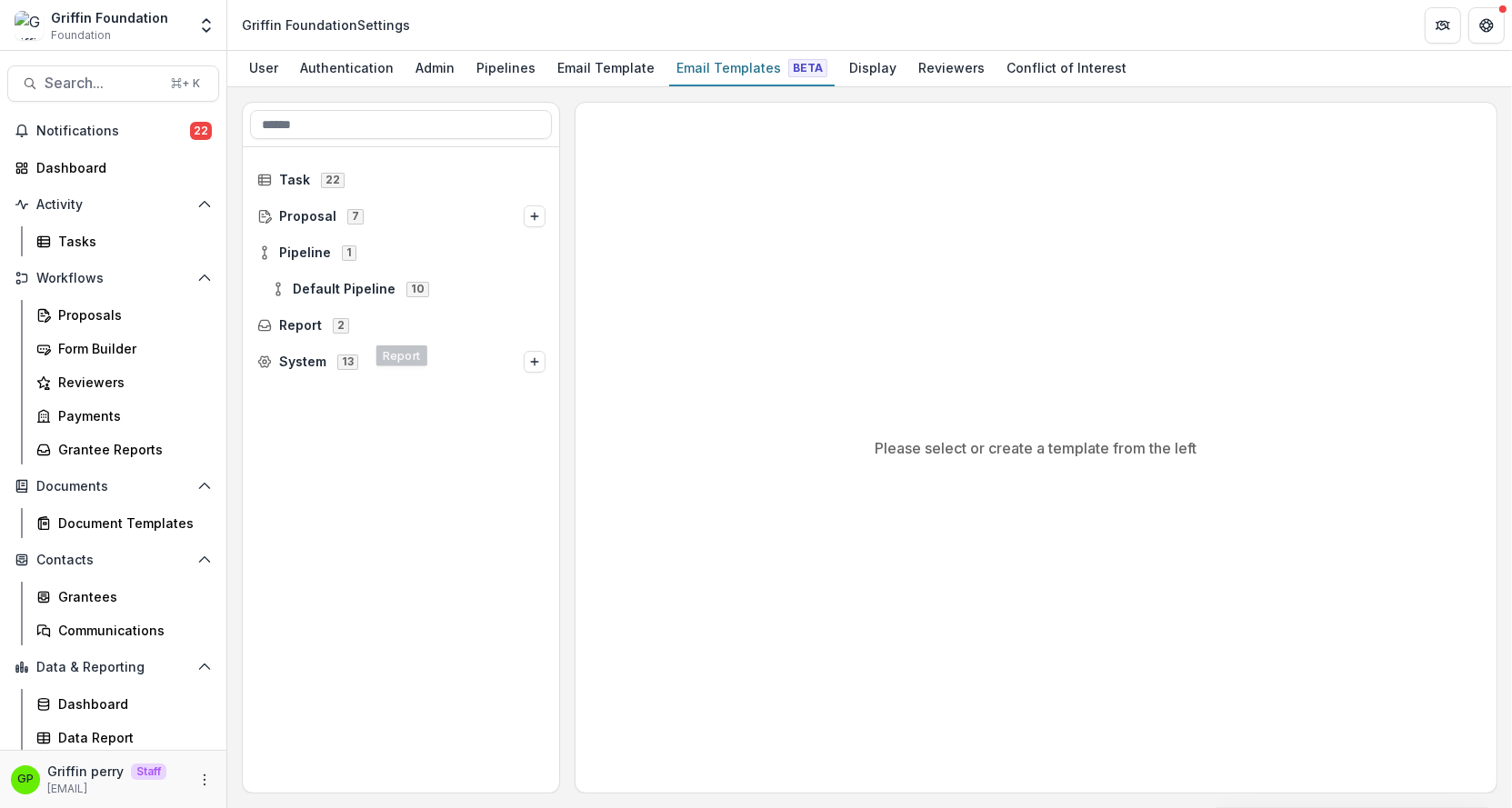 click on "Task 22 Proposal 7 Pipeline 1 Default Pipeline 10 Report 2 System 13" at bounding box center [401, 471] 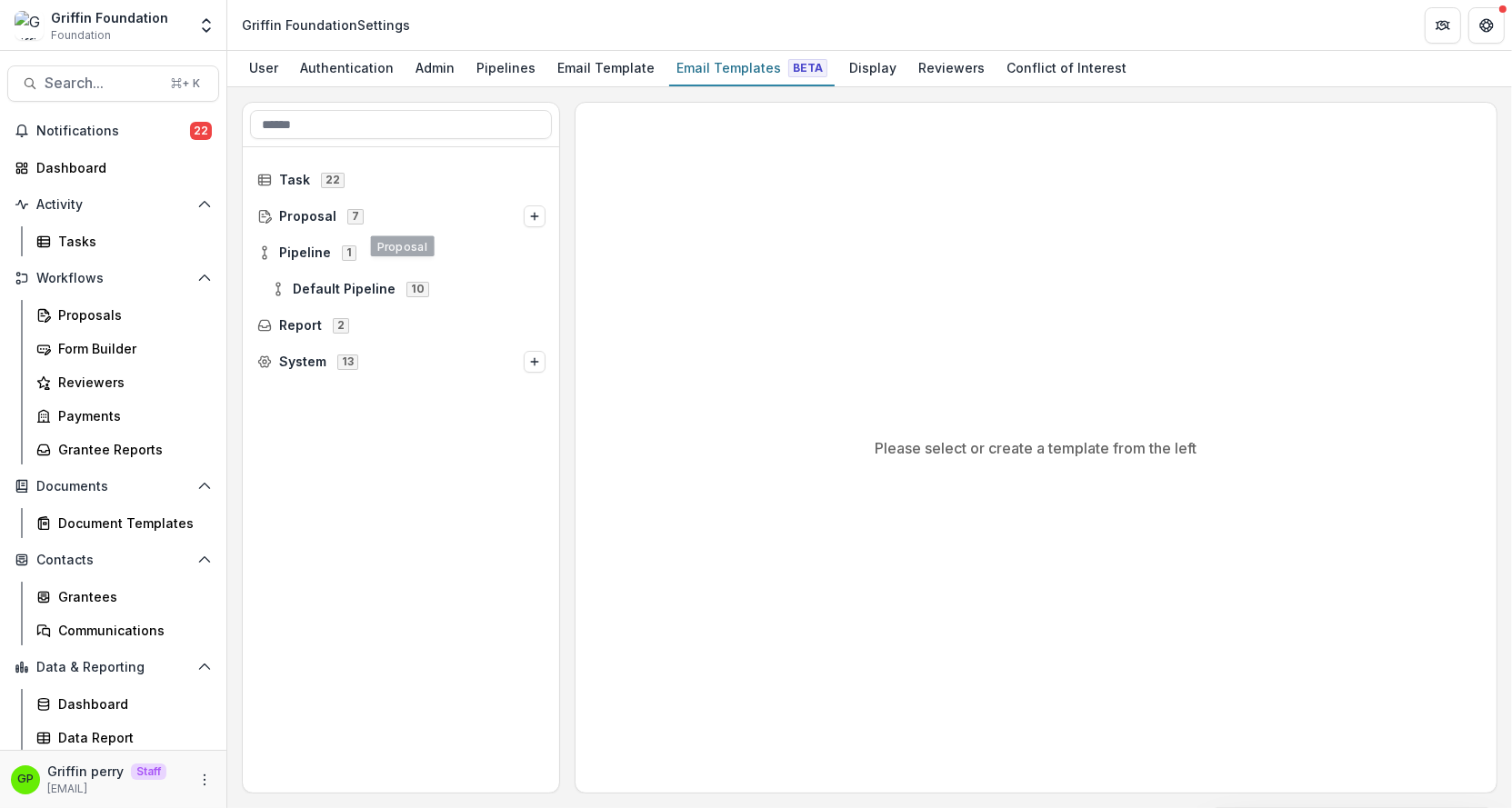 click on "Pipeline 1" at bounding box center [401, 253] 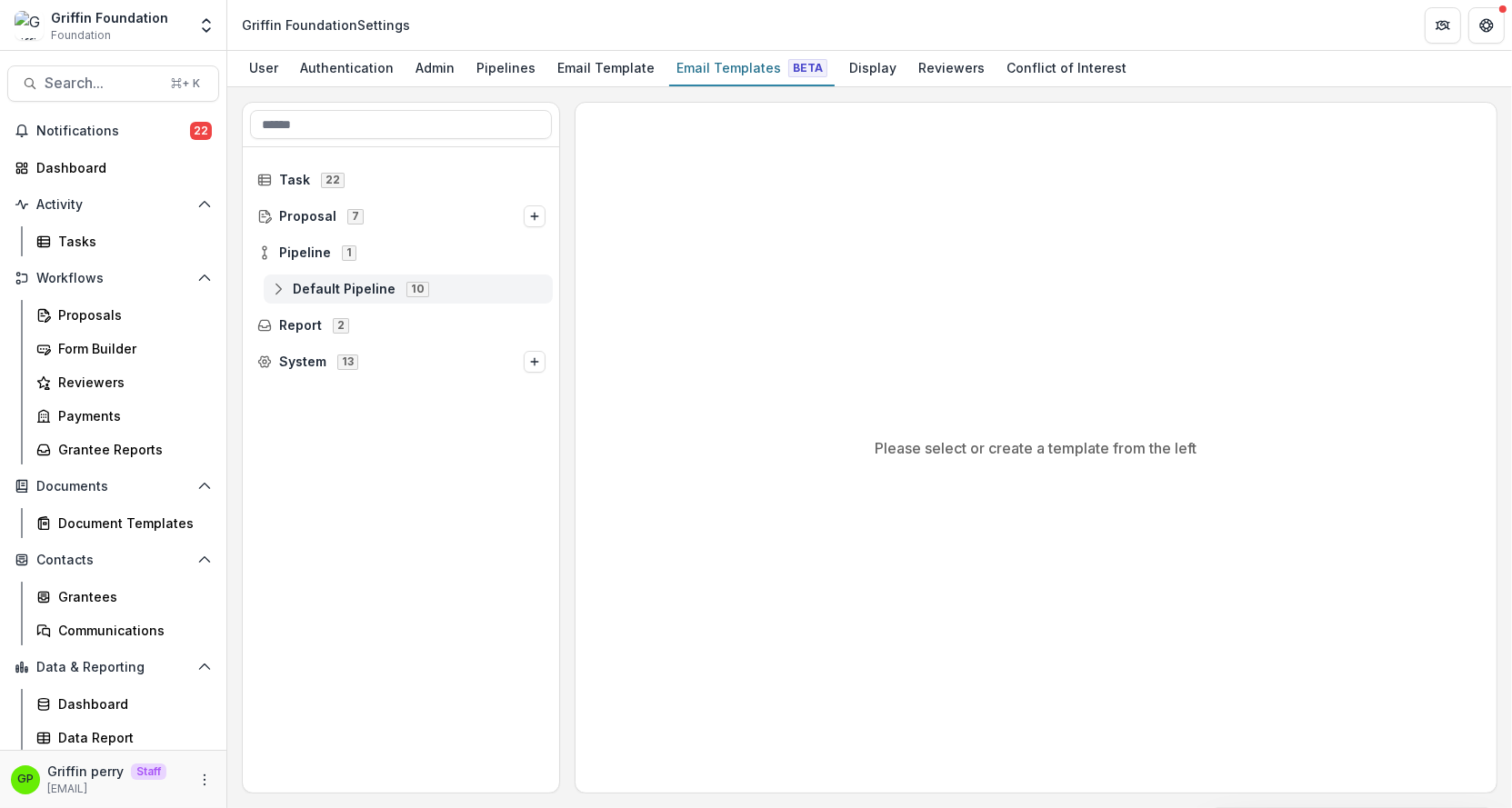 click on "Default Pipeline 10" at bounding box center [408, 288] 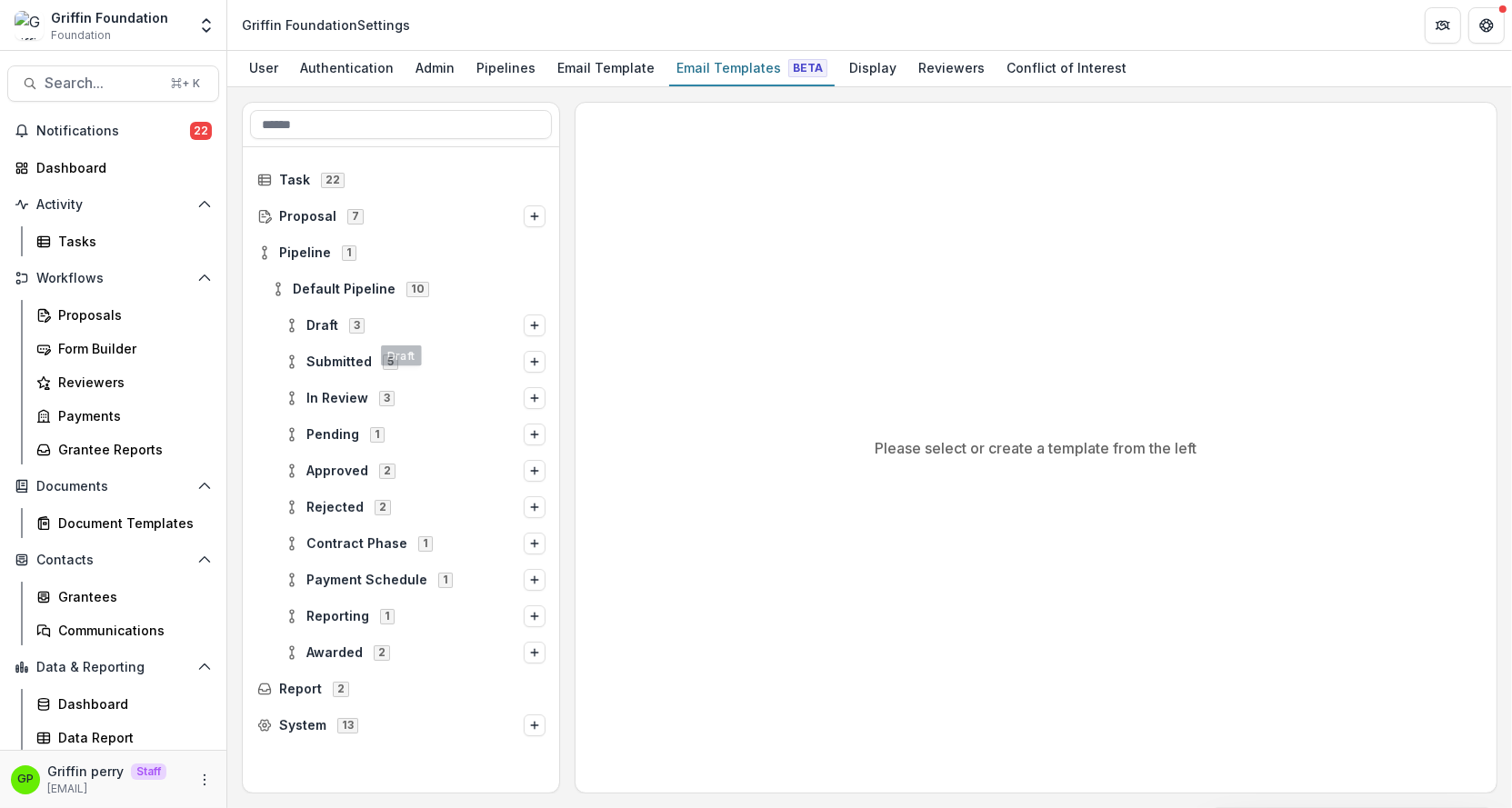 click on "Submitted 5" at bounding box center (401, 362) 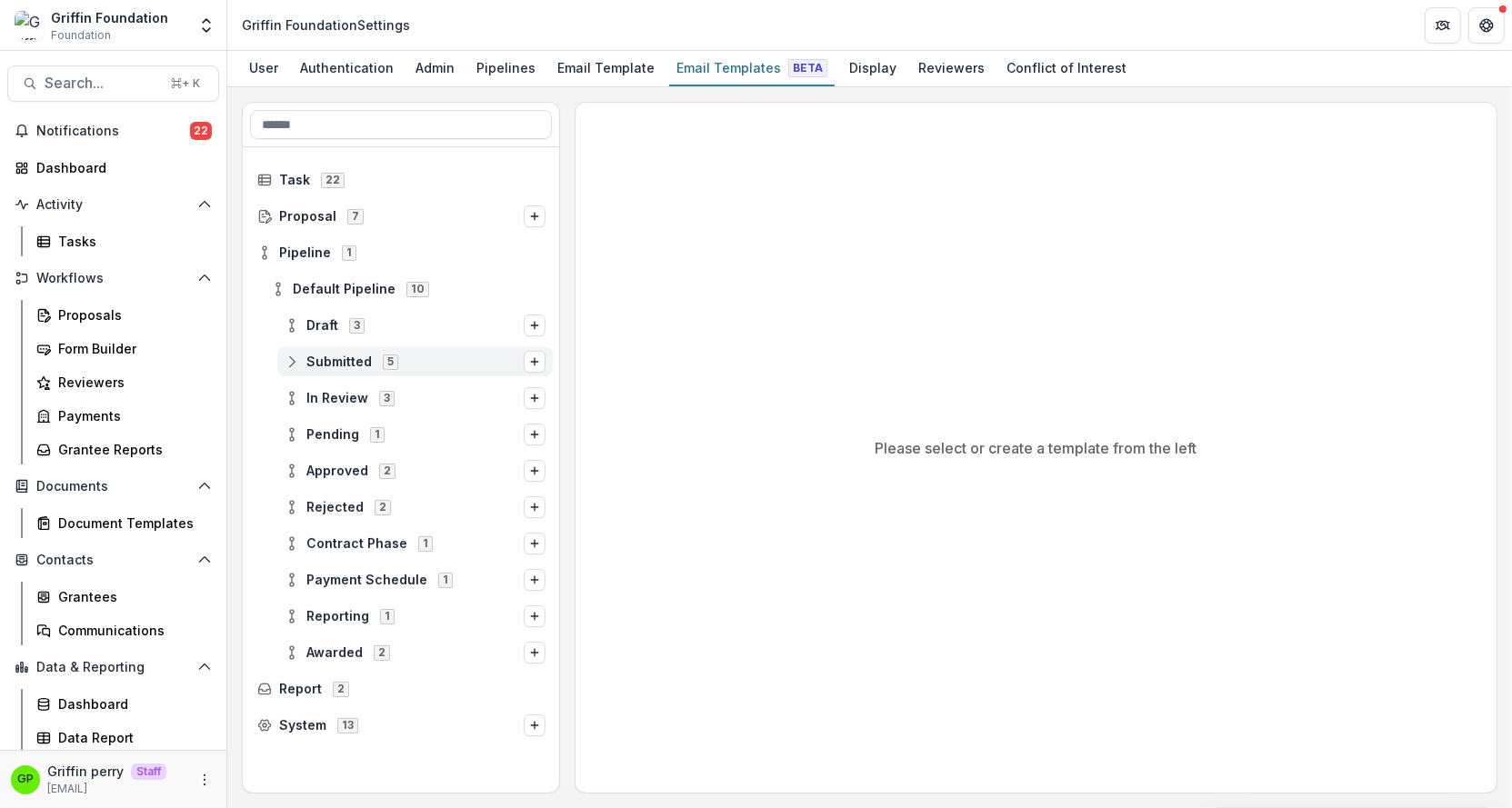 click on "Submitted" at bounding box center (339, 362) 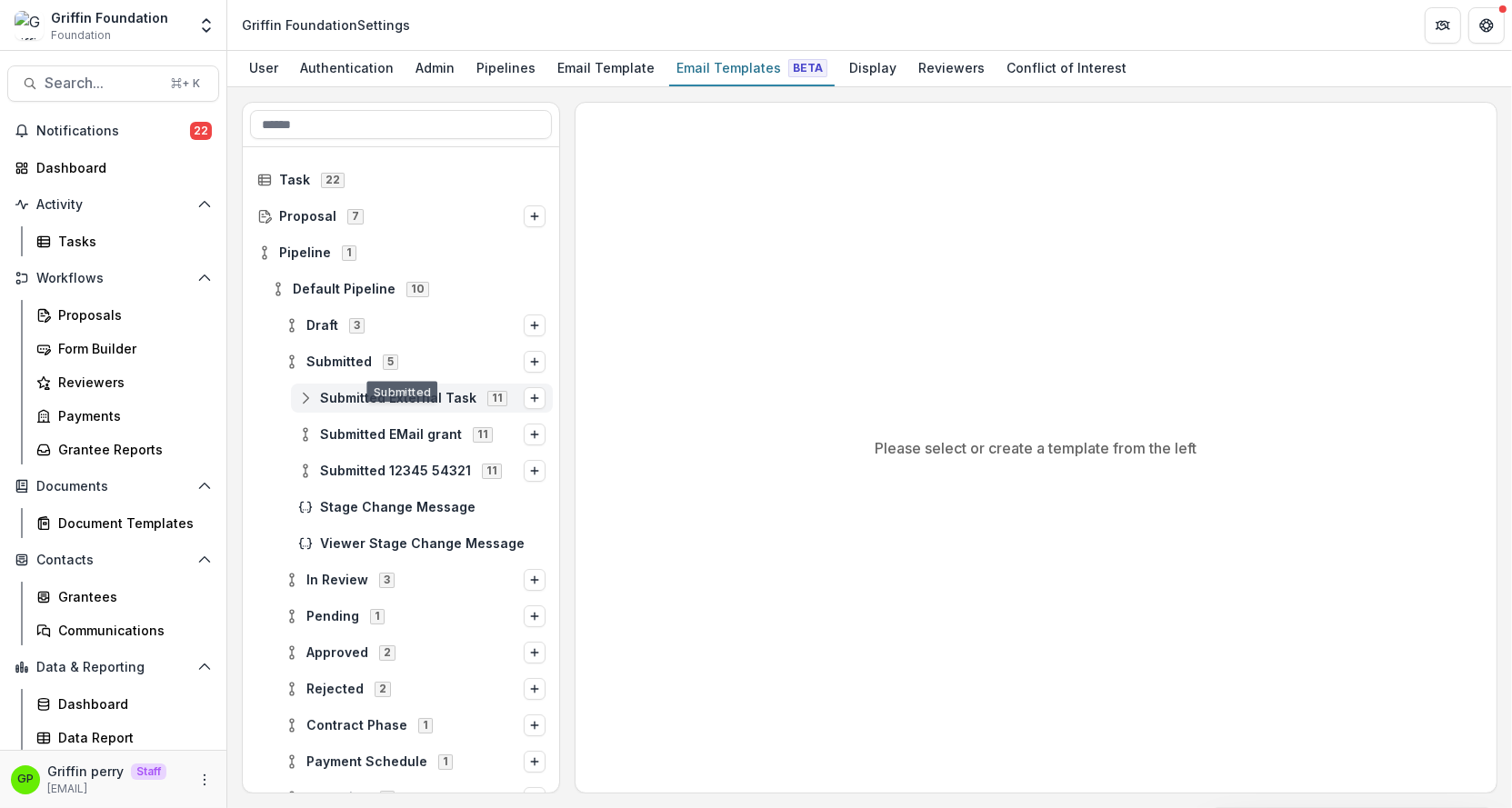 click on "Submitted External Task 11" at bounding box center (422, 398) 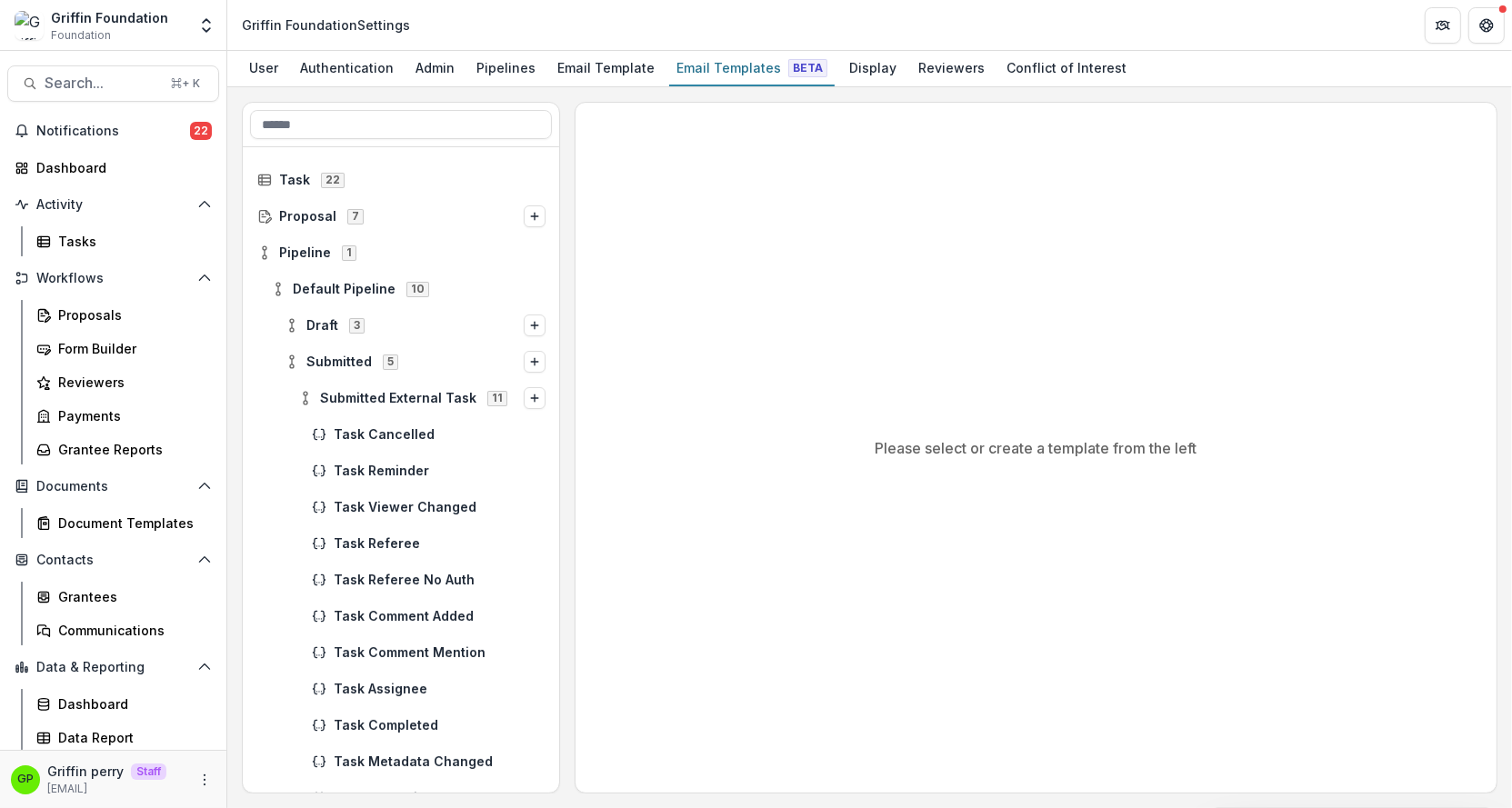 click on "Task Viewer Changed" at bounding box center (401, 507) 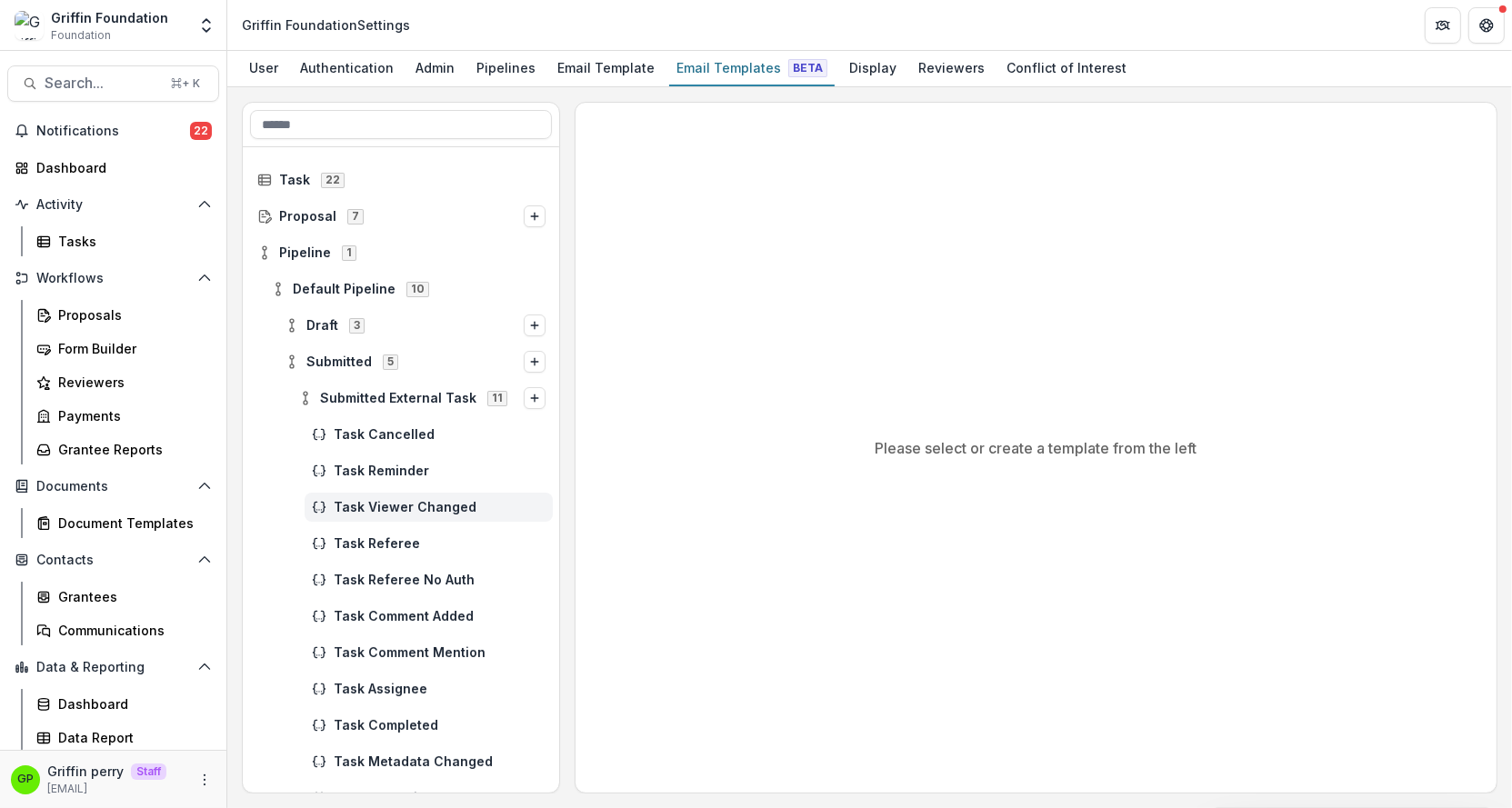 click on "Task Viewer Changed" at bounding box center (439, 507) 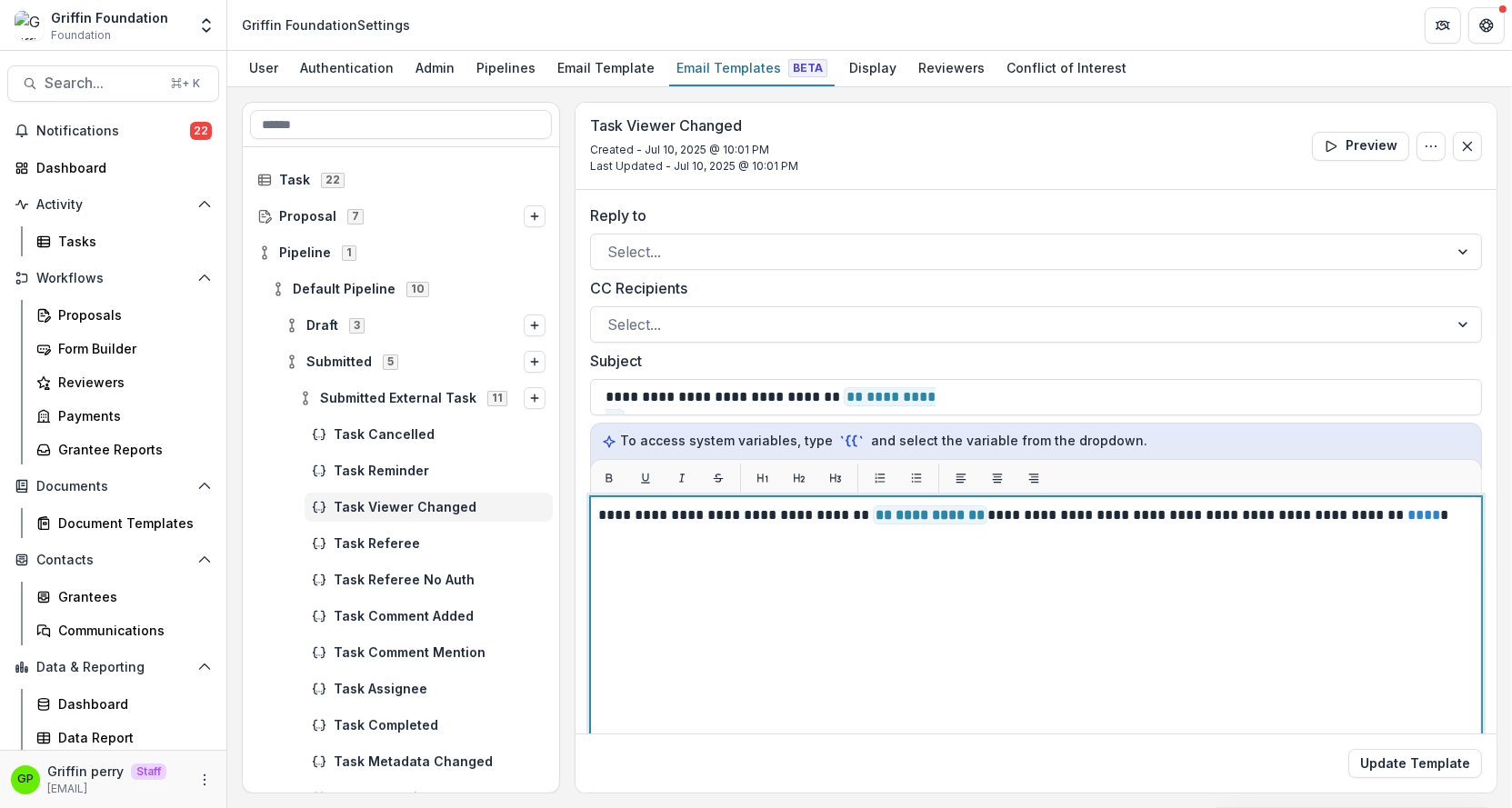click on "**********" at bounding box center (1036, 723) 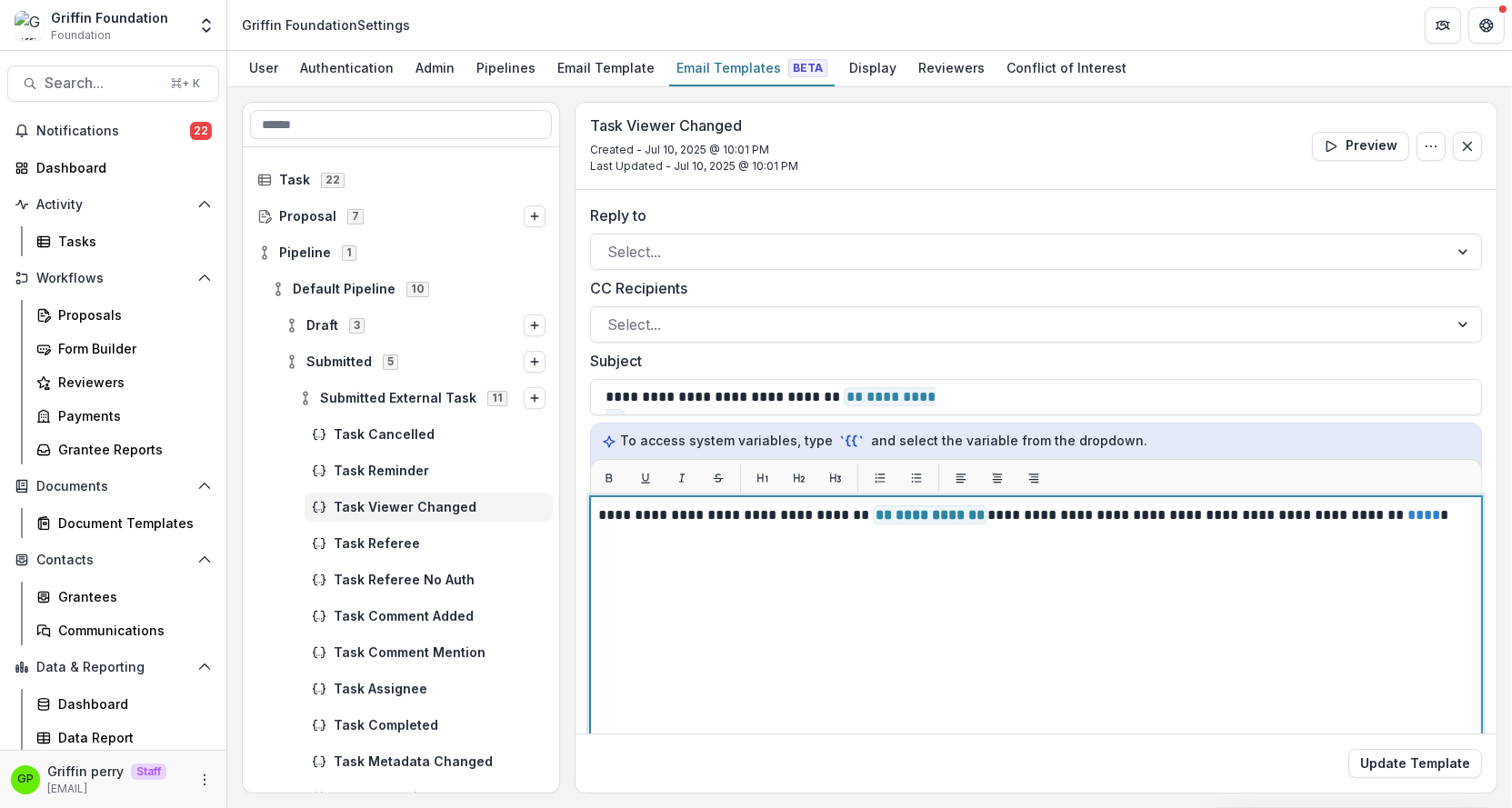 type 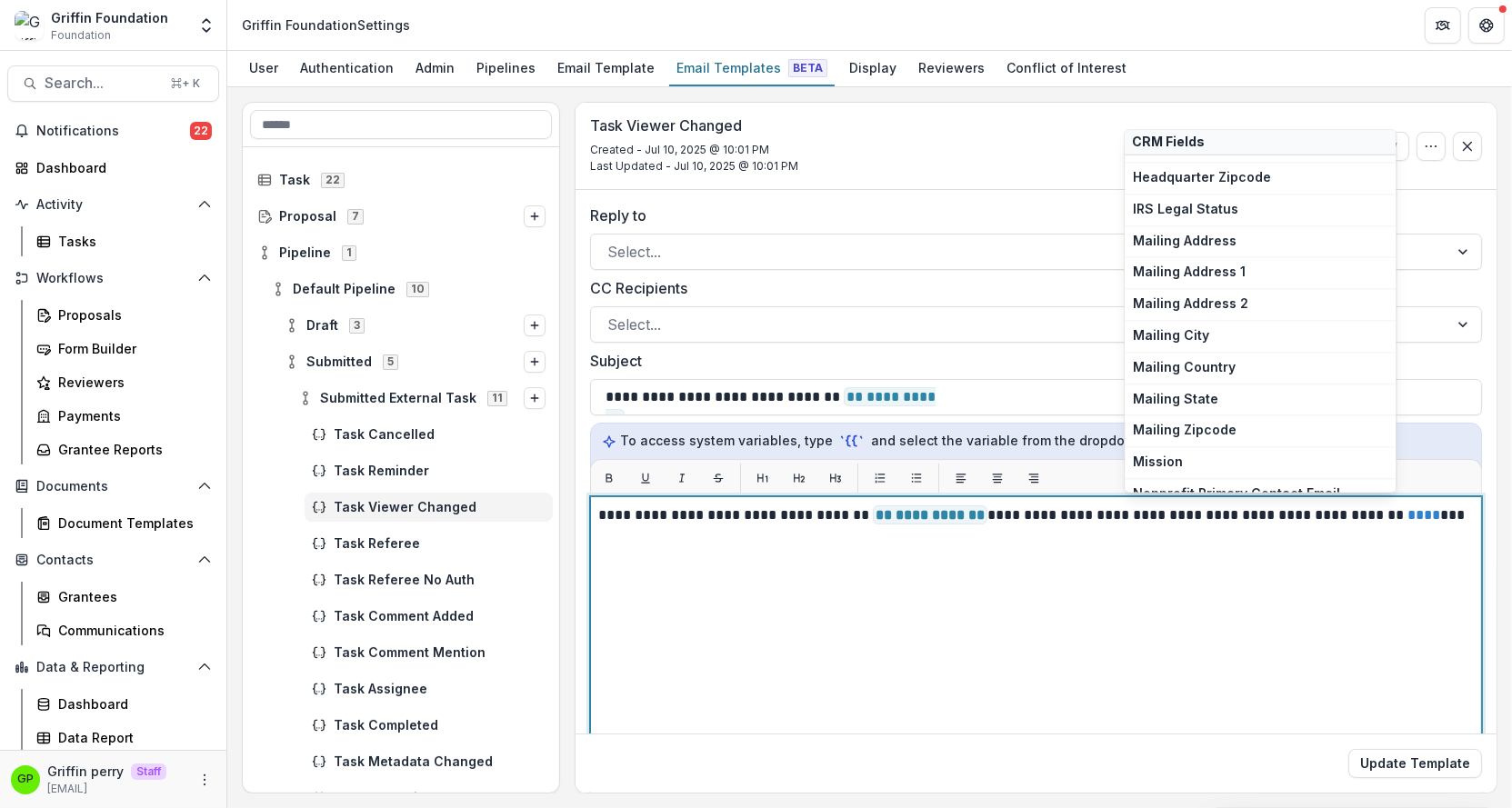scroll, scrollTop: 2793, scrollLeft: 0, axis: vertical 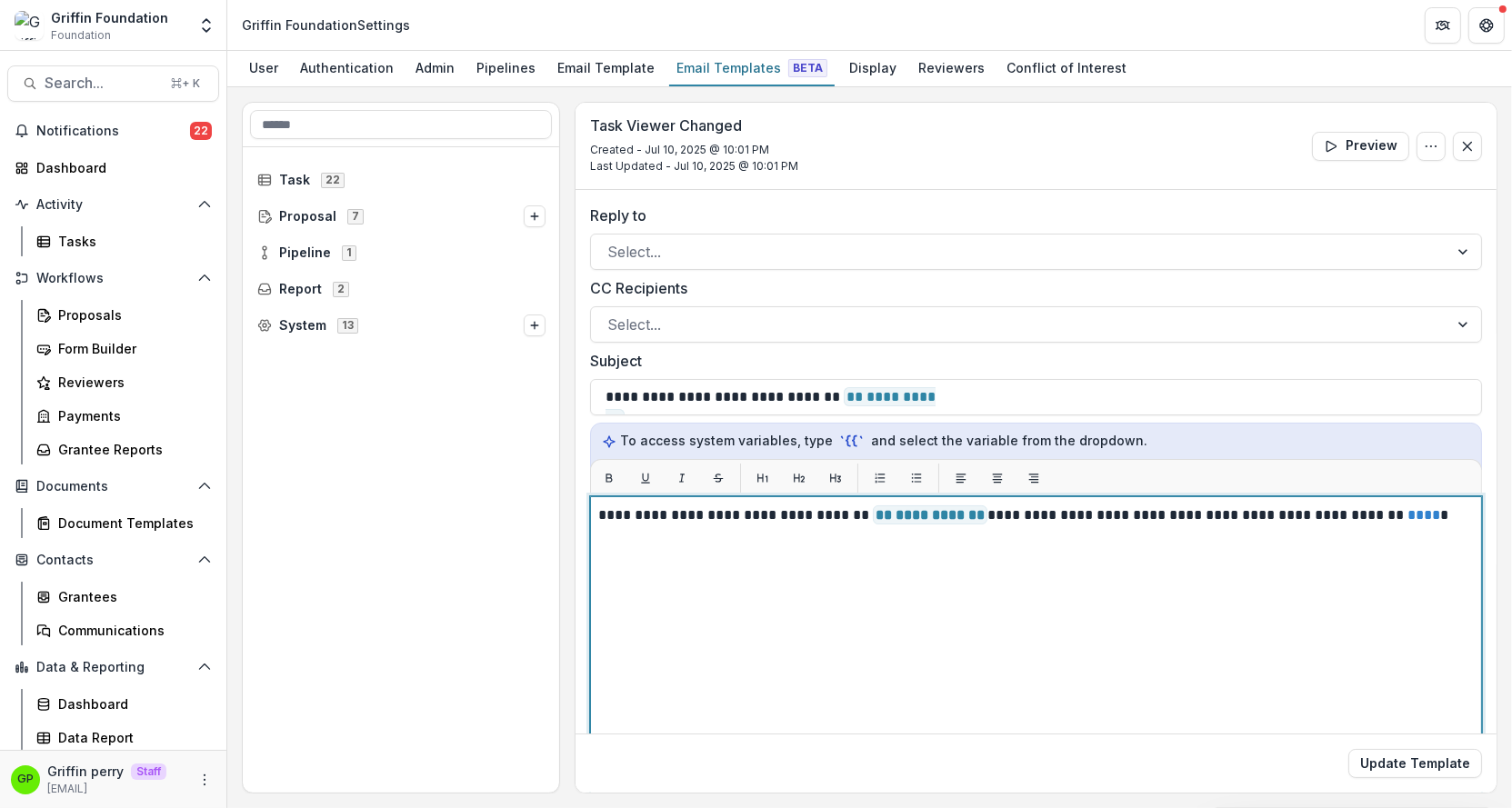 click on "**********" at bounding box center (1036, 515) 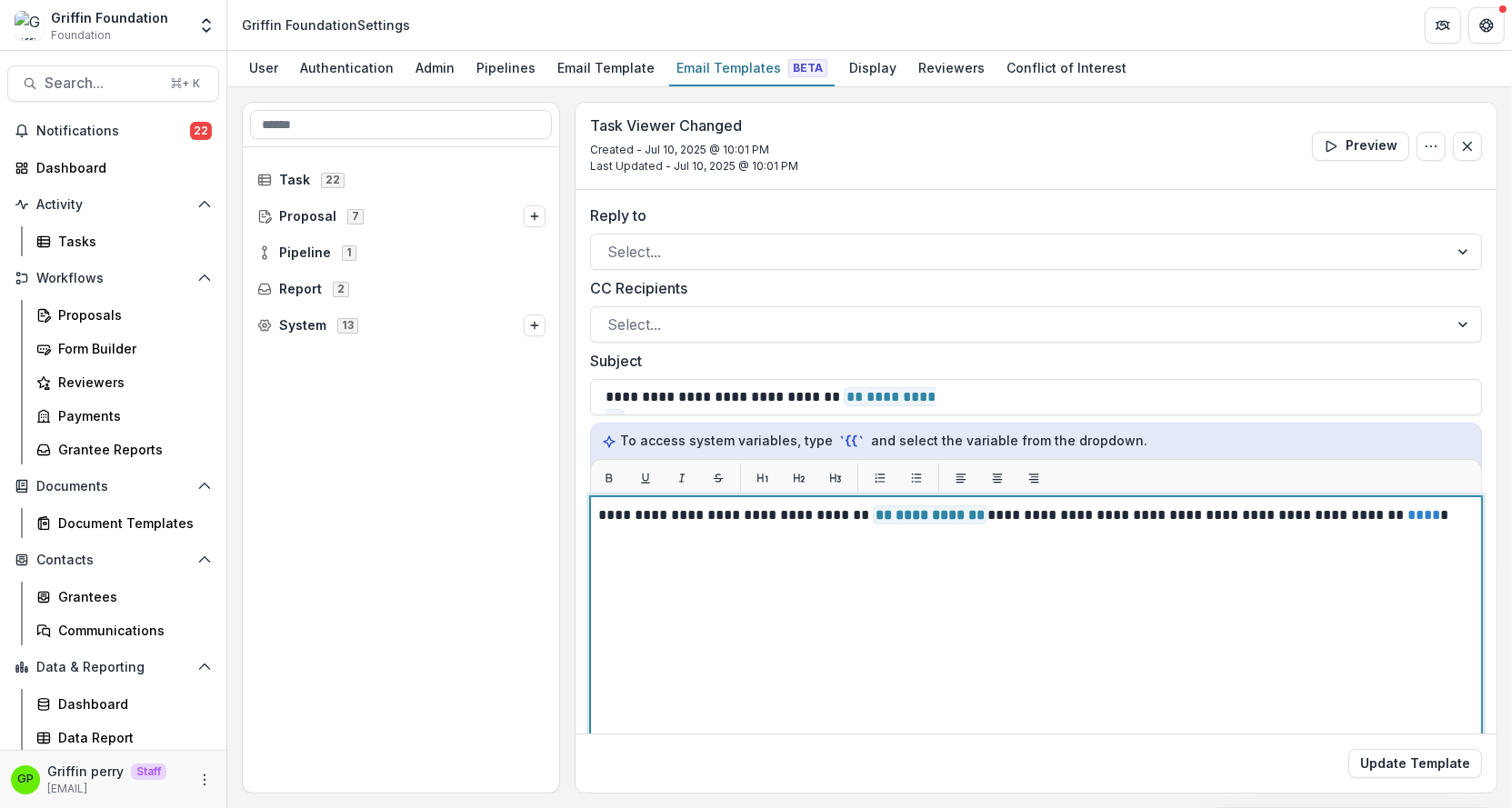 click on "**********" at bounding box center (1036, 723) 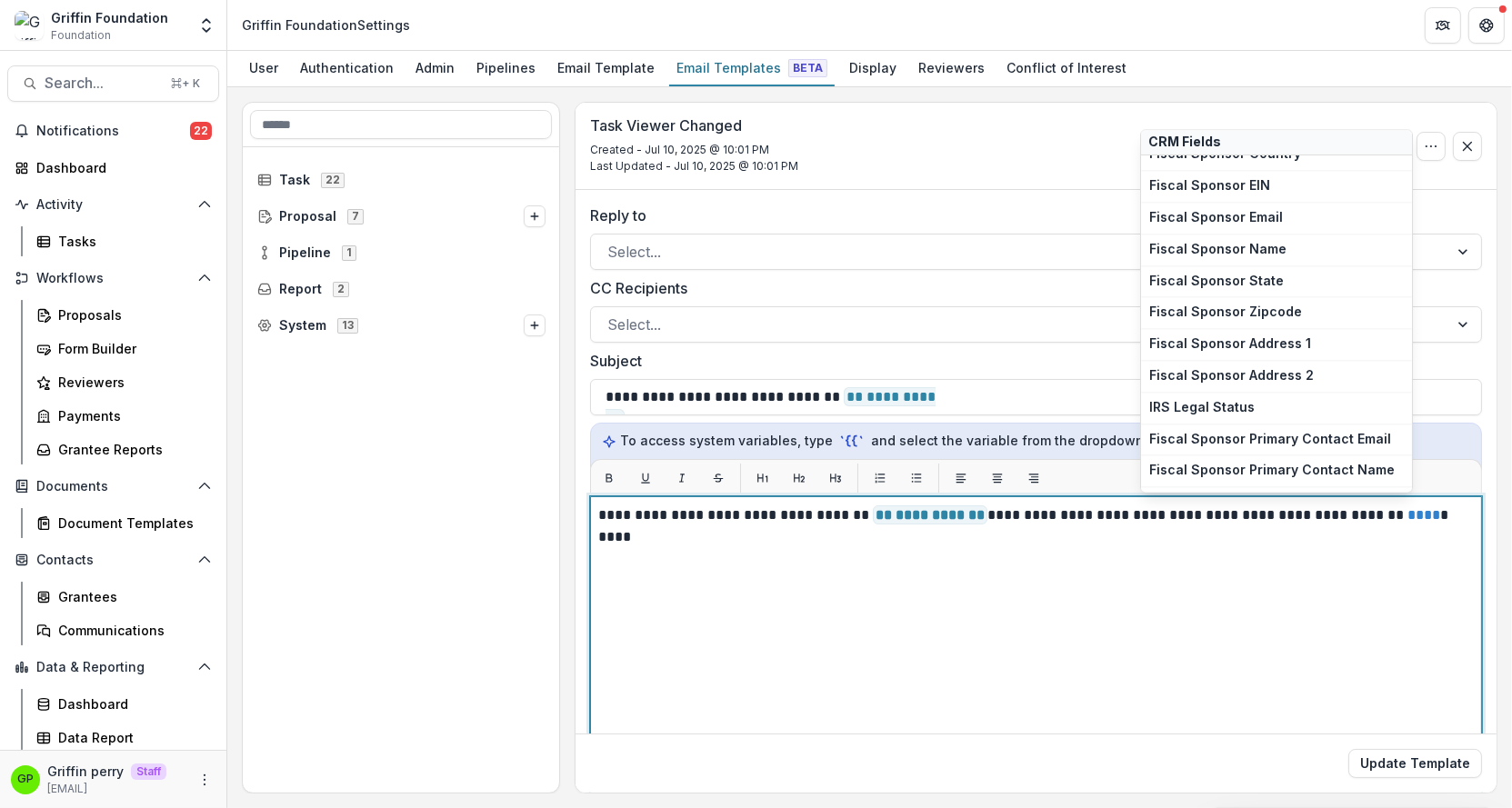 scroll, scrollTop: 1, scrollLeft: 0, axis: vertical 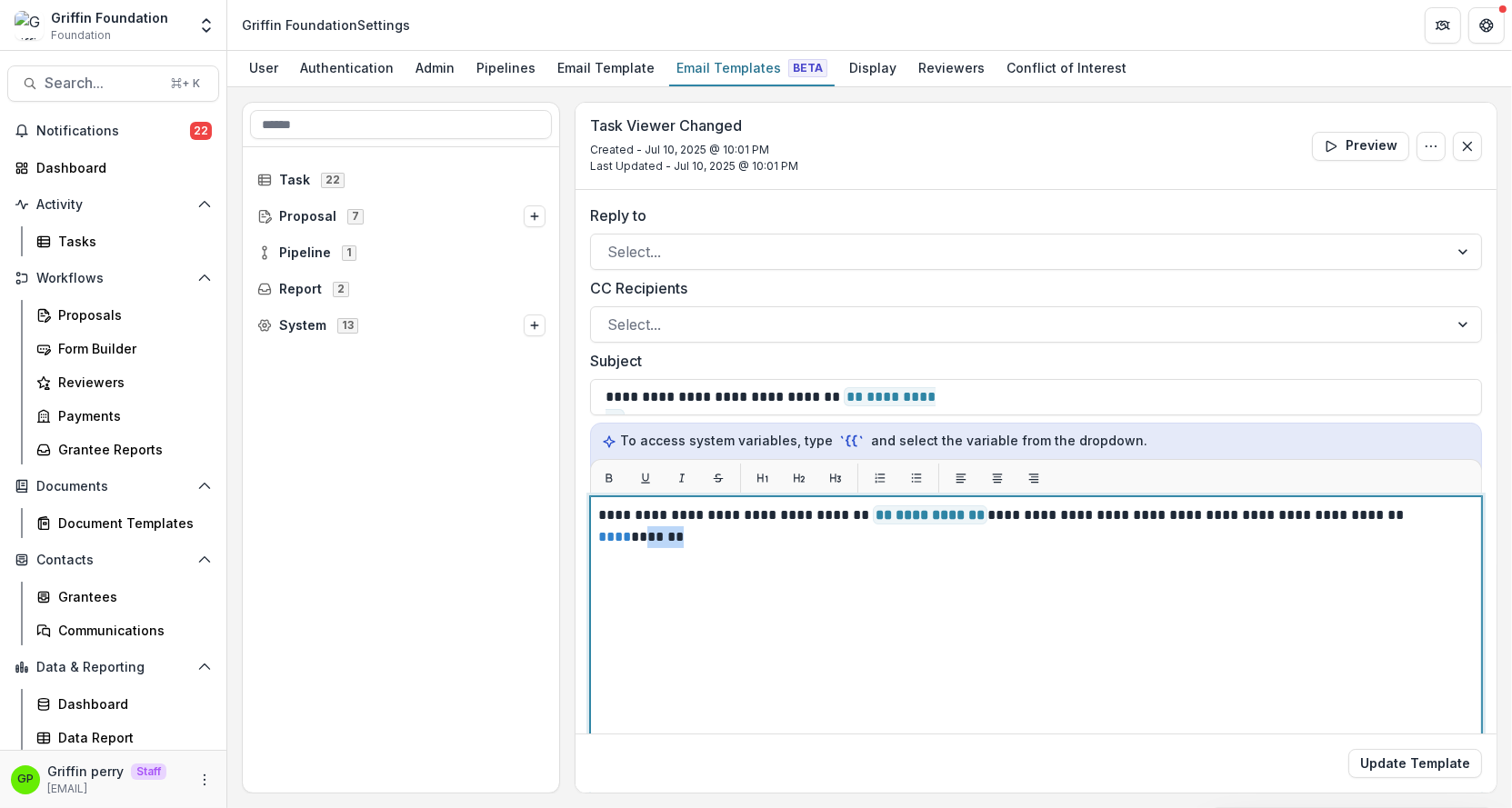 drag, startPoint x: 1459, startPoint y: 511, endPoint x: 1389, endPoint y: 508, distance: 70.06426 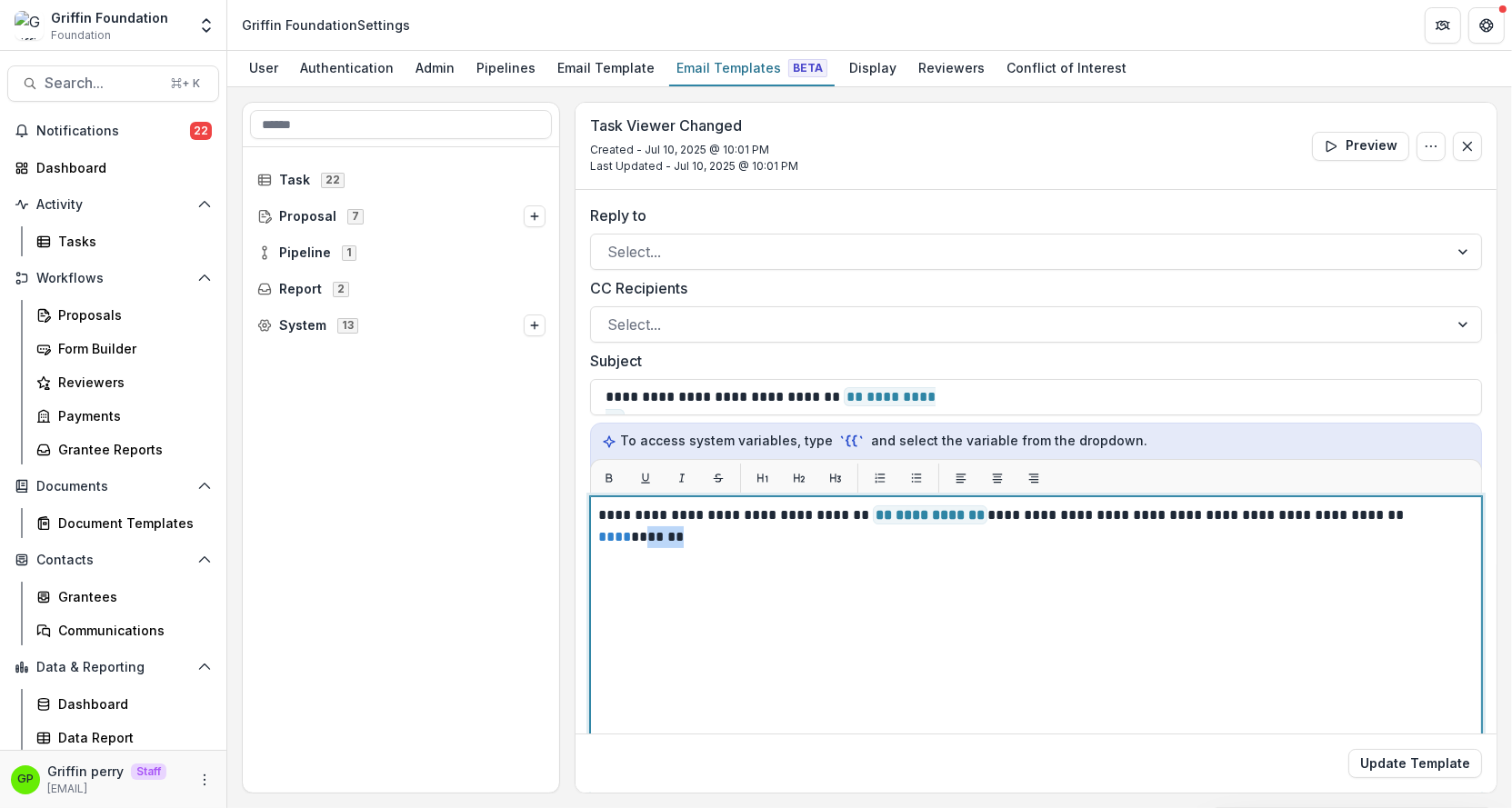 click on "**********" at bounding box center (1036, 515) 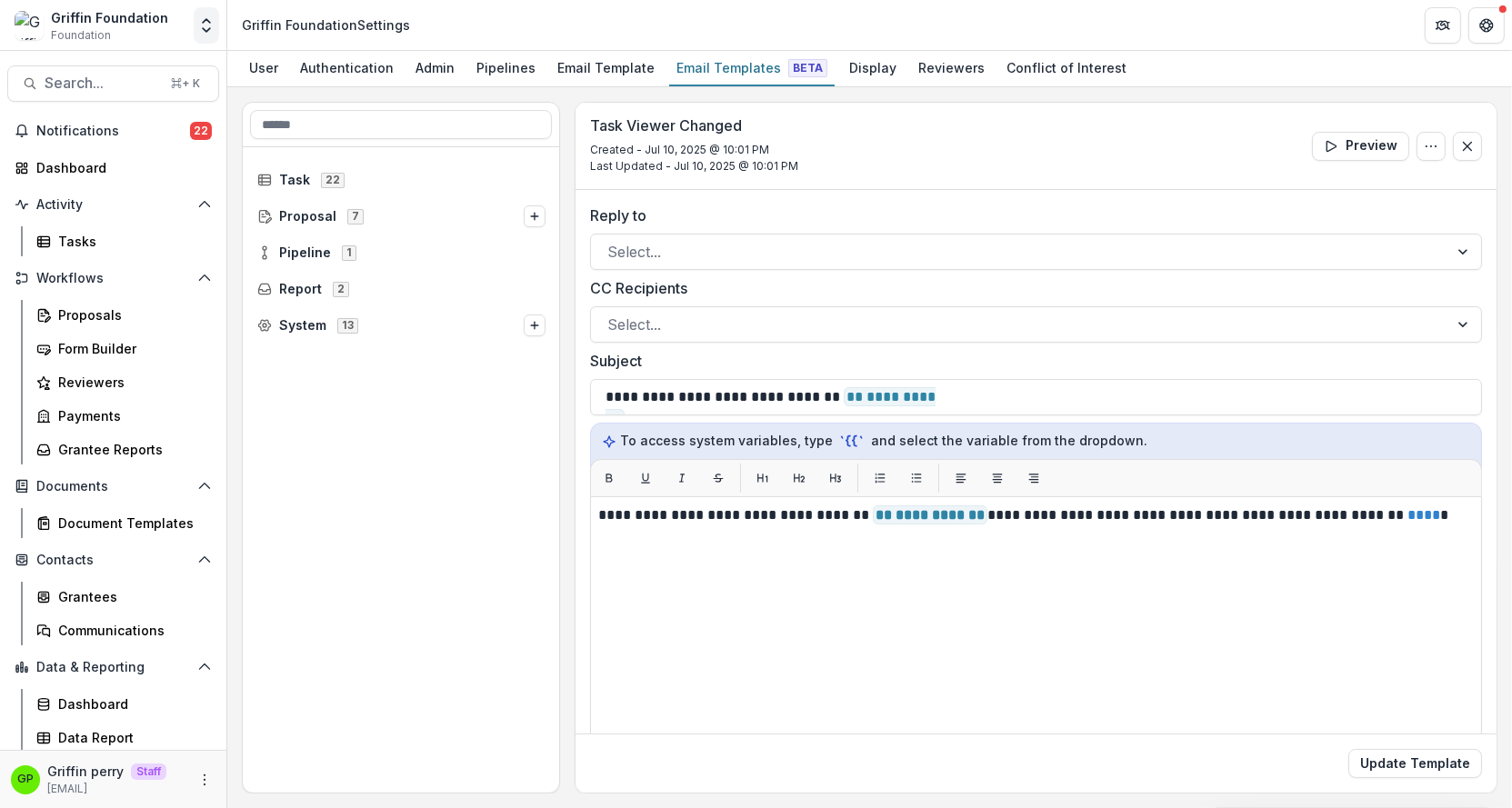 click at bounding box center [206, 25] 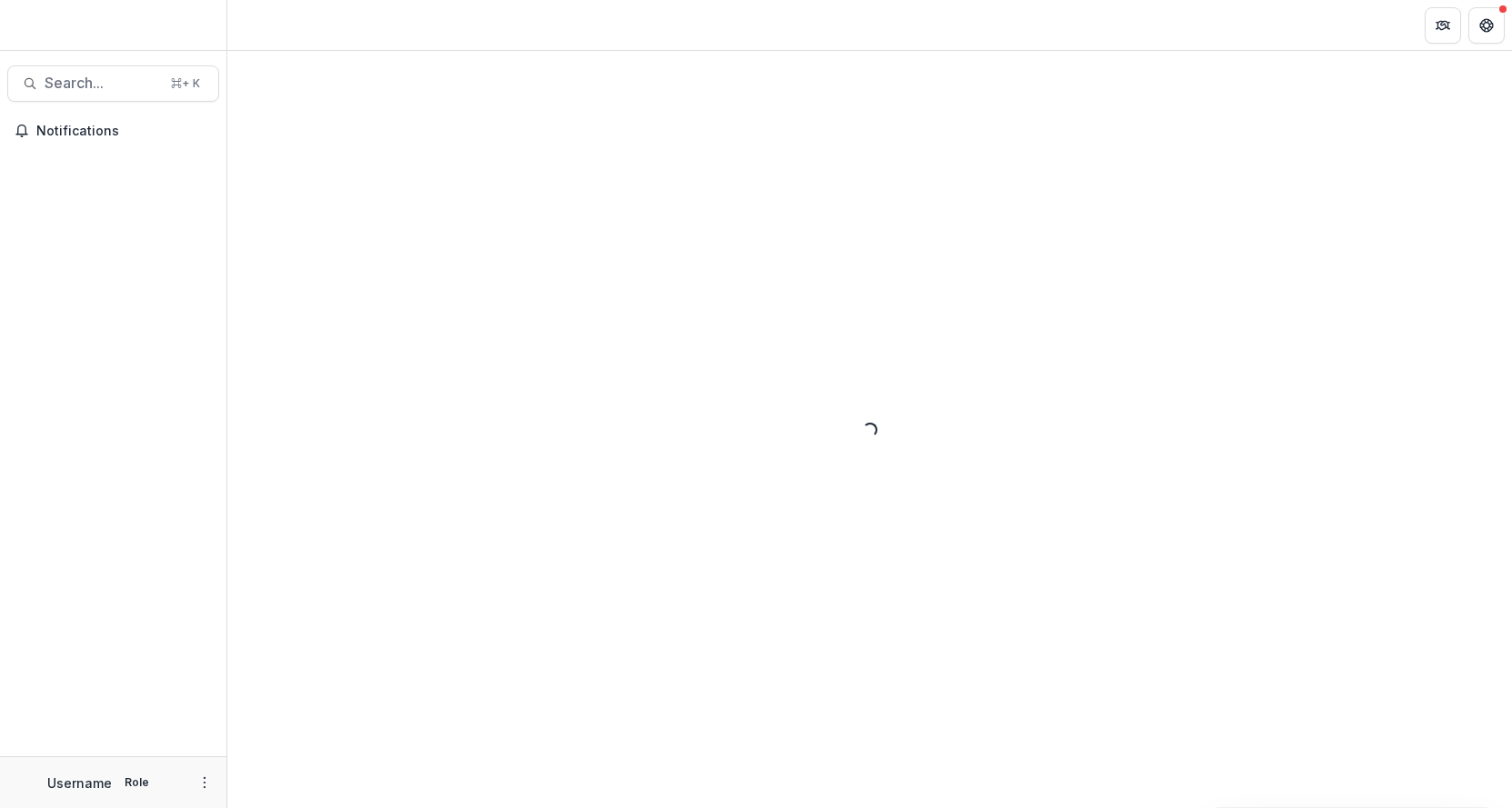 scroll, scrollTop: 0, scrollLeft: 0, axis: both 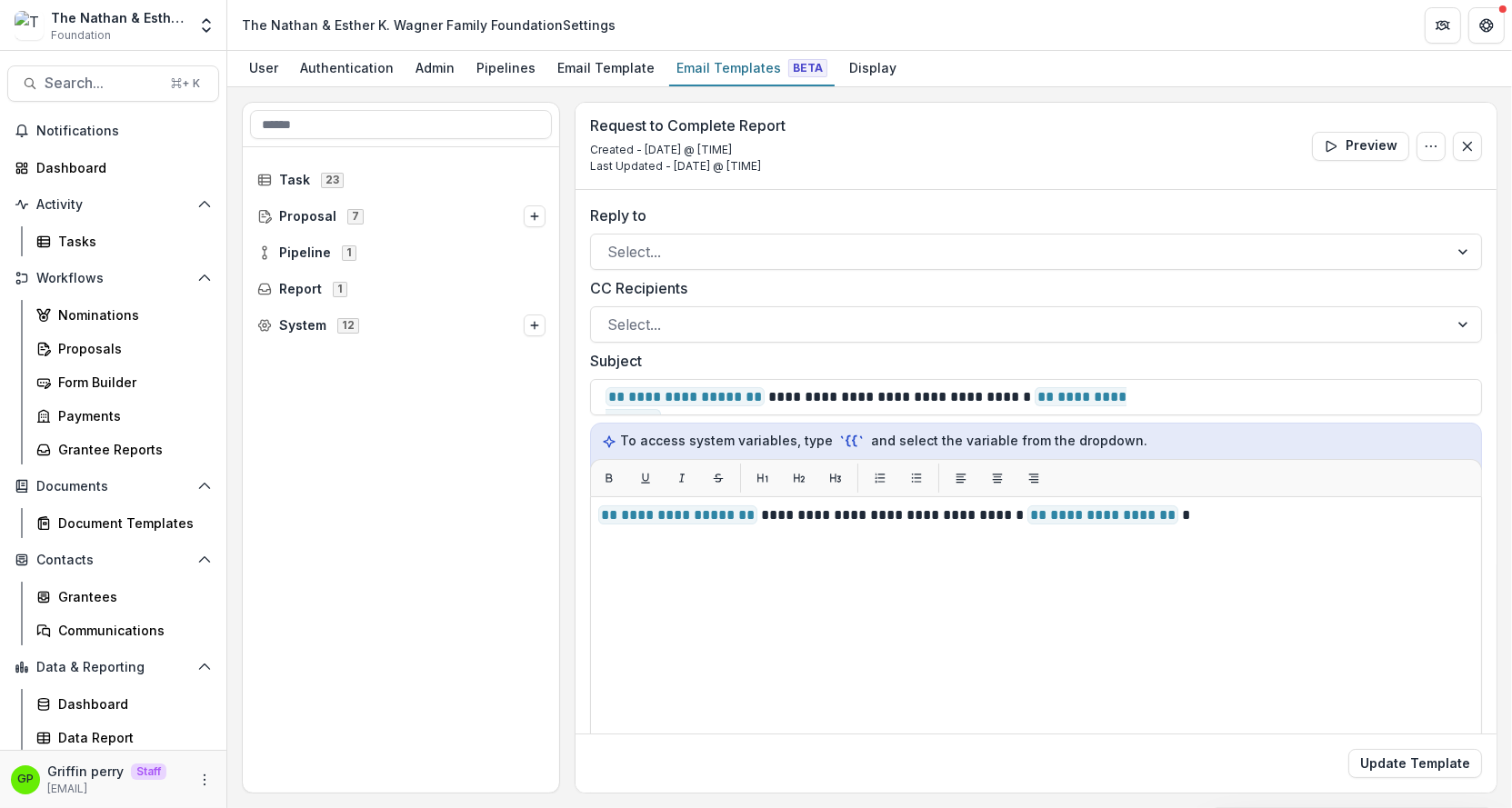 click on "The [PERSON] & [PERSON] [ORG] Foundation Foundation Aggregate Analysis Foundations [ORG] Foundation [ORG] Foundation Nonprofits The [ORG] Nonprofit Food On Foot Inc [NUMBER] [ORG] Nonprofit Test Email [PERSON] onboarding Ahhhhh [PERSON] [PERSON] Build Successful Test old populate behavior [PERSON][PERSON][PERSON][PERSON] [ORG] Test Eatly Yerba Matte Team Settings Admin Settings" at bounding box center (113, 25) 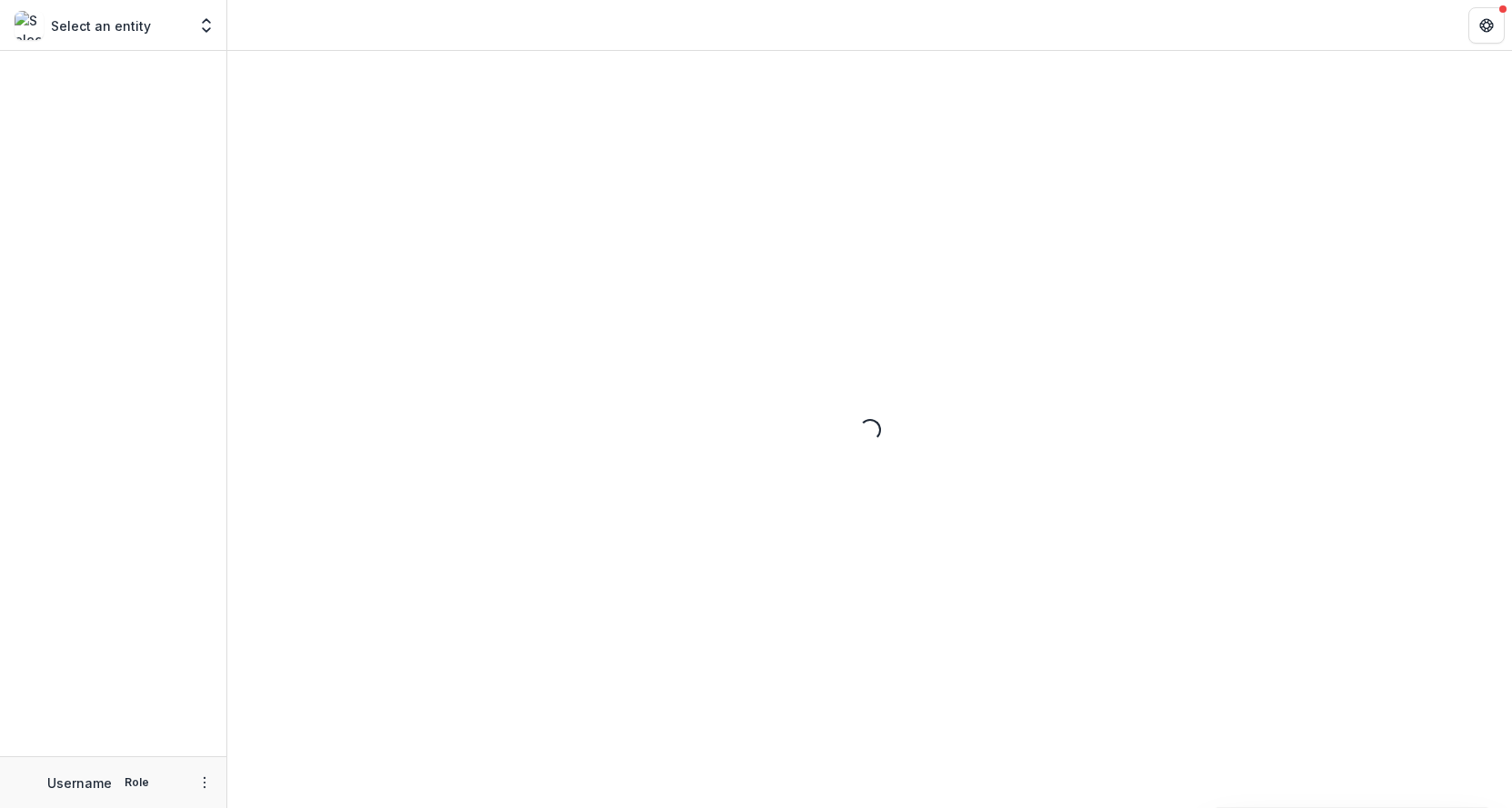 scroll, scrollTop: 0, scrollLeft: 0, axis: both 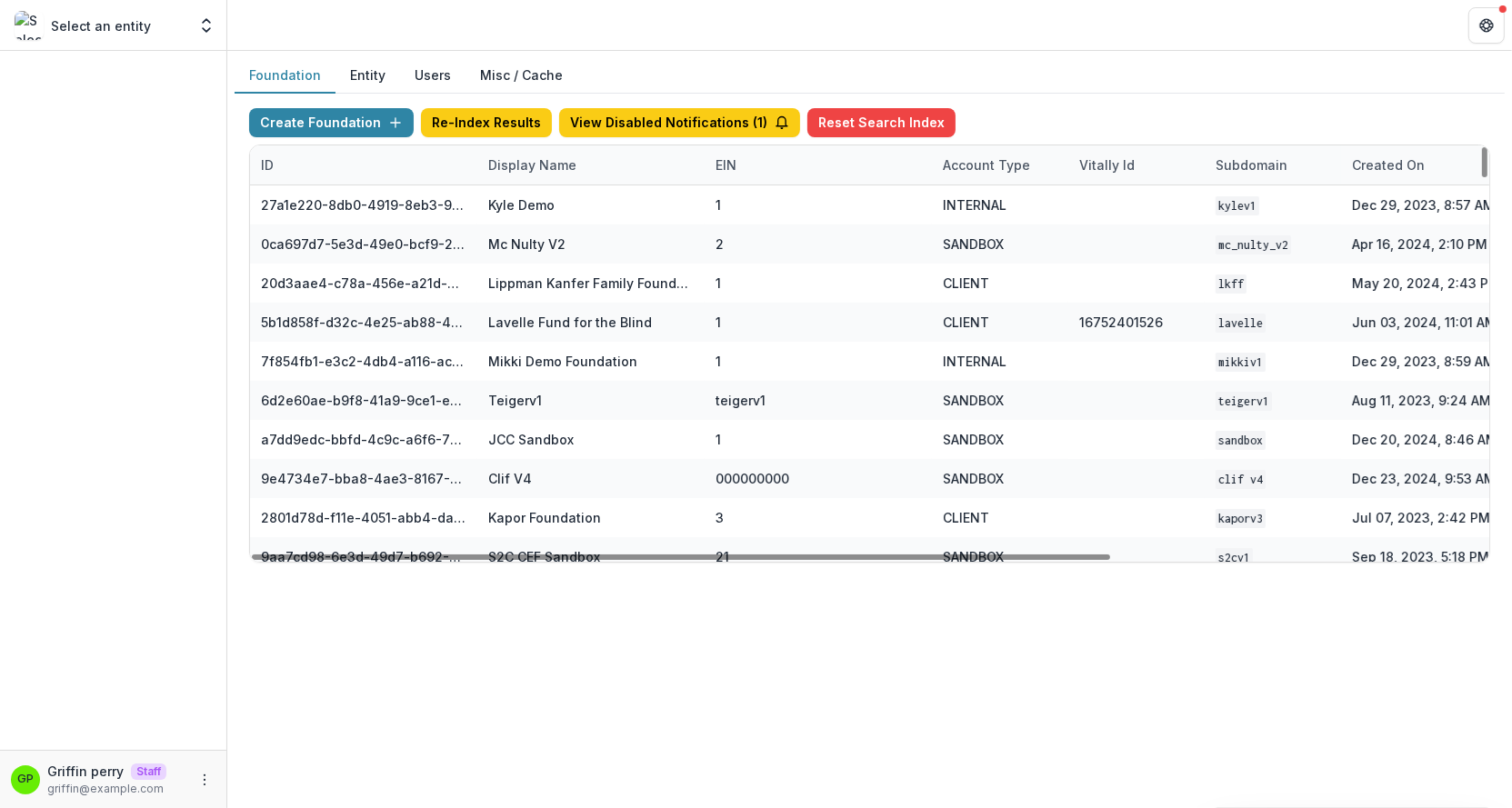 click on "Display Name" at bounding box center [591, 165] 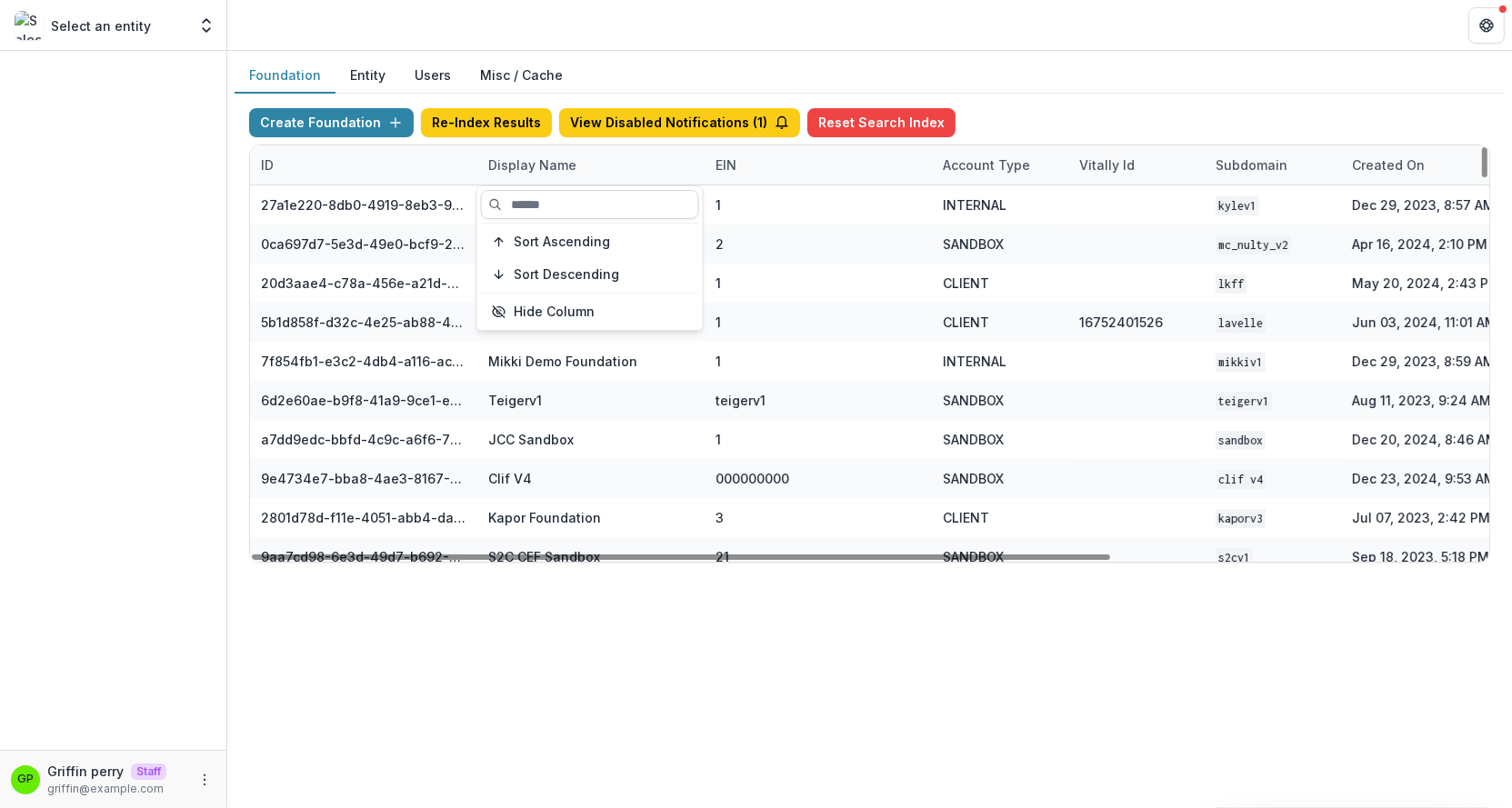 click at bounding box center [590, 204] 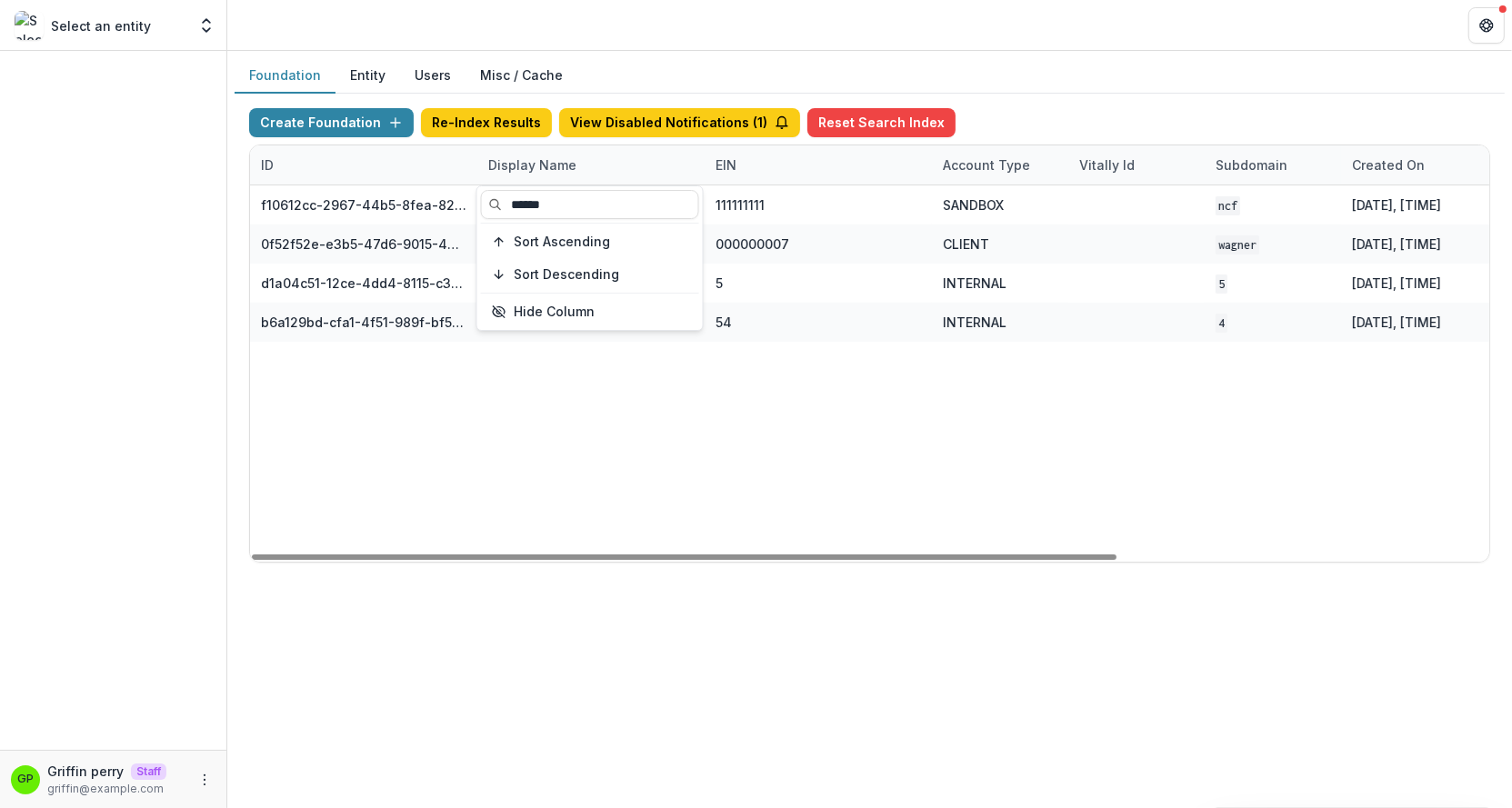 type on "******" 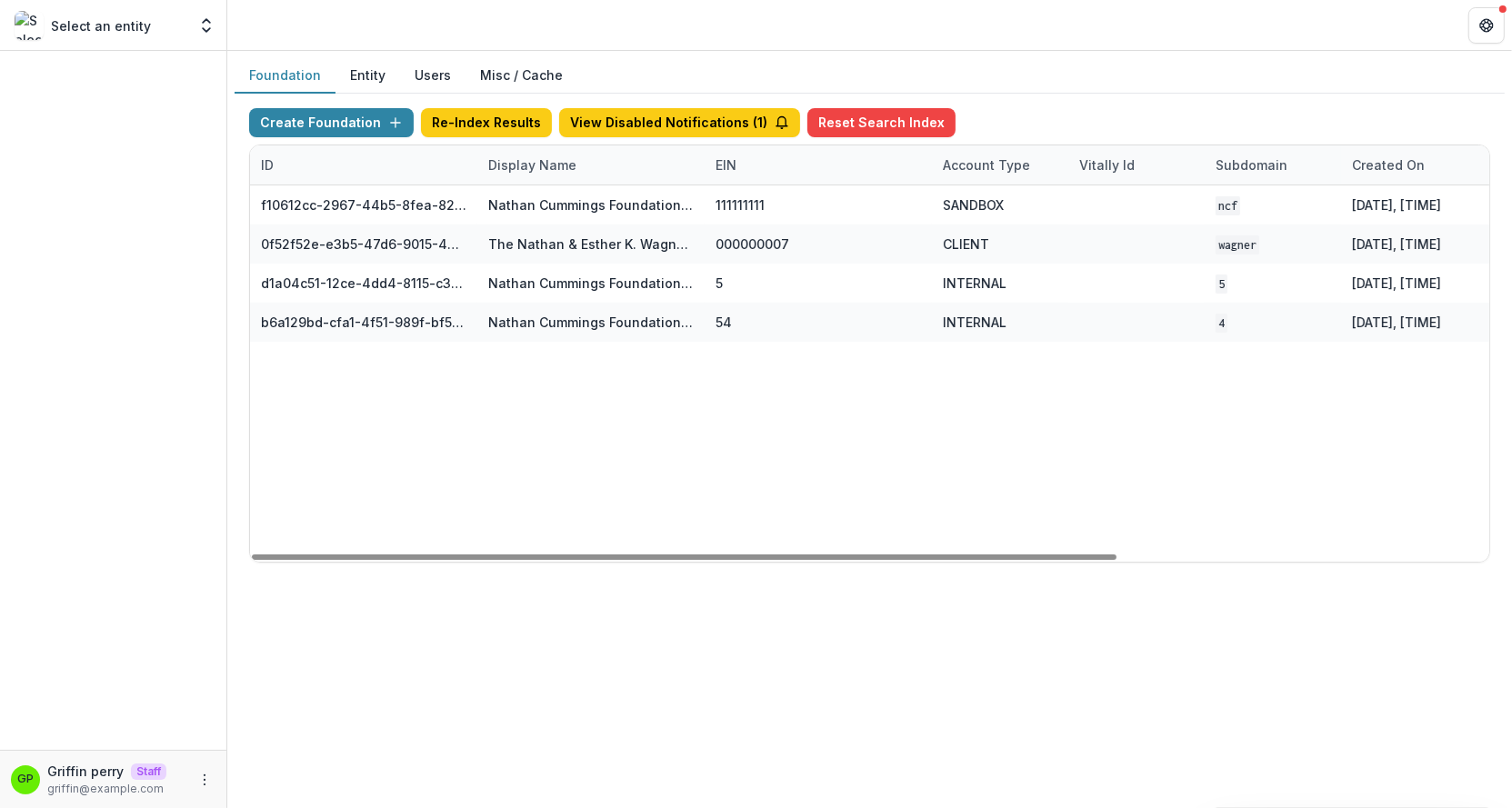 click on "f10612cc-2967-44b5-8fea-824c4e1f13c5 Nathan Cummings Foundation Workflow Sandbox 111111111 SANDBOX ncf Apr 16, 2025, 4:41 PM Visit Edit Feature Flags 0f52f52e-e3b5-47d6-9015-40e82d34684c The Nathan & Esther K. Wagner Family Foundation 000000007 CLIENT wagner Aug 29, 2024, 10:32 AM Visit Edit Feature Flags d1a04c51-12ce-4dd4-8115-c3f64f33e766 Nathan Cummings Foundation Data Sandbox 5 INTERNAL 5 Jul 27, 2025, 2:45 PM Visit Edit Feature Flags b6a129bd-cfa1-4f51-989f-bf5009606d84 Nathan Cummings Foundation Data Sandbox [dep] 54 INTERNAL 4 Jul 24, 2025, 12:50 PM Visit Edit Feature Flags" at bounding box center [1137, 374] 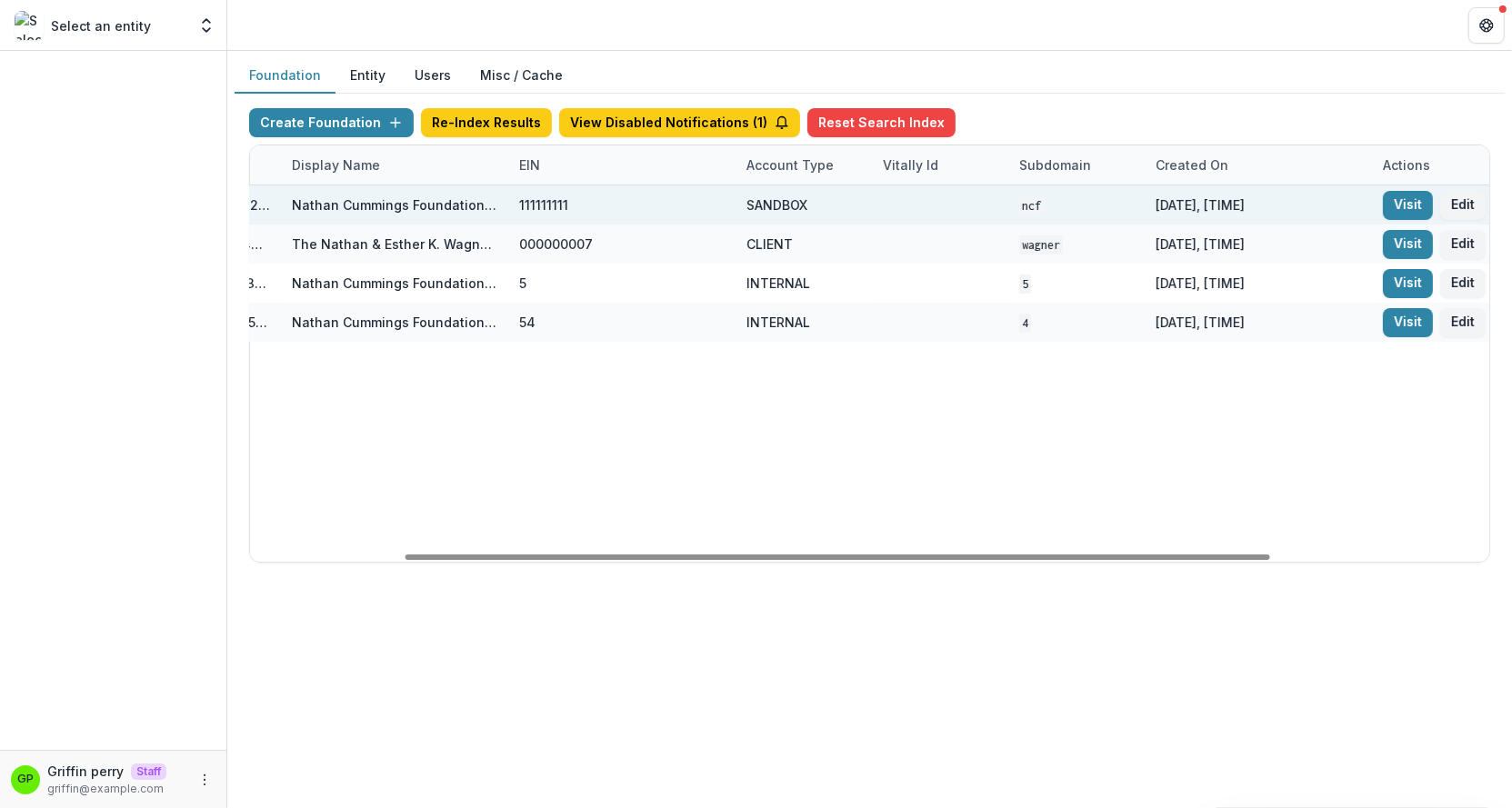 scroll, scrollTop: 0, scrollLeft: 533, axis: horizontal 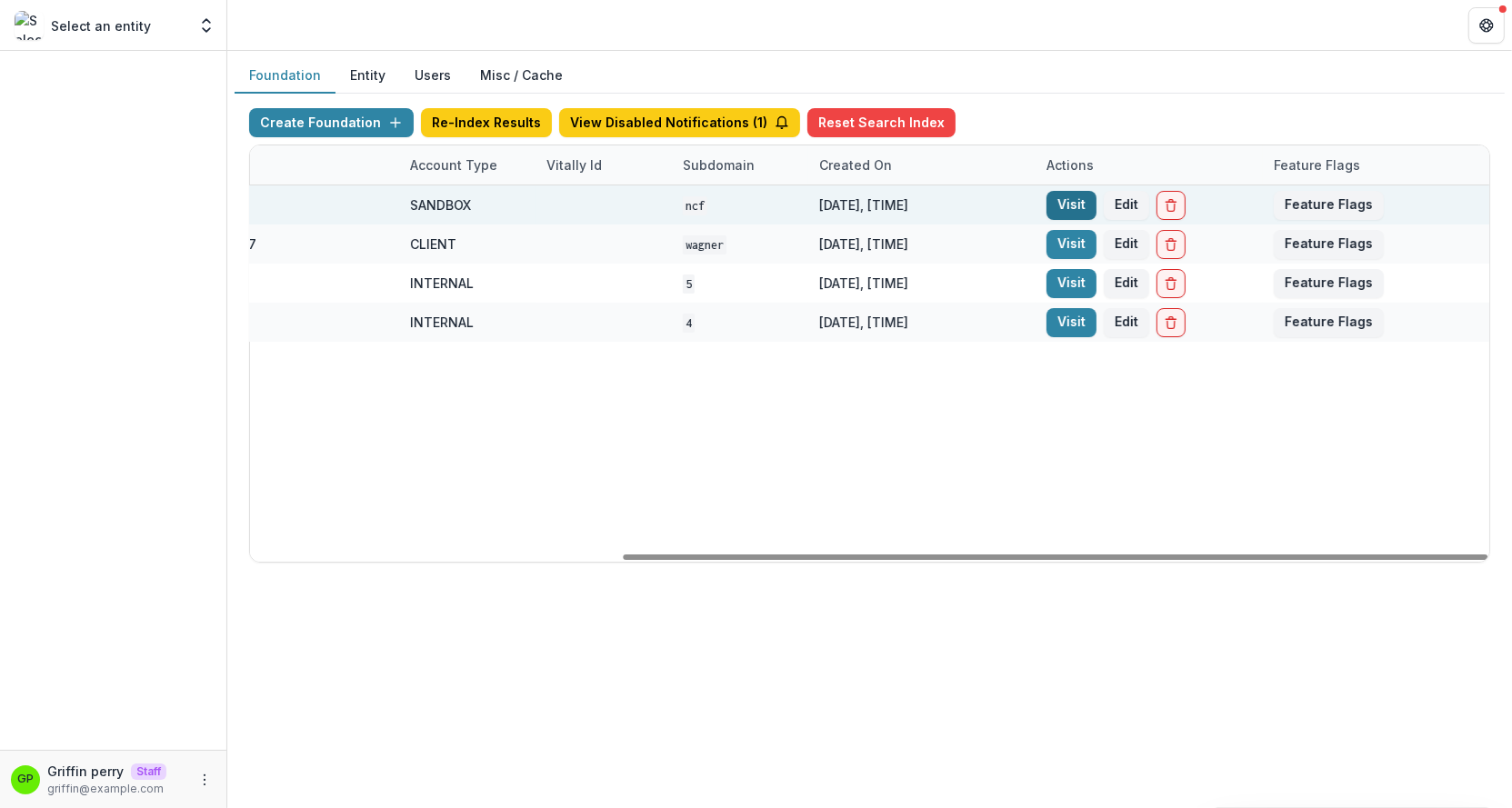 click on "Visit" at bounding box center [1071, 205] 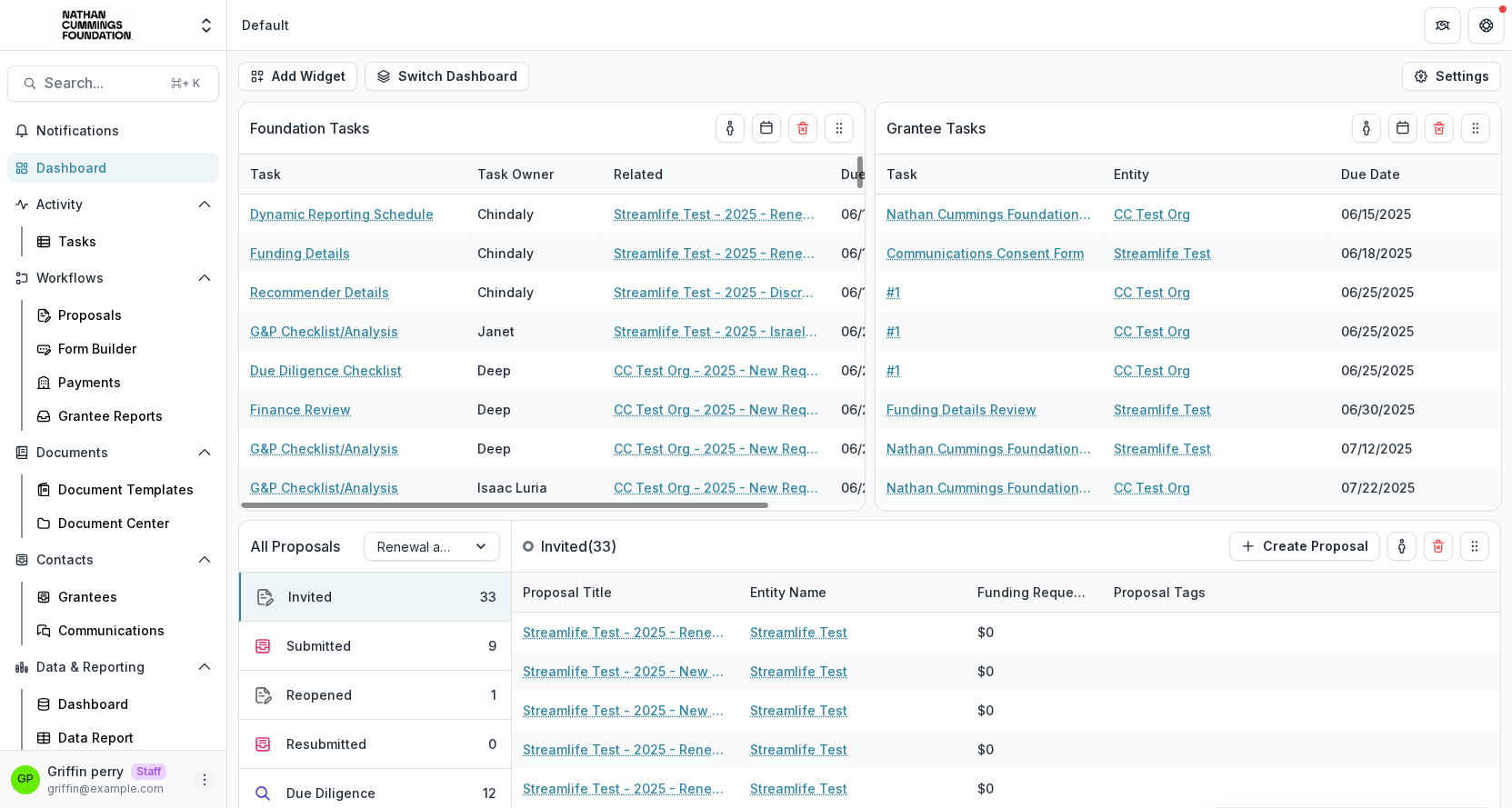 click 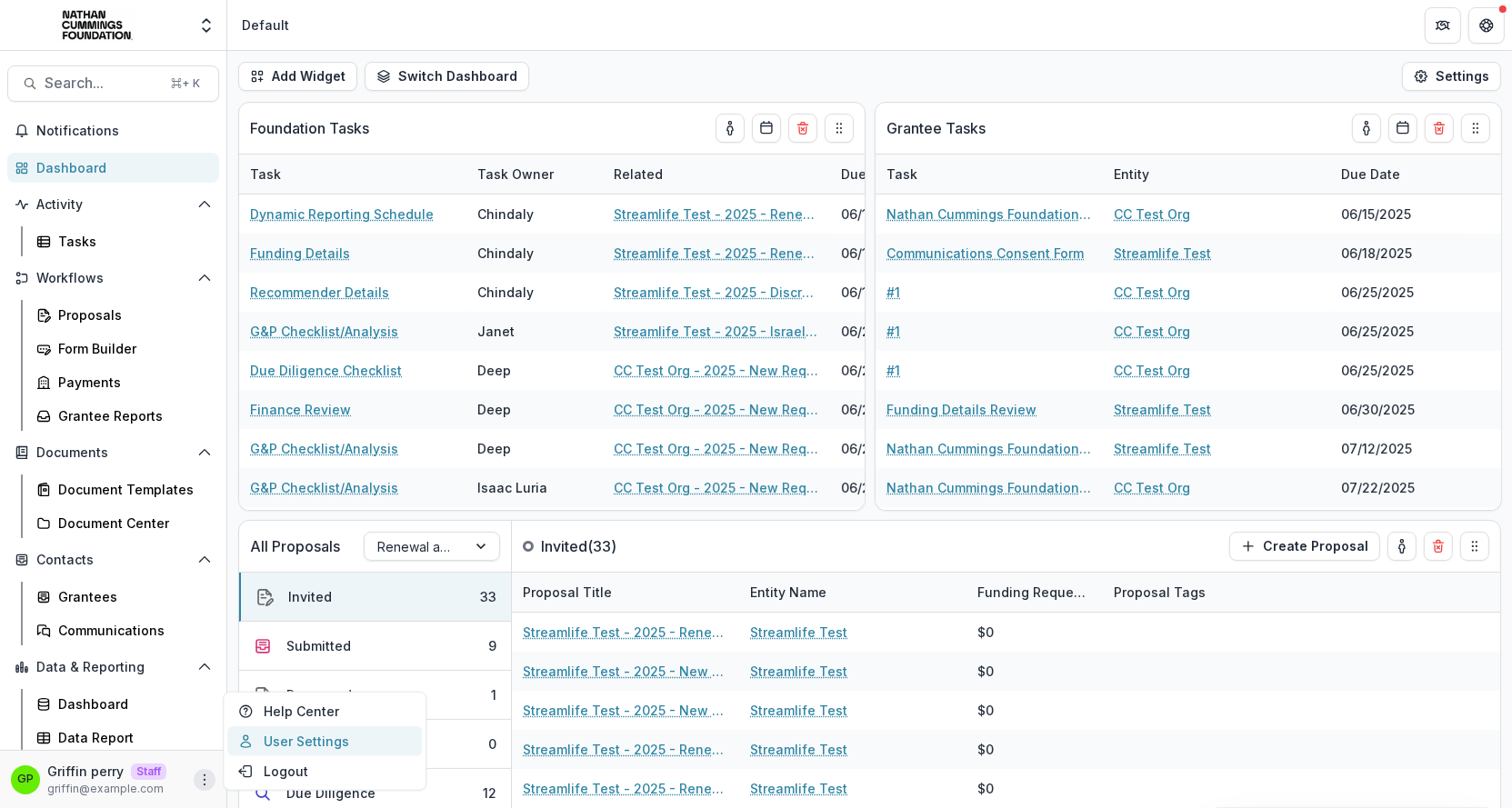 click on "User Settings" at bounding box center (325, 741) 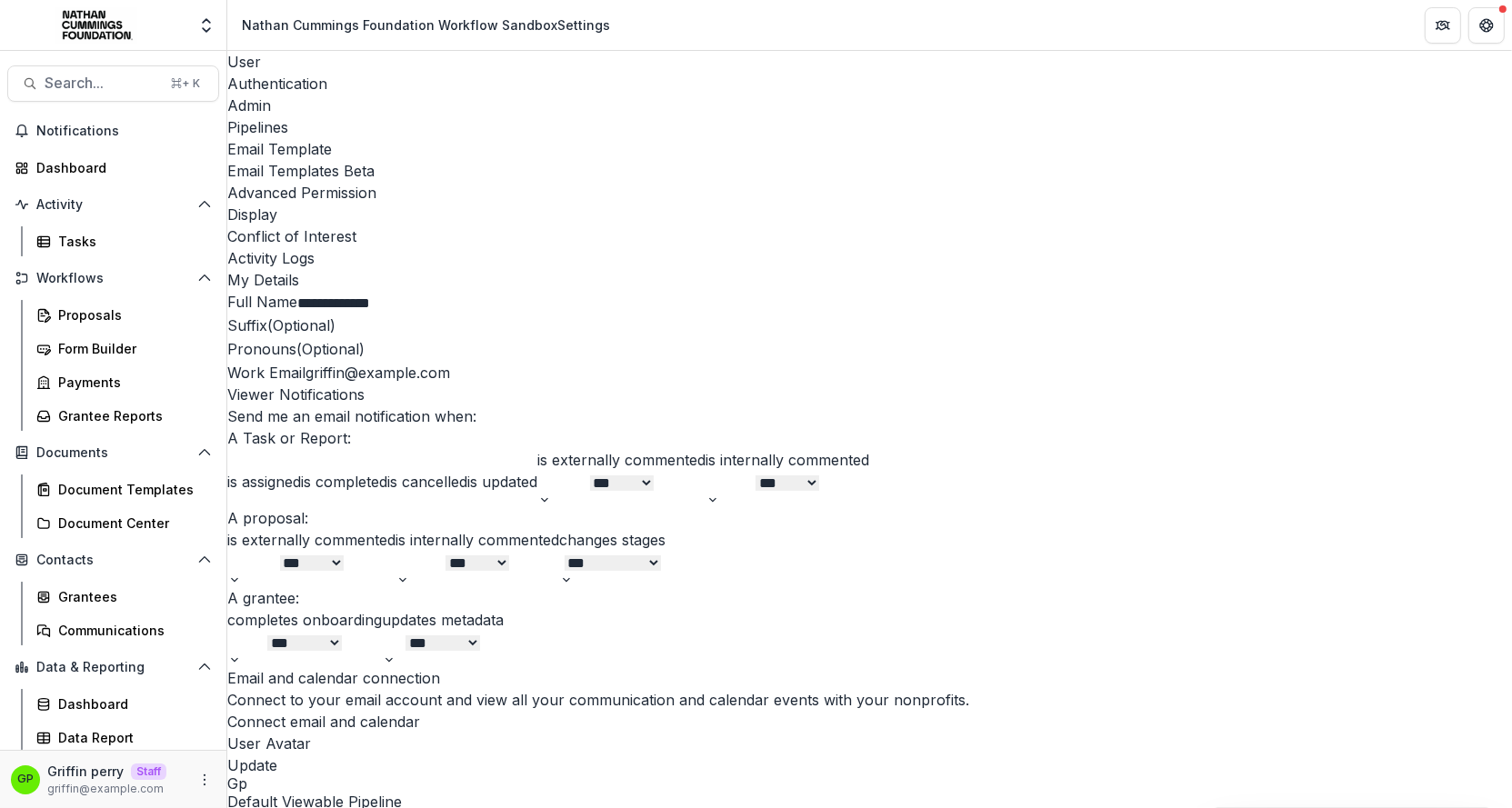 click on "Beta" at bounding box center (359, 171) 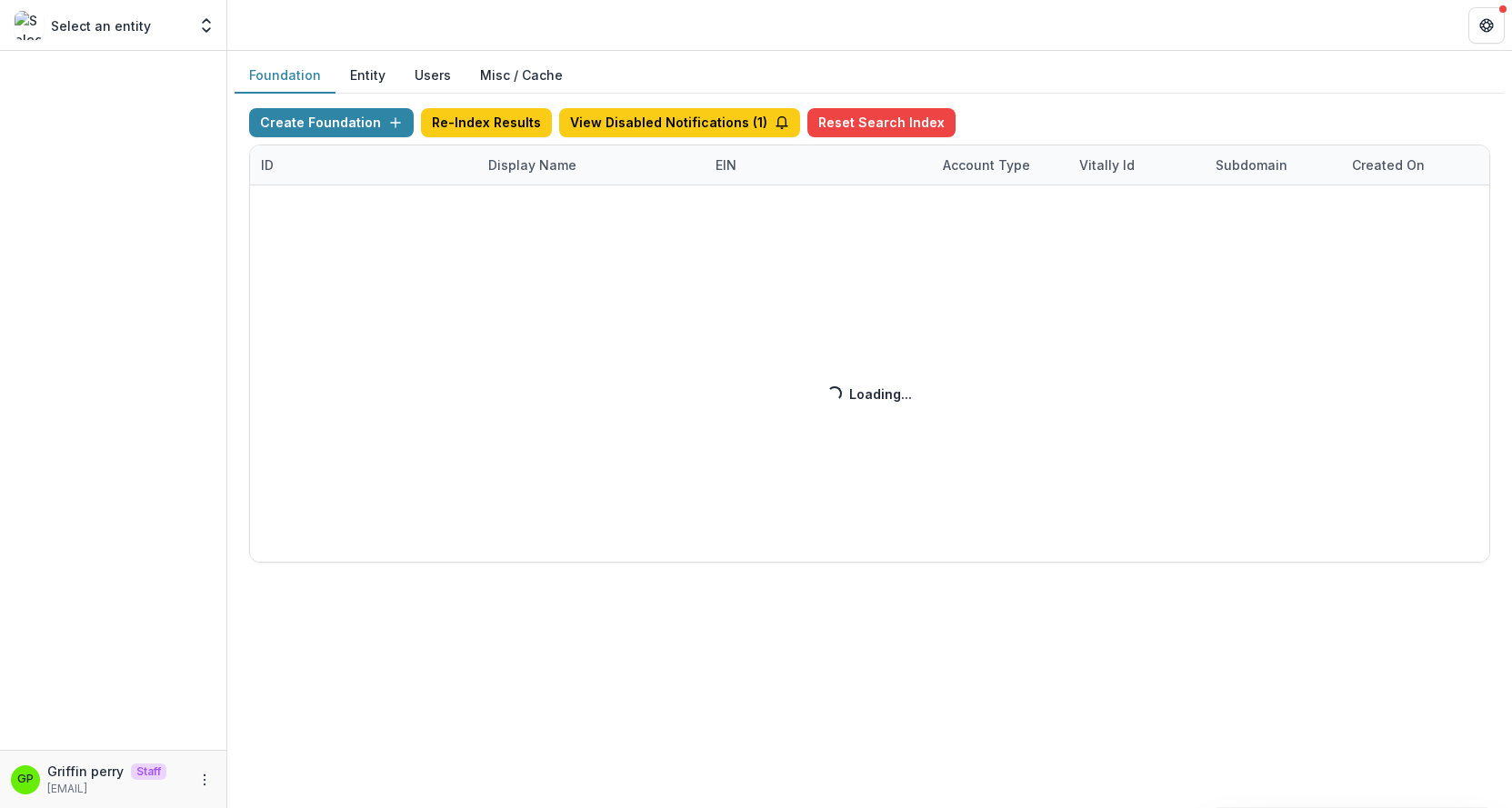 scroll, scrollTop: 0, scrollLeft: 0, axis: both 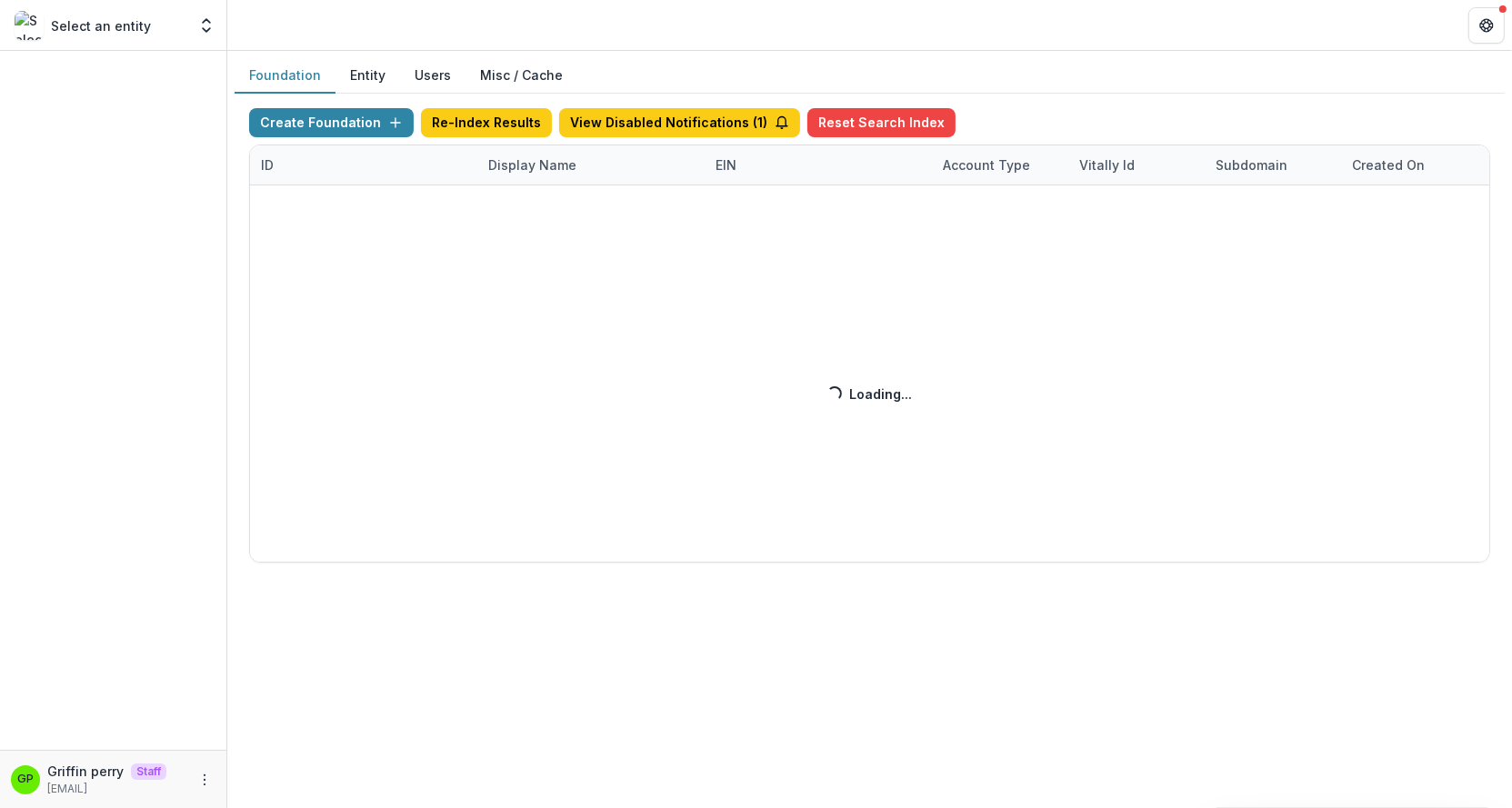 click on "Create Foundation Re-Index Results View Disabled Notifications ( 1 ) Reset Search Index ID Display Name EIN Account Type Vitally Id Subdomain Created on Actions Feature Flags Loading... Loading..." at bounding box center (869, 335) 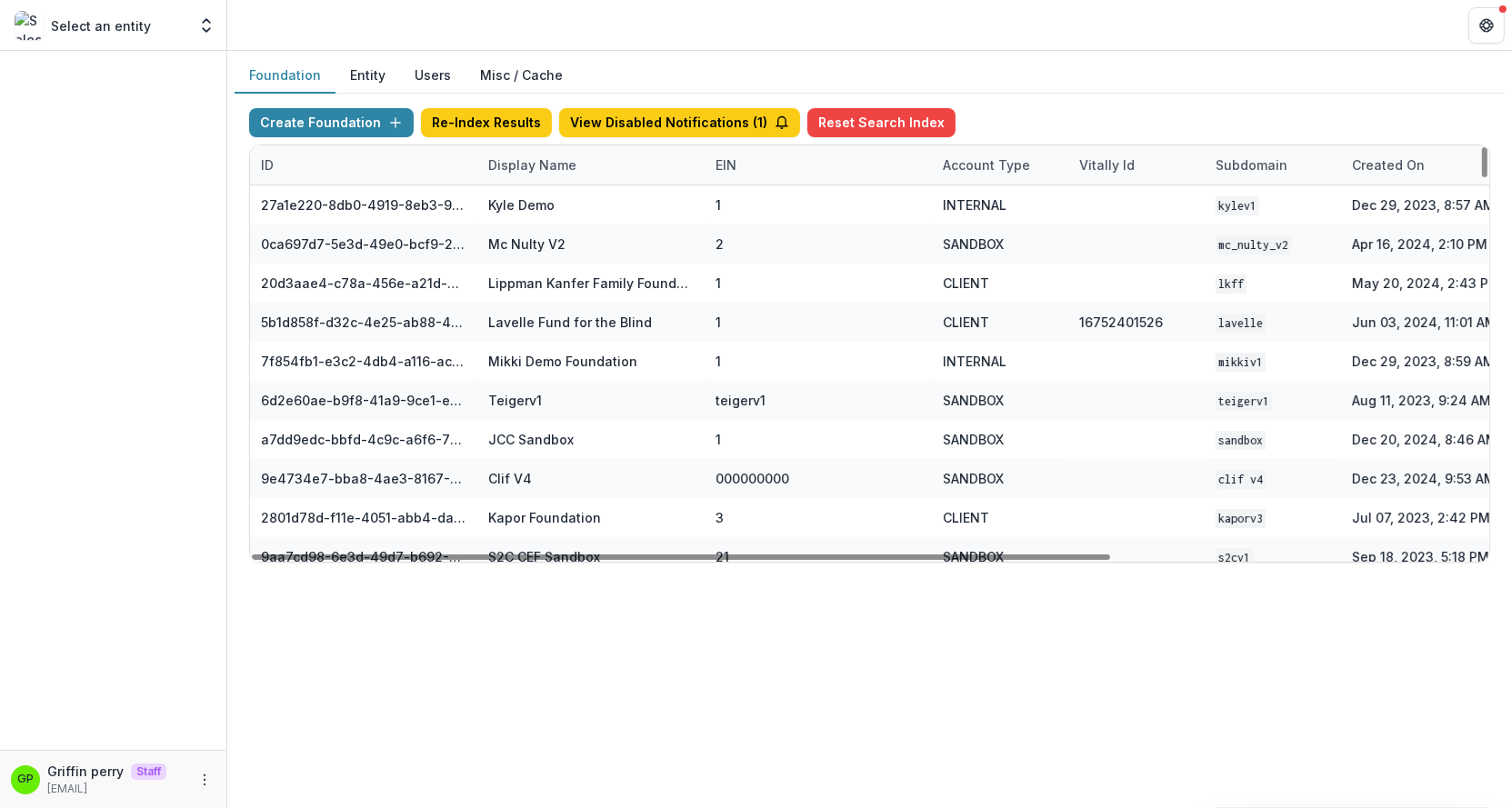 click on "Display Name" at bounding box center [532, 165] 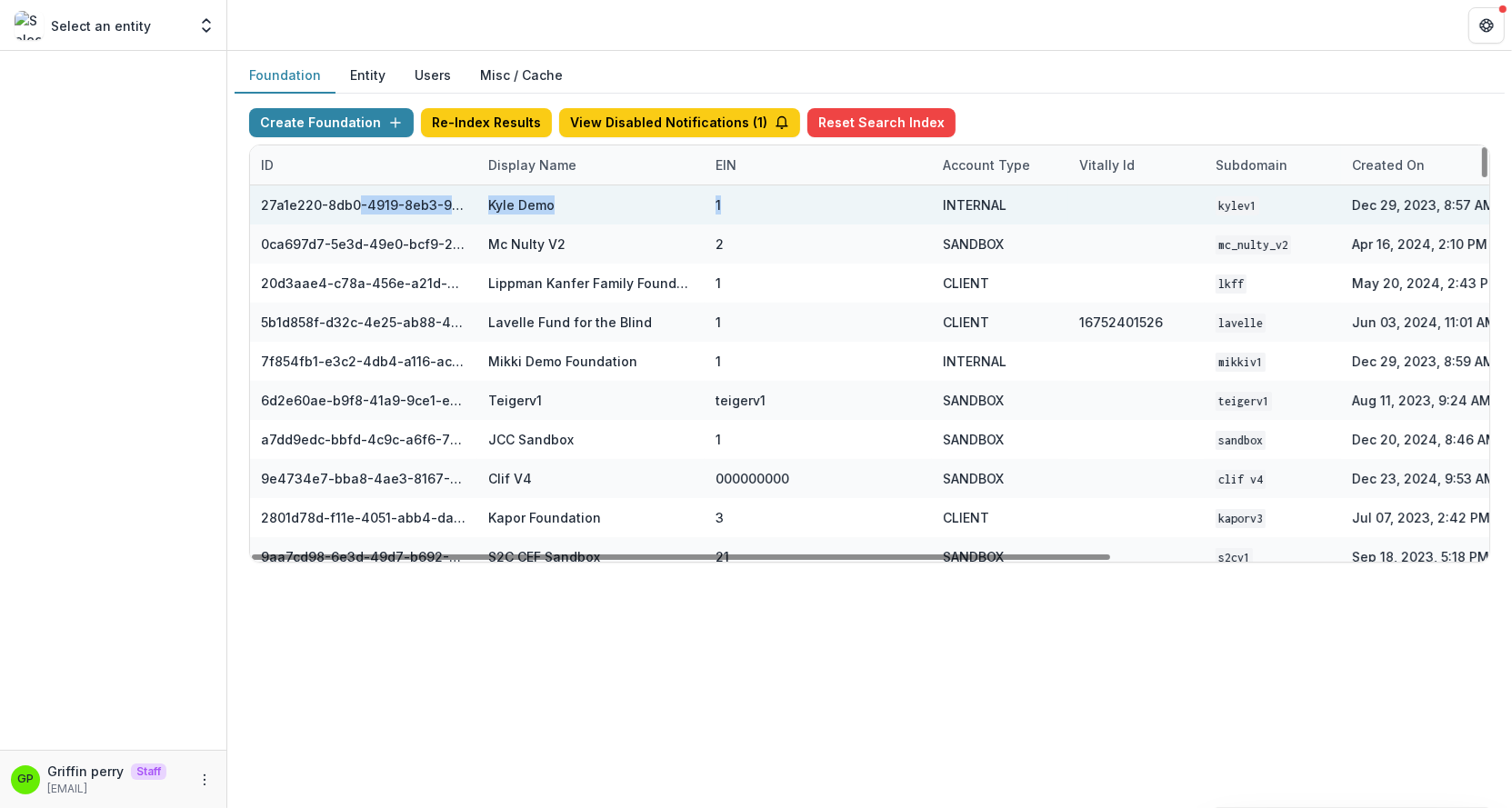click on "1" at bounding box center [818, 204] 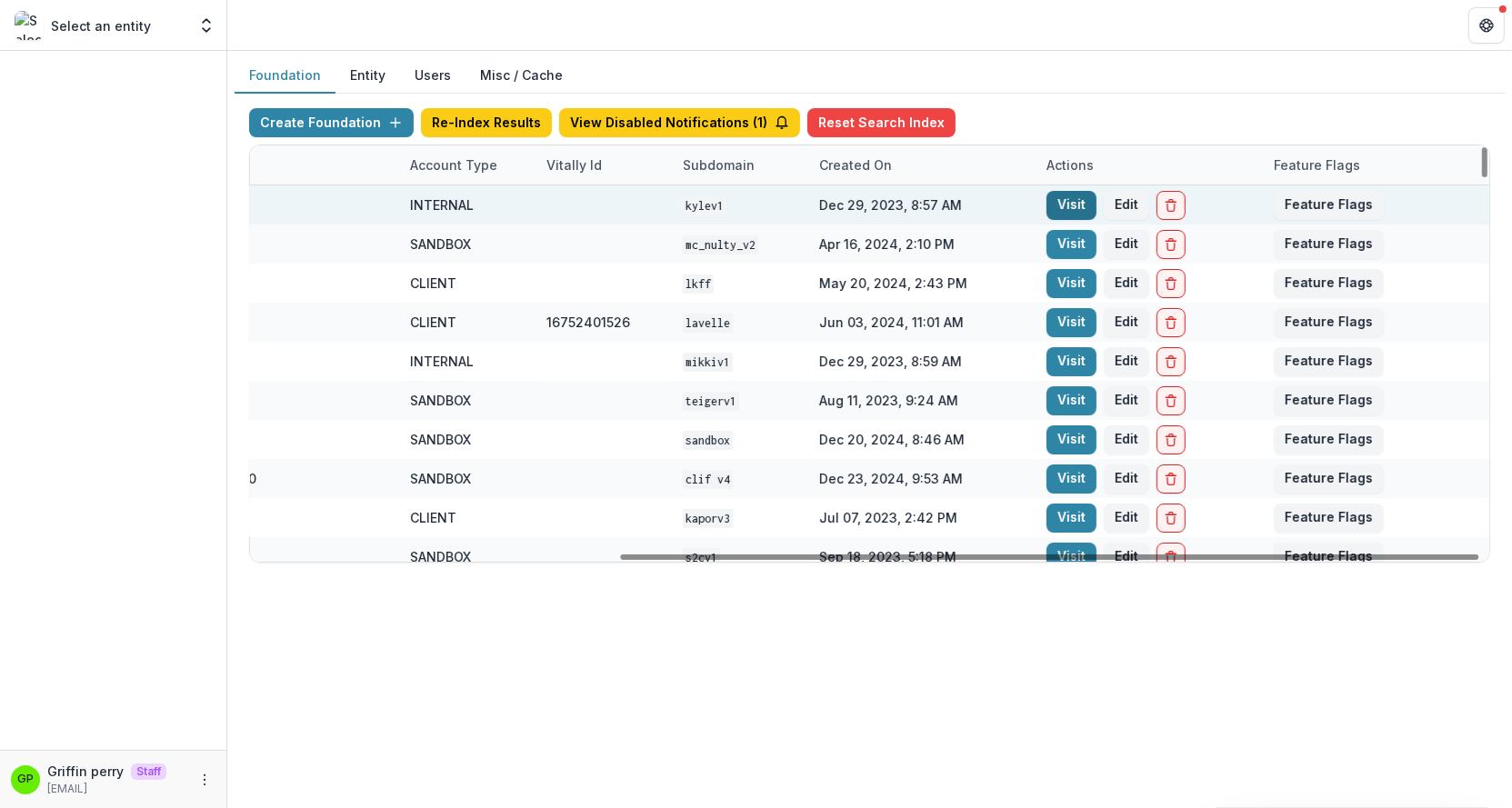 click on "Visit" at bounding box center [1071, 205] 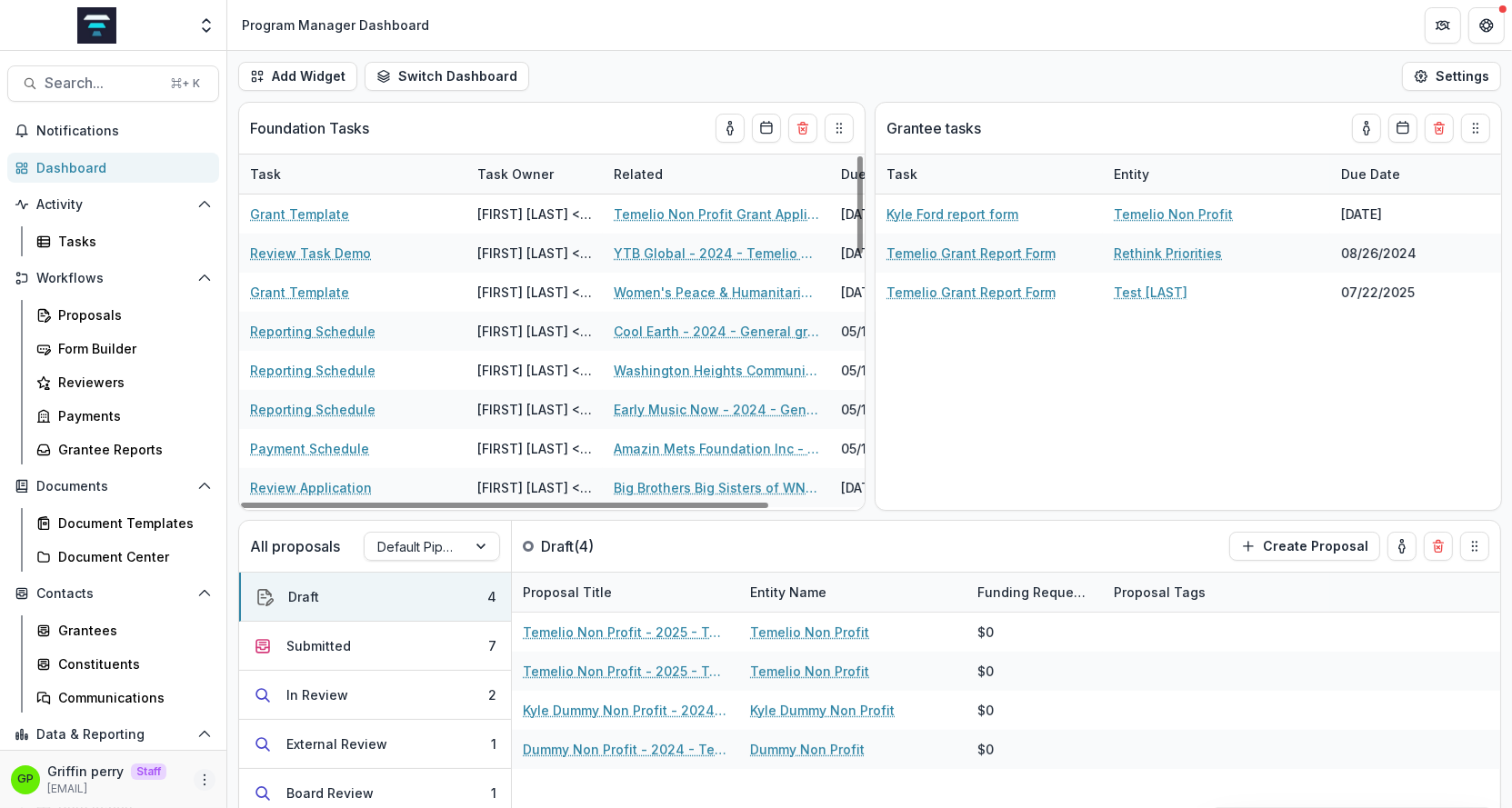 click 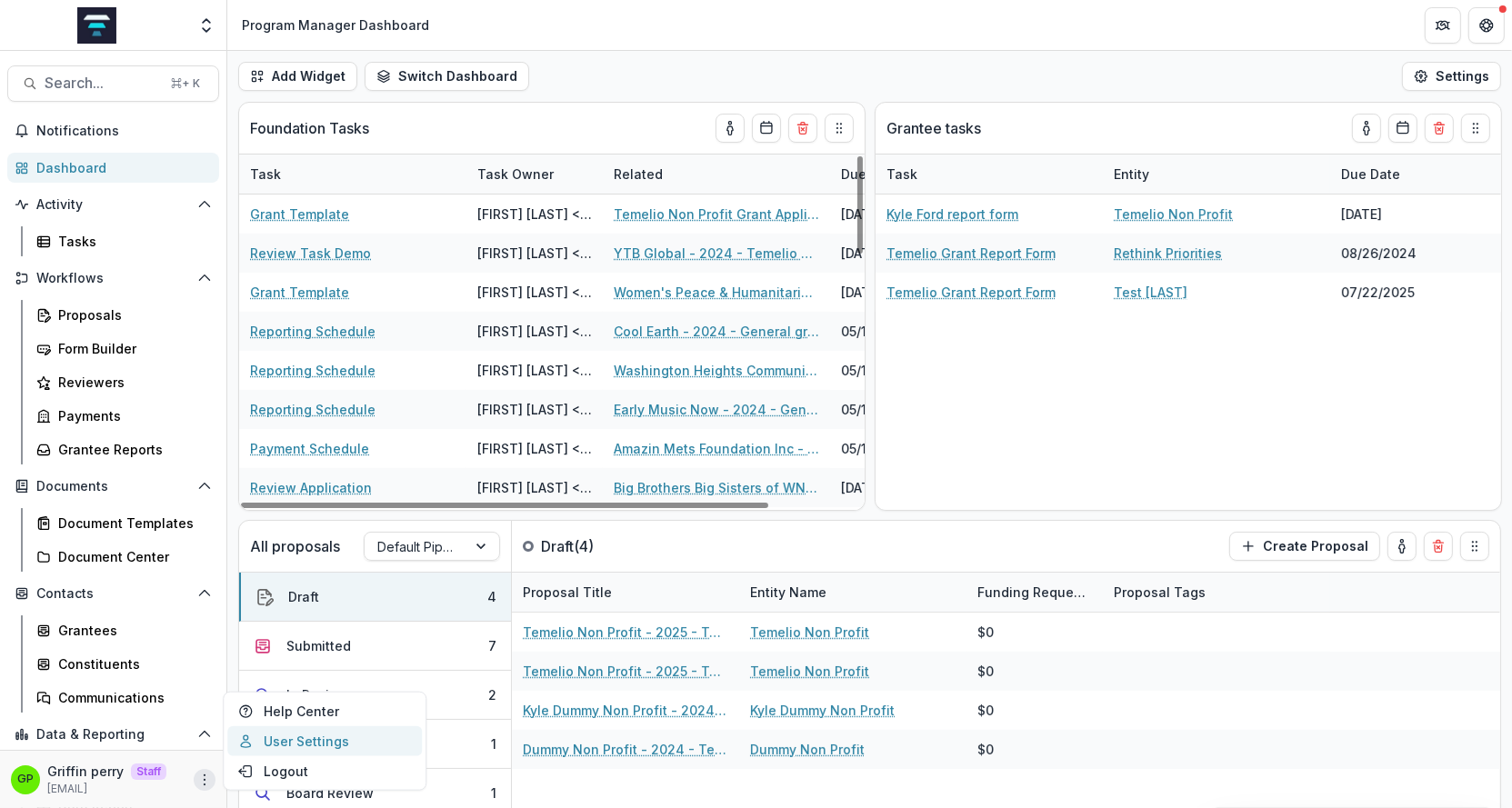 click on "User Settings" at bounding box center (325, 741) 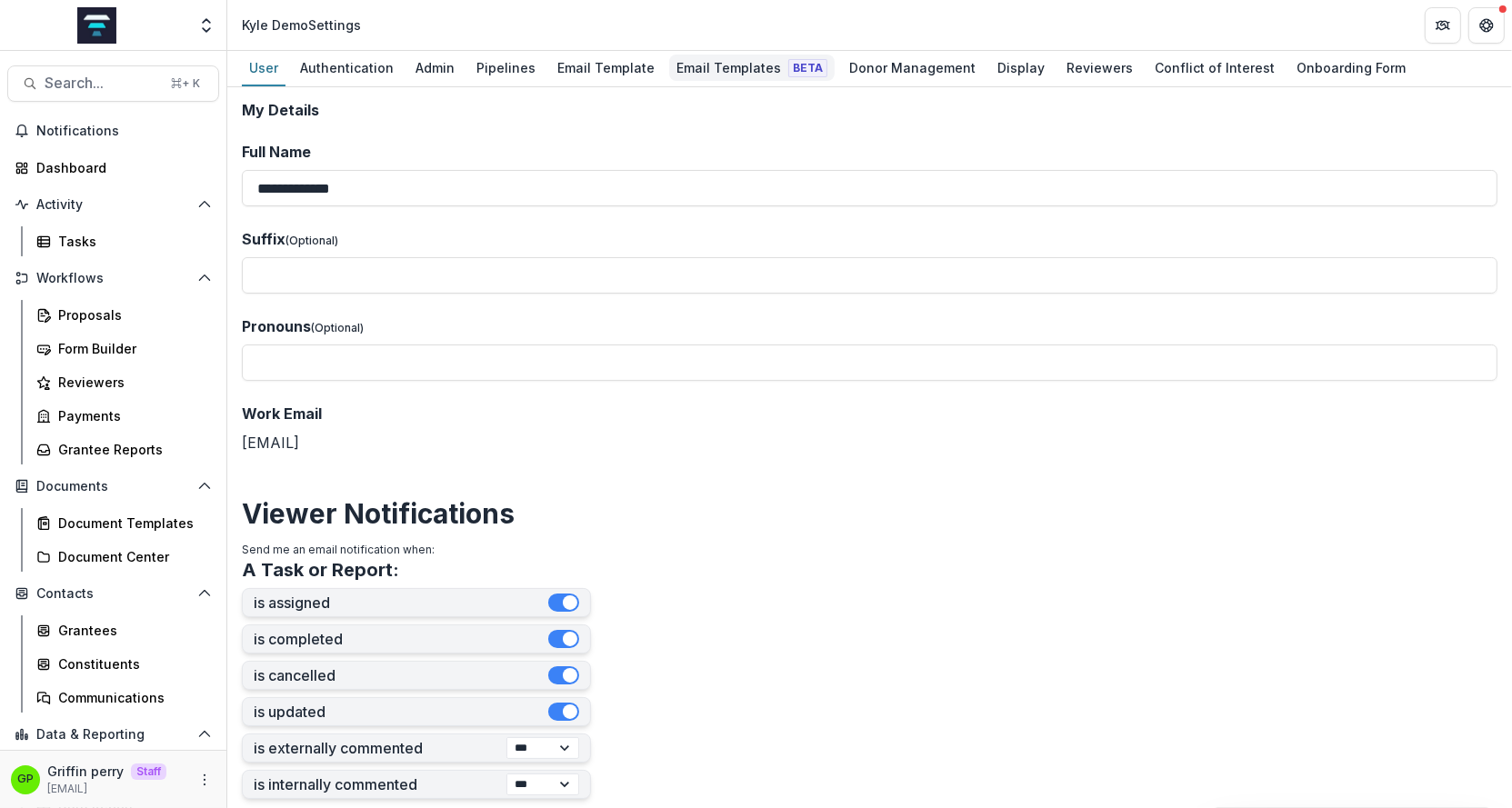 click on "Email Templates   Beta" at bounding box center [752, 67] 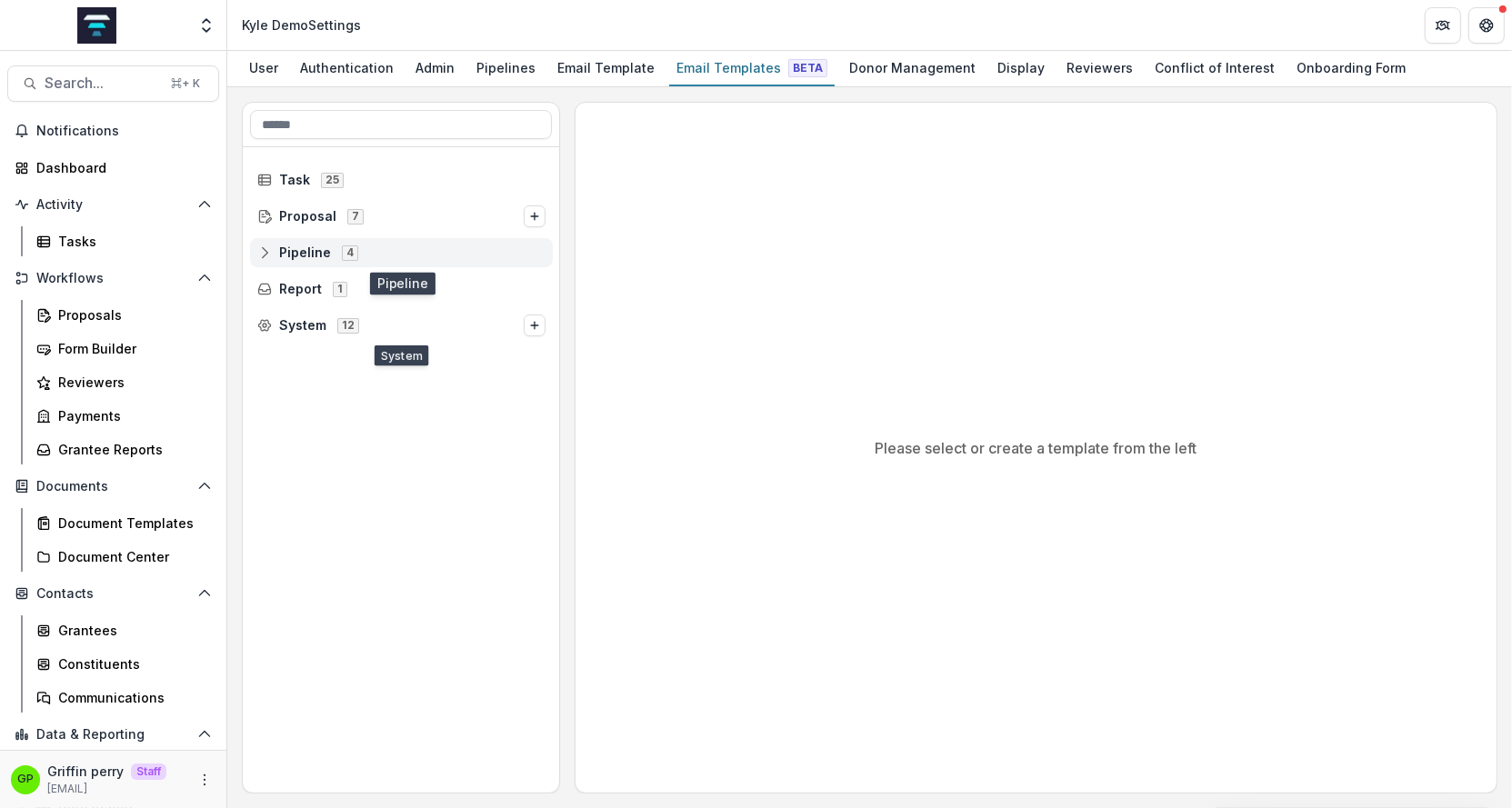click on "Pipeline 4" at bounding box center [401, 253] 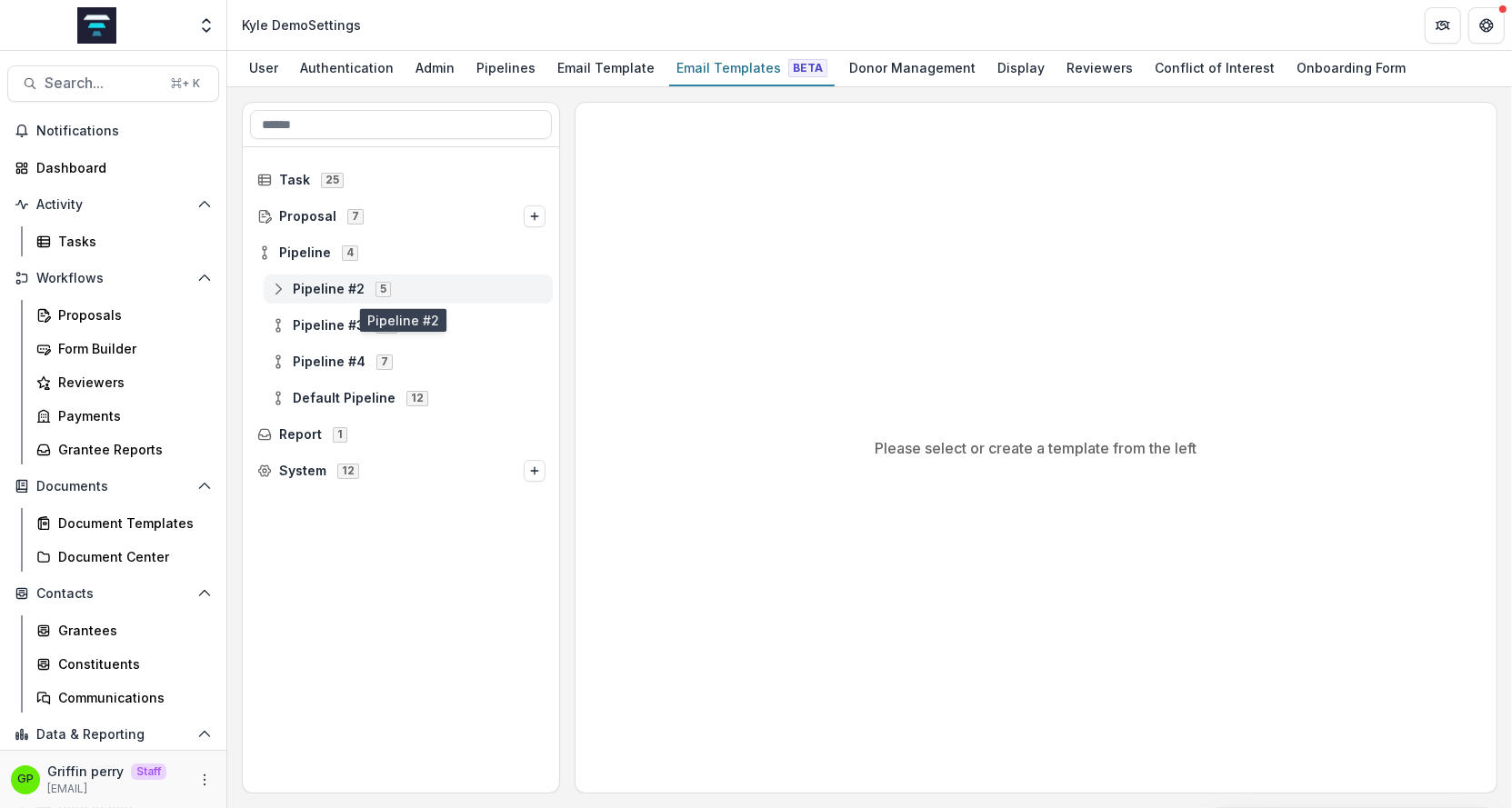 click on "Pipeline #2" at bounding box center (328, 289) 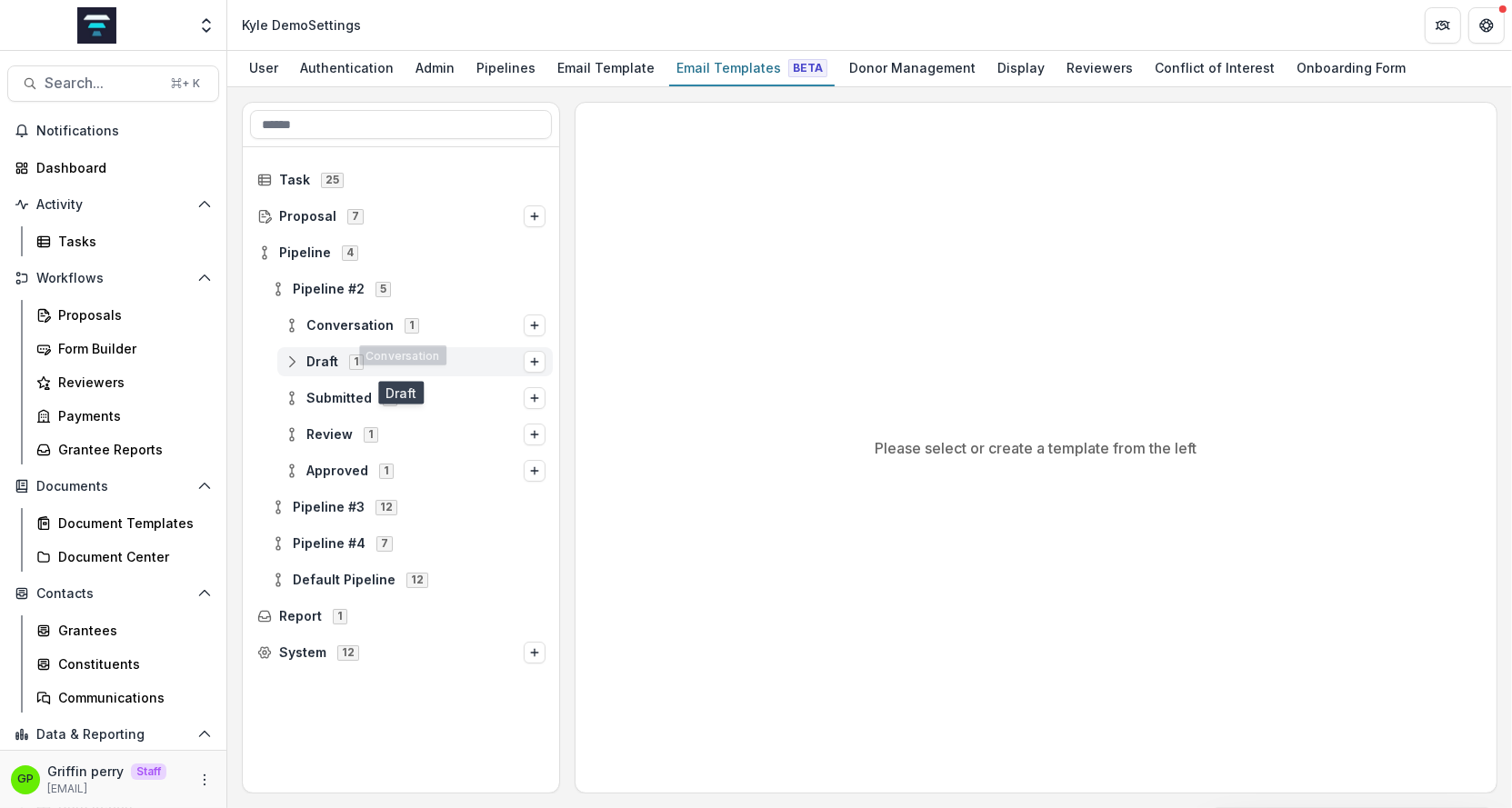 click on "1" at bounding box center (356, 361) 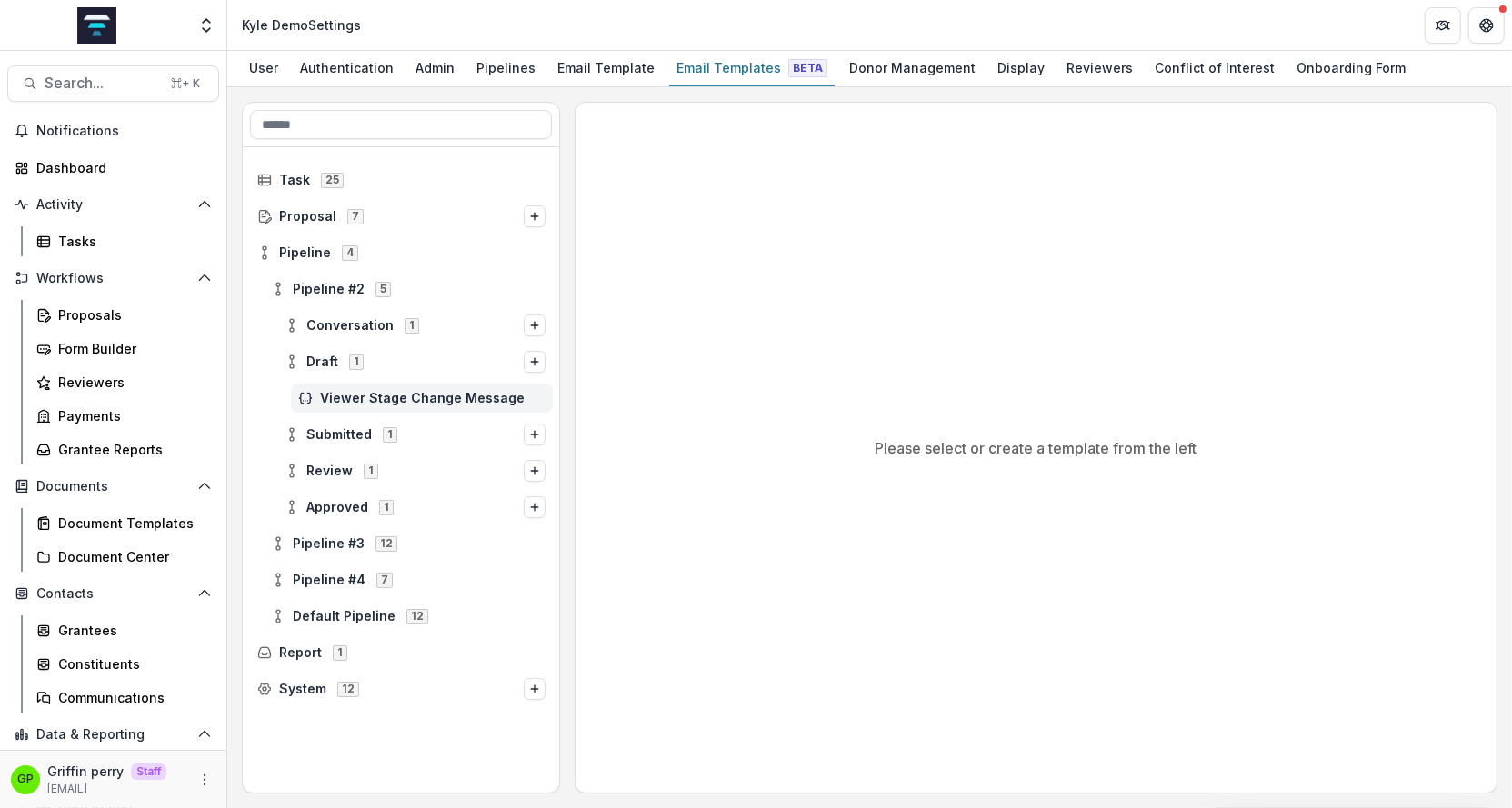 click on "Viewer Stage Change Message" at bounding box center [433, 398] 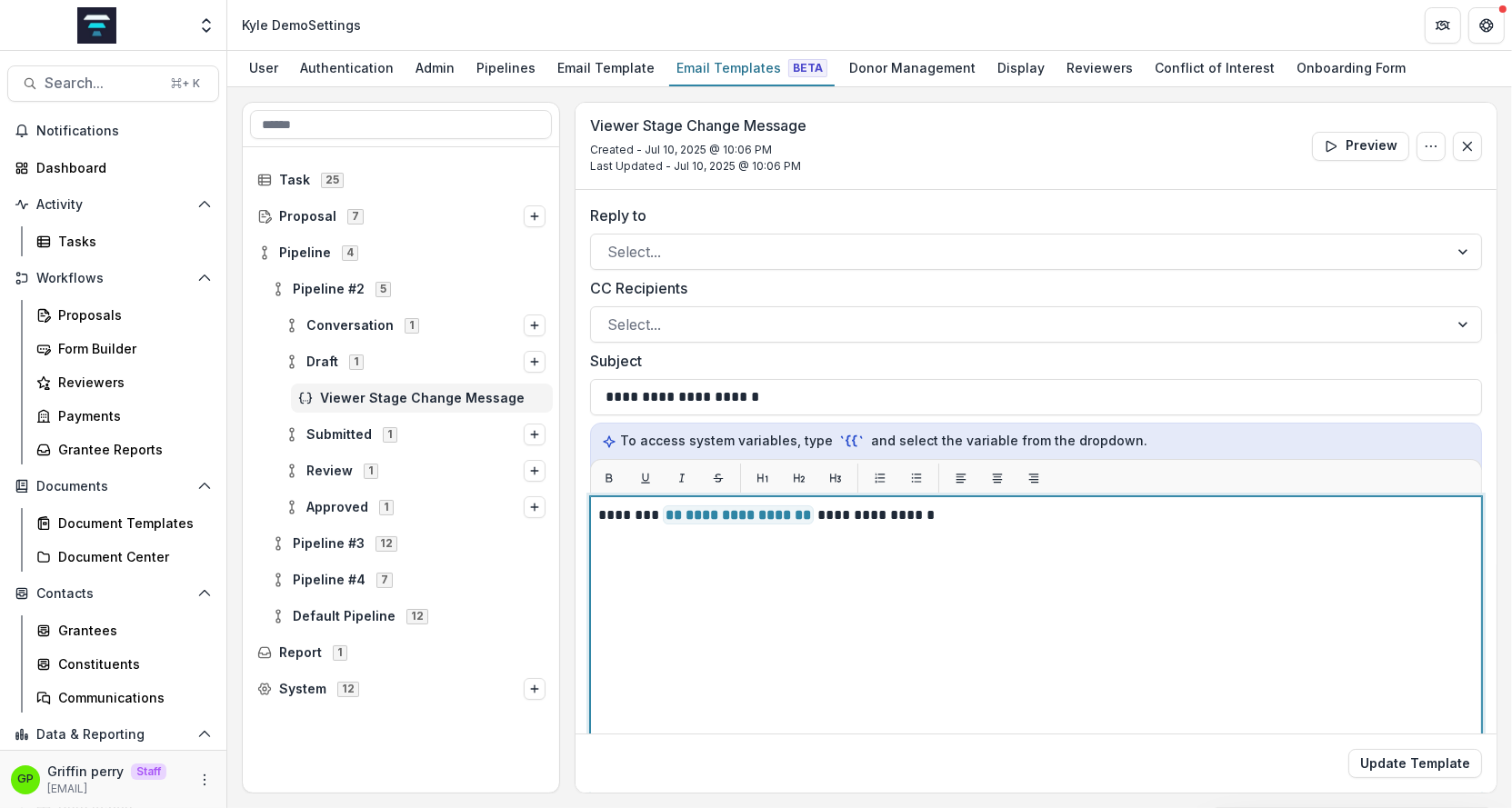click on "**********" at bounding box center [1036, 723] 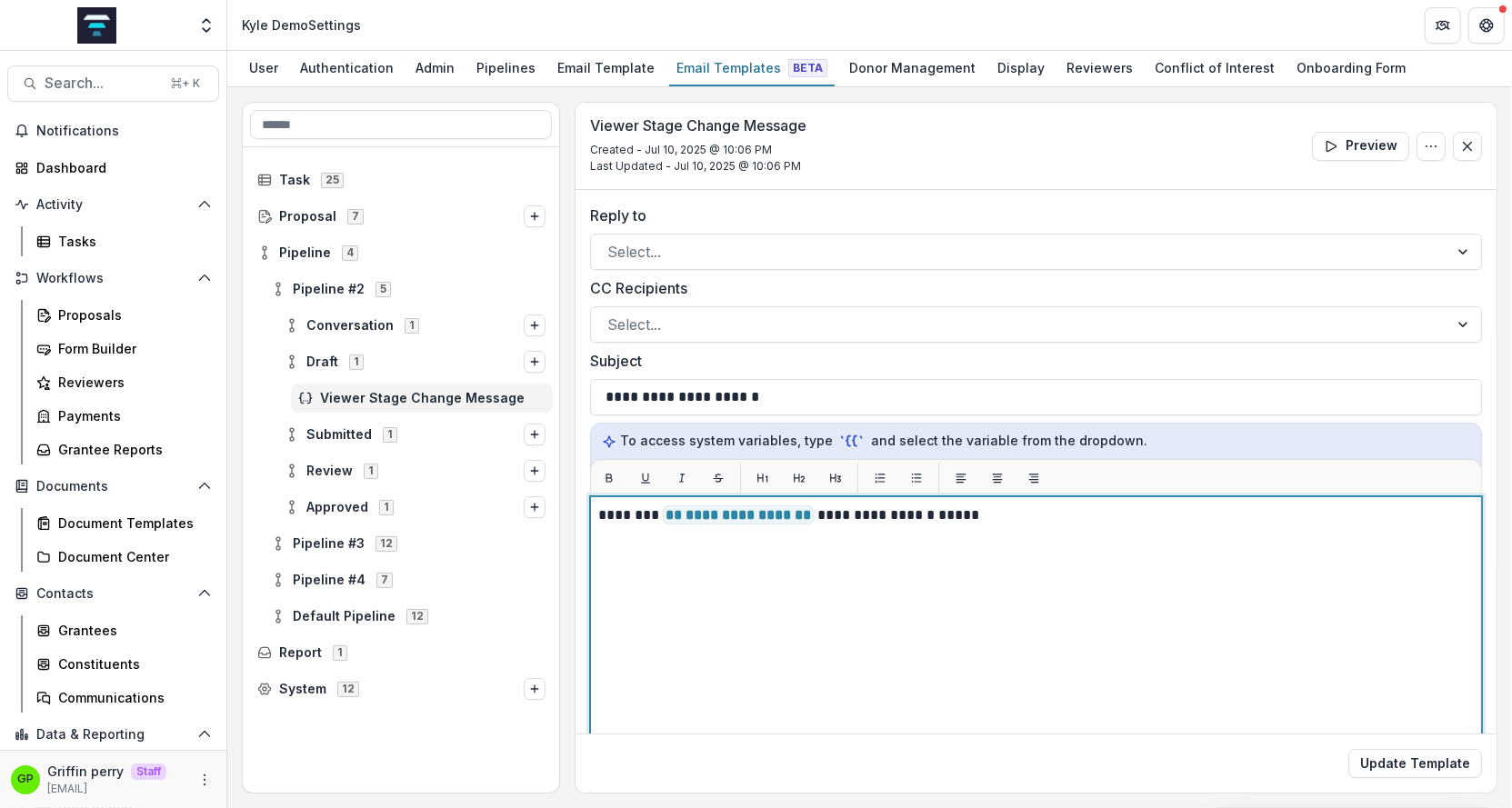 click on "**********" at bounding box center (1036, 723) 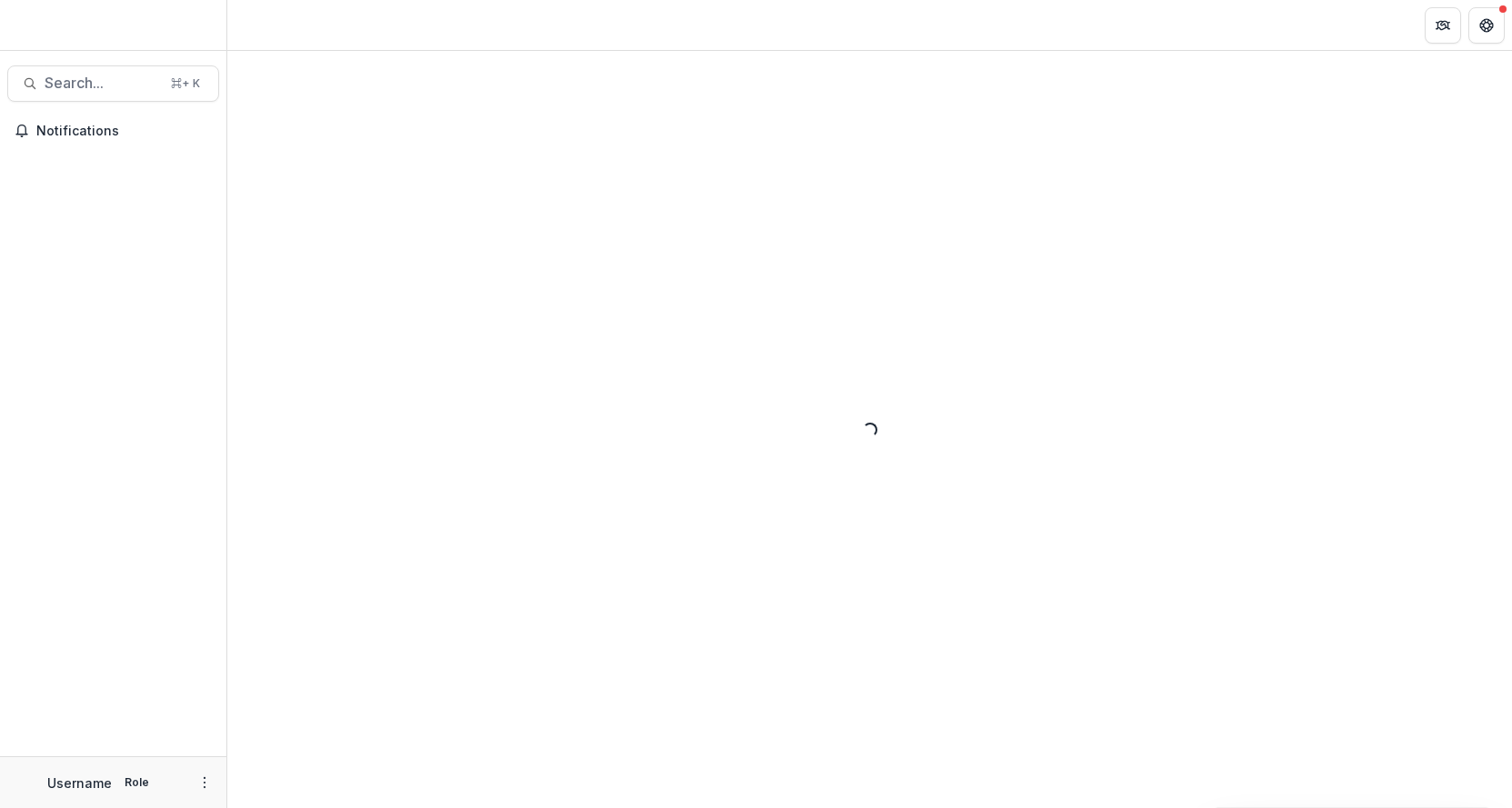 scroll, scrollTop: 0, scrollLeft: 0, axis: both 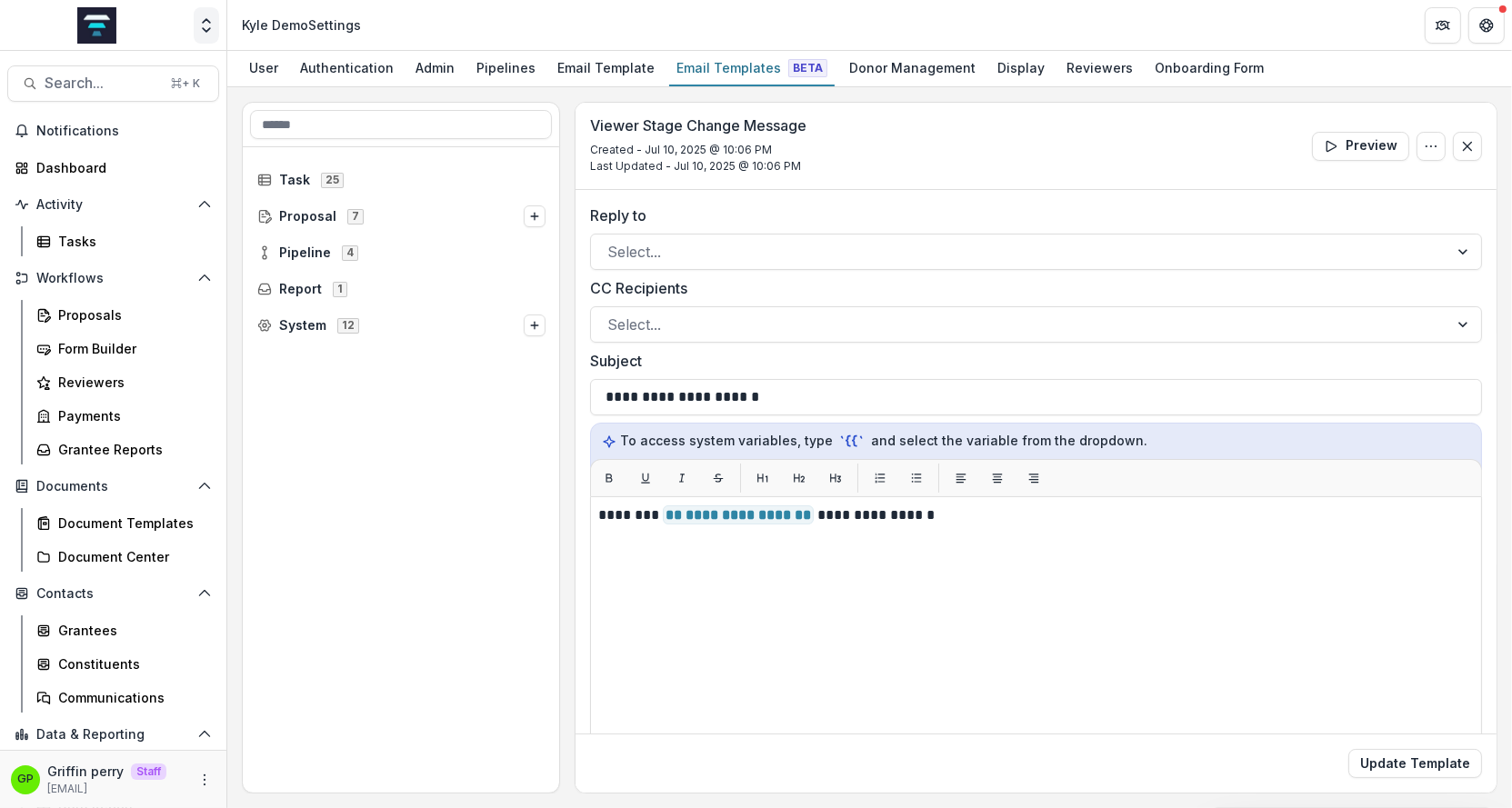 click at bounding box center (206, 25) 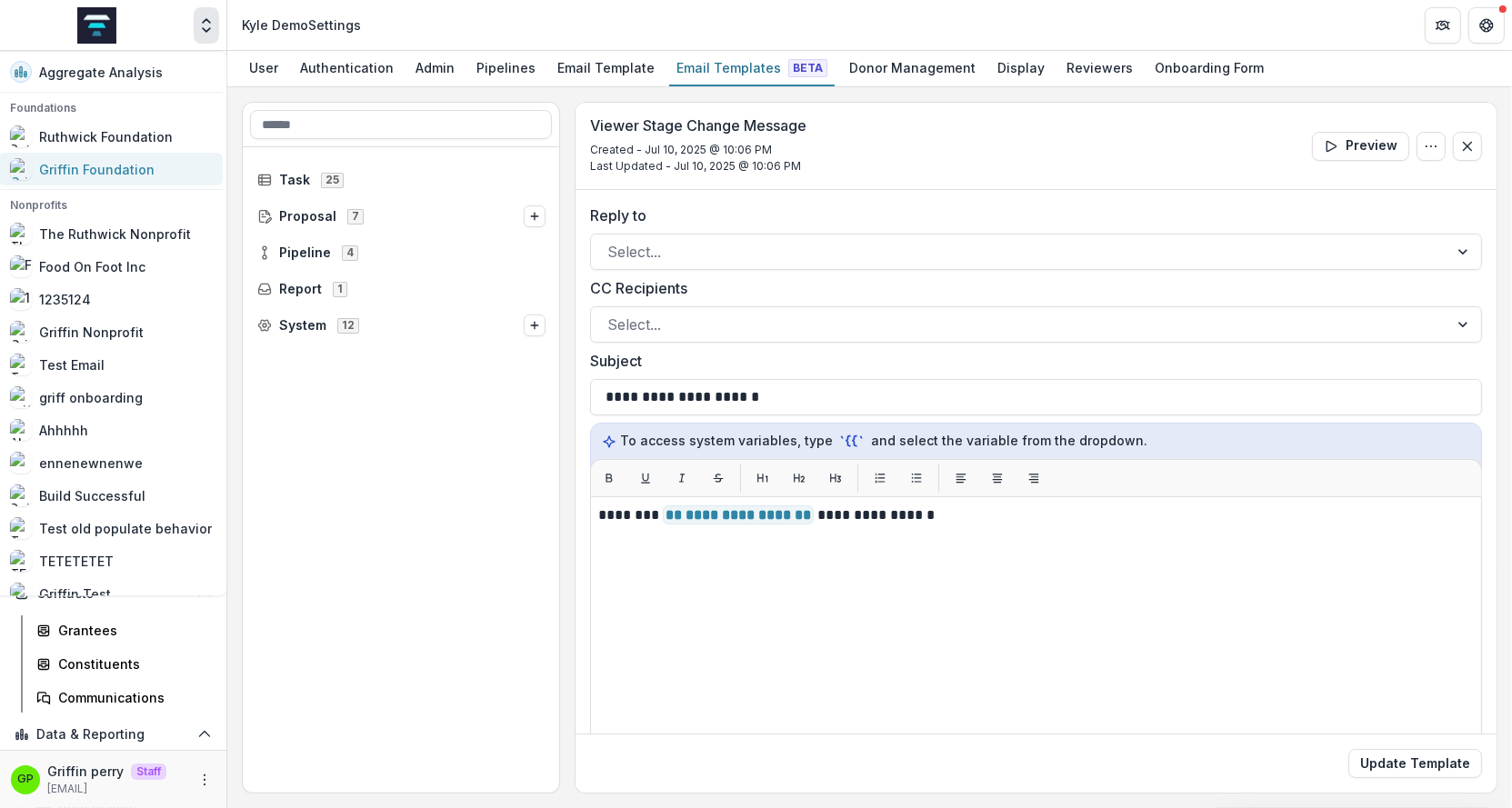 click on "Griffin Foundation" at bounding box center (111, 169) 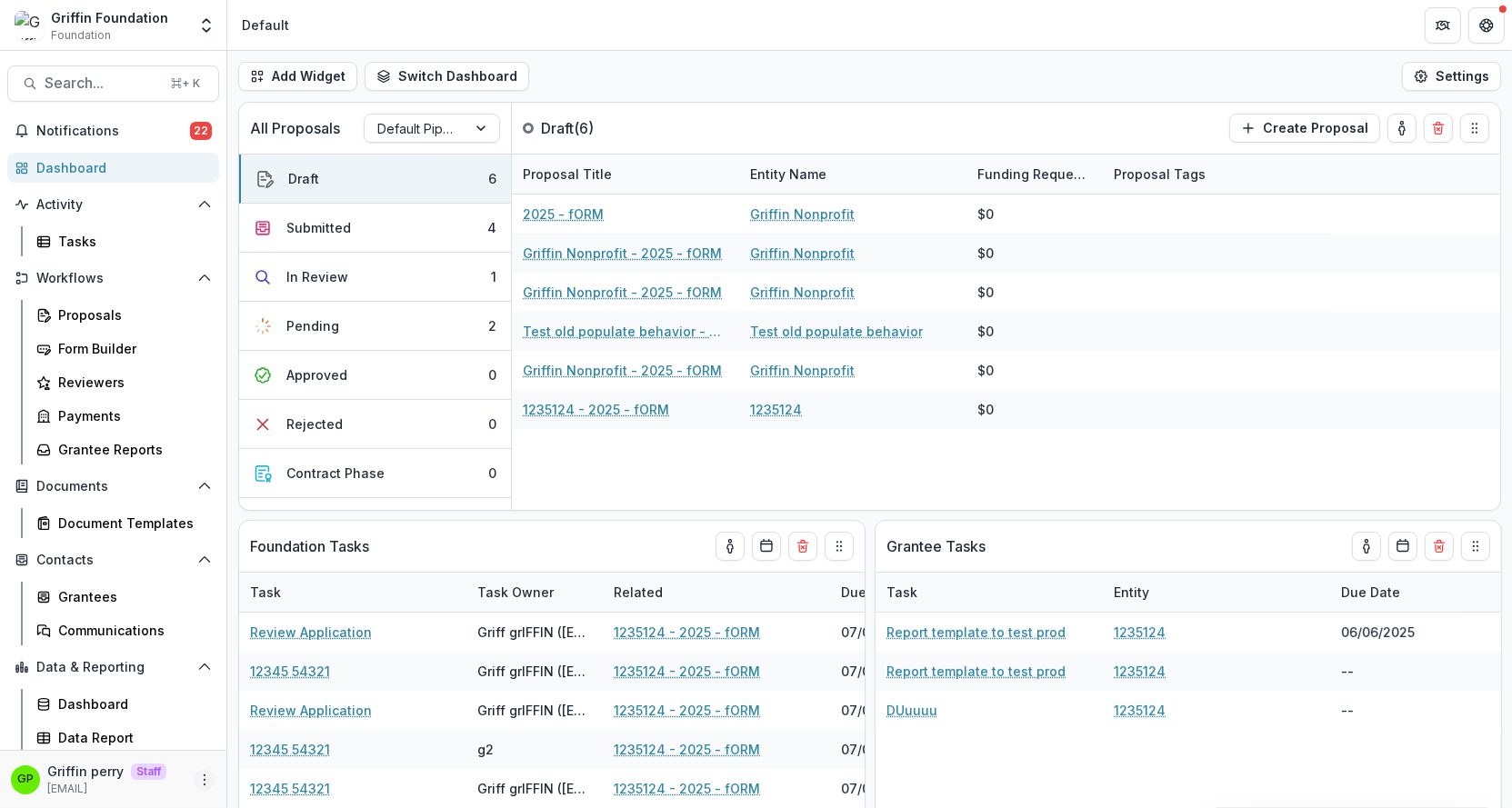 click at bounding box center [205, 780] 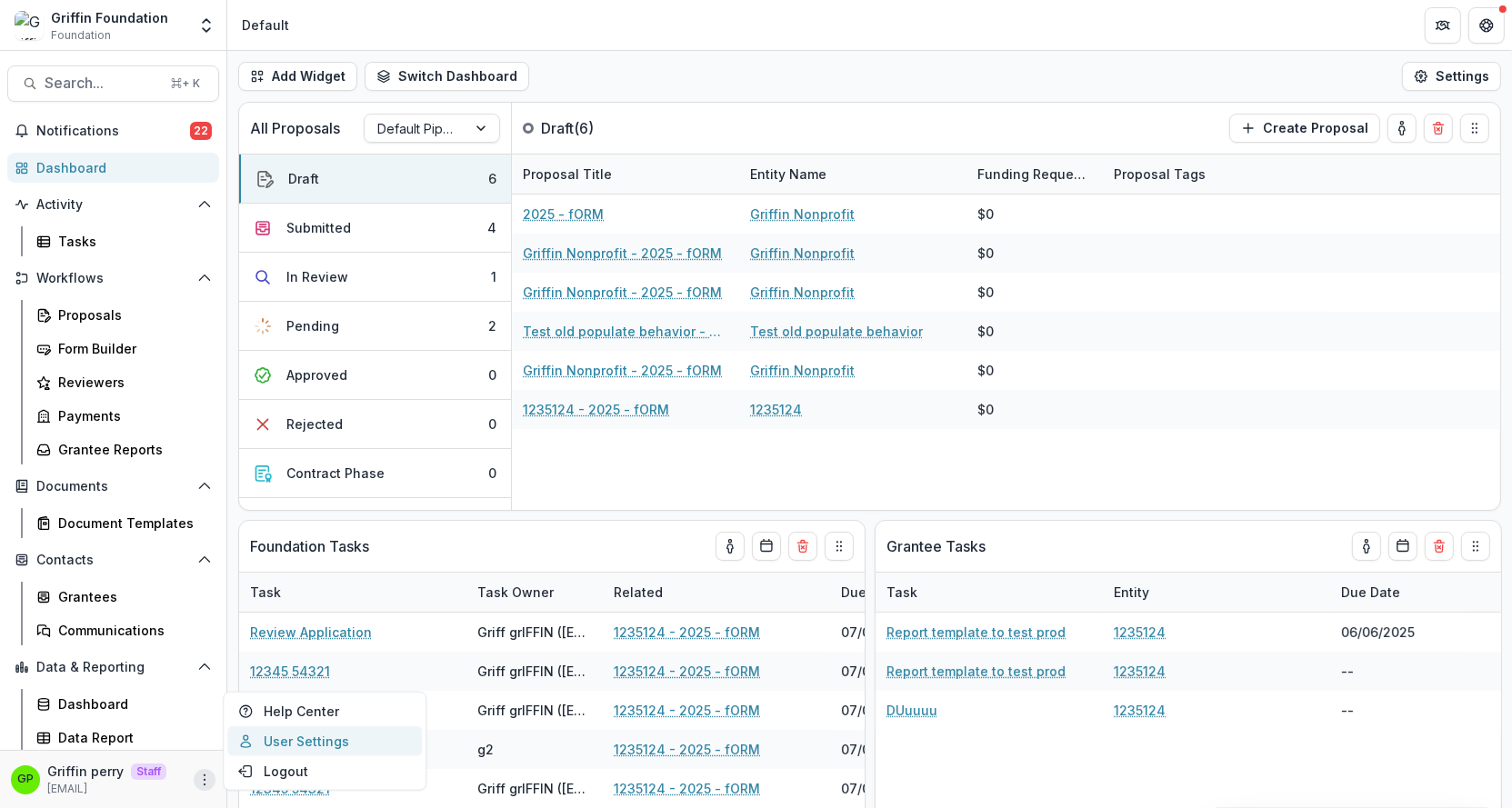 click on "User Settings" at bounding box center [325, 741] 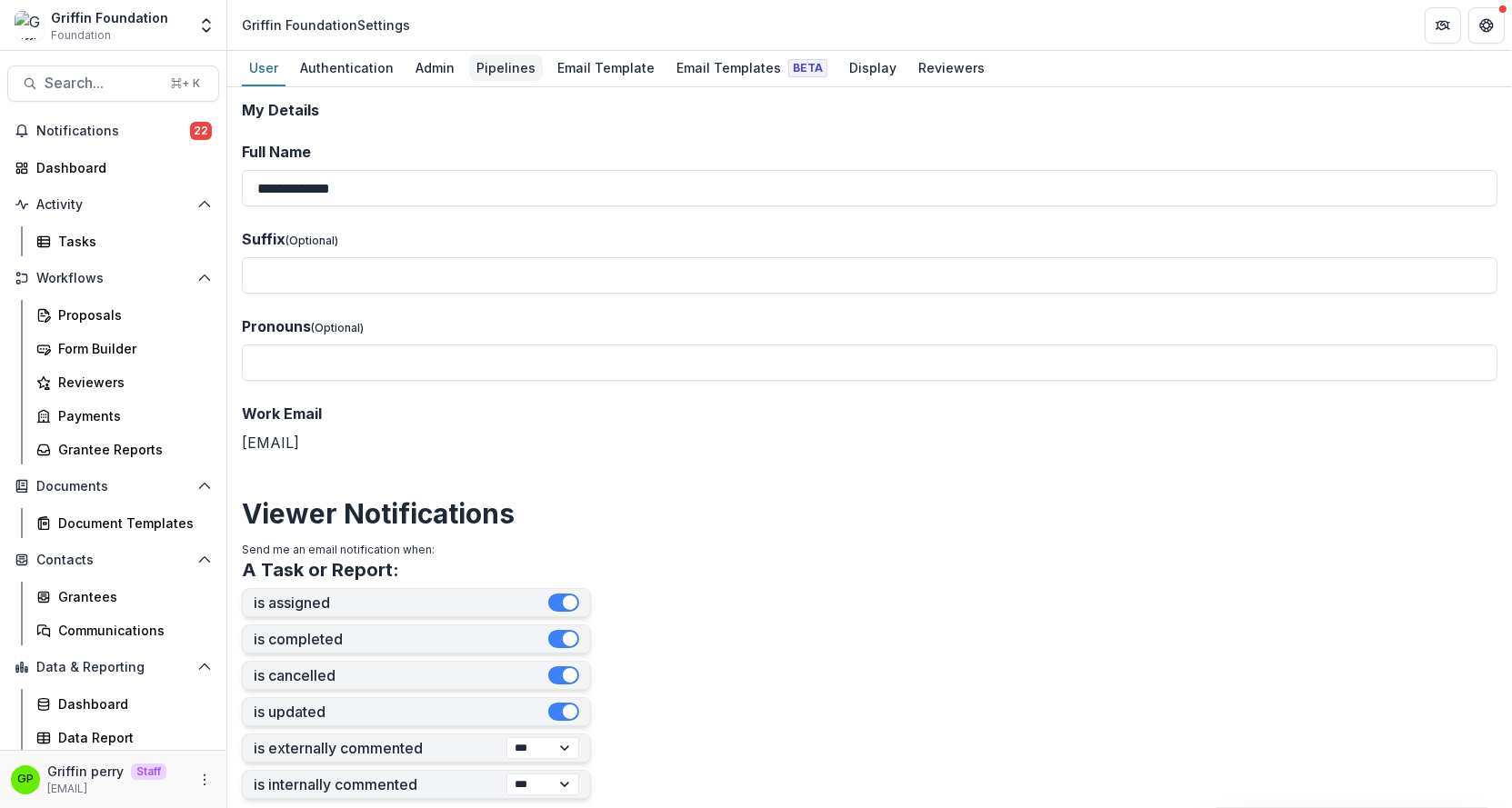 click on "Pipelines" at bounding box center (506, 67) 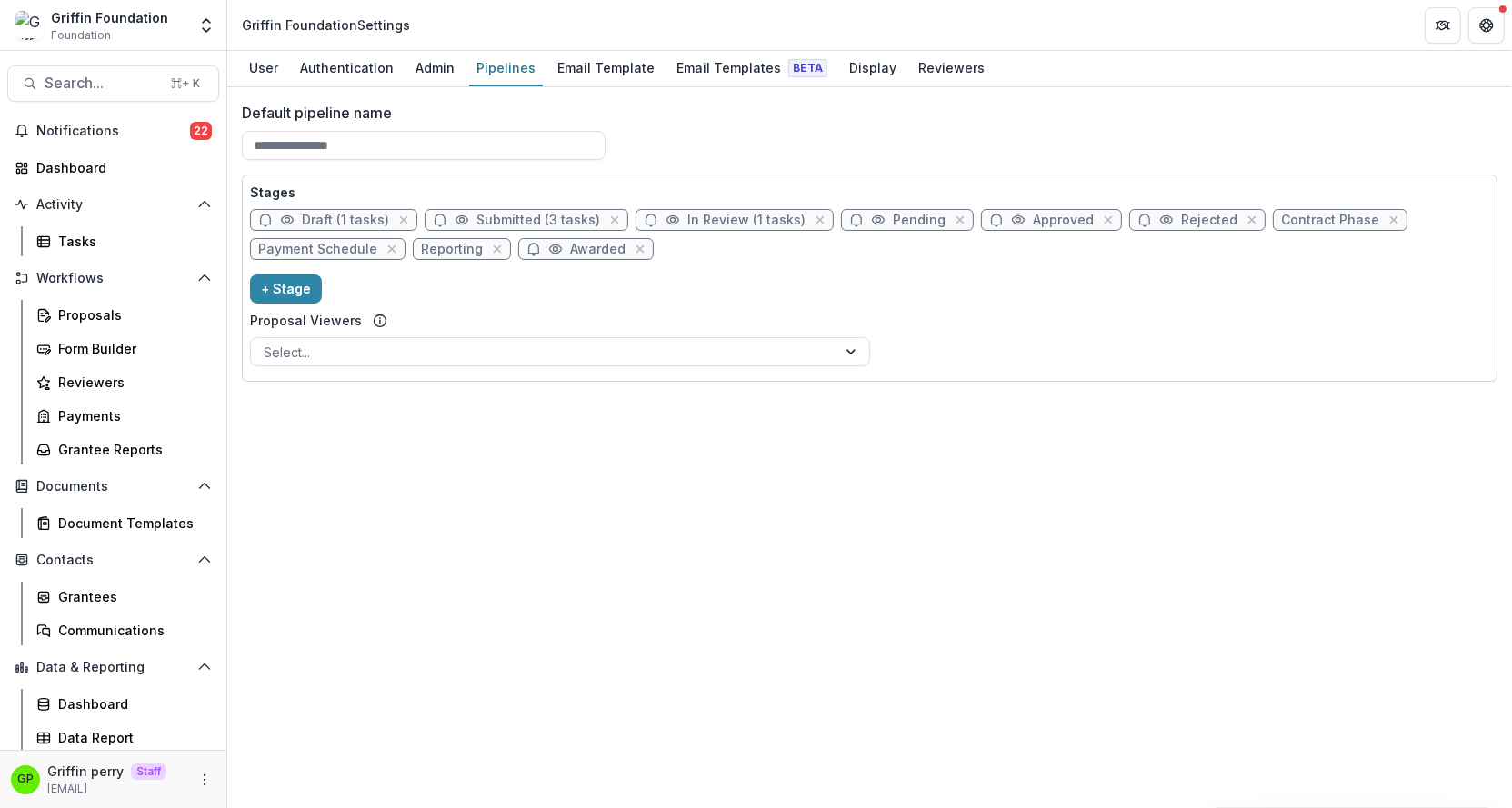 click on "Submitted (3 tasks)" at bounding box center [538, 220] 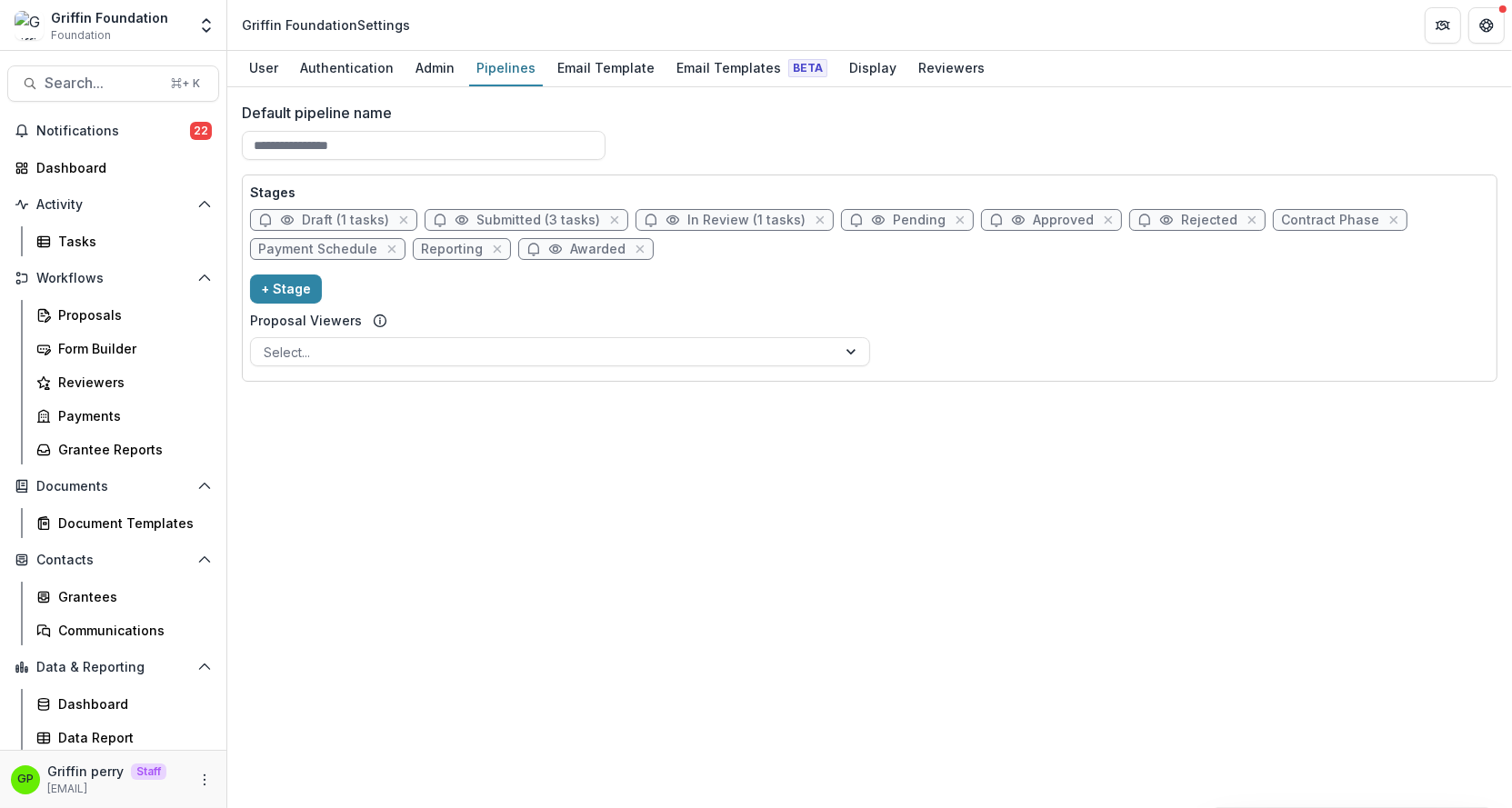 select on "*********" 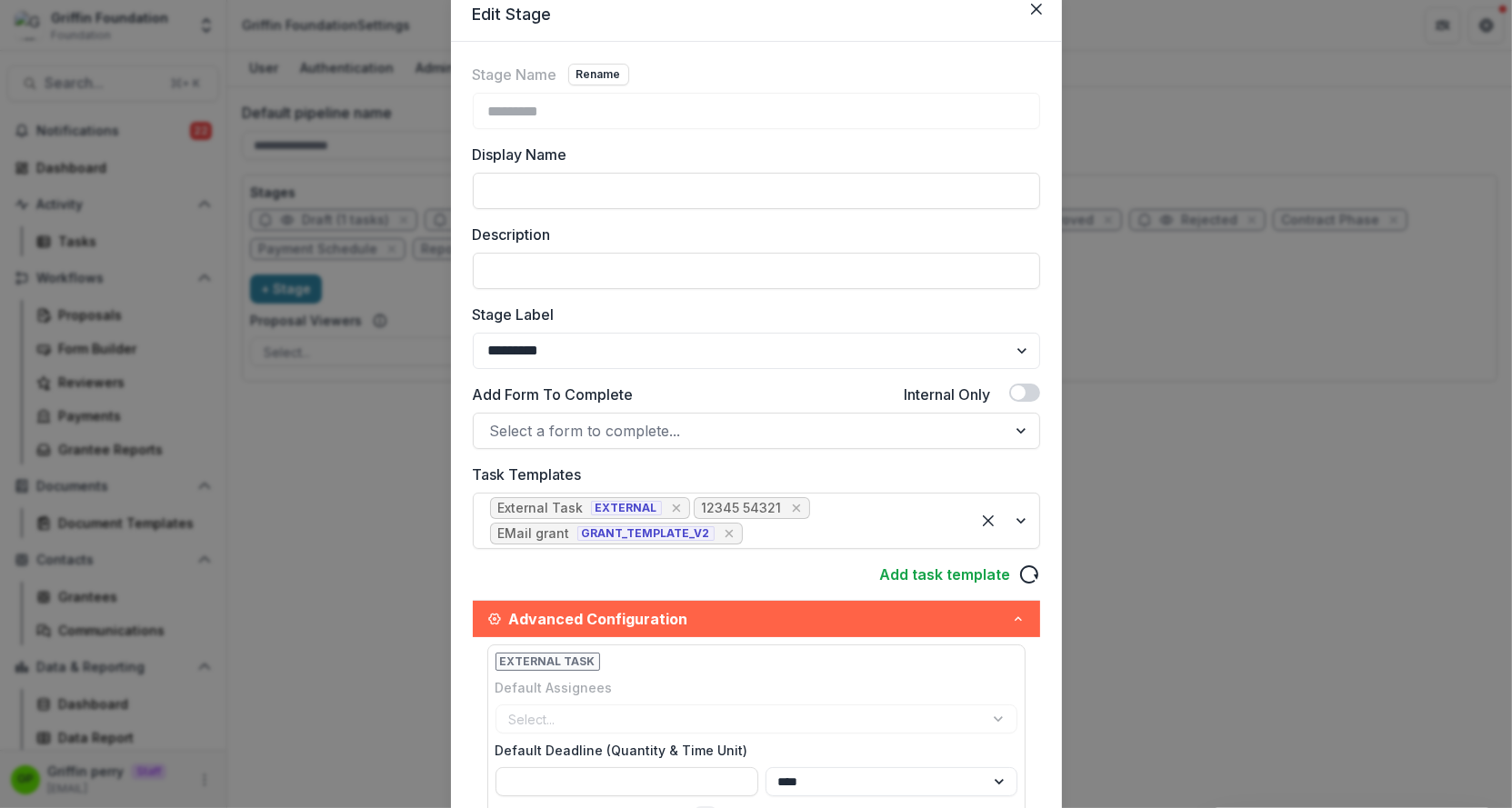 scroll, scrollTop: 88, scrollLeft: 0, axis: vertical 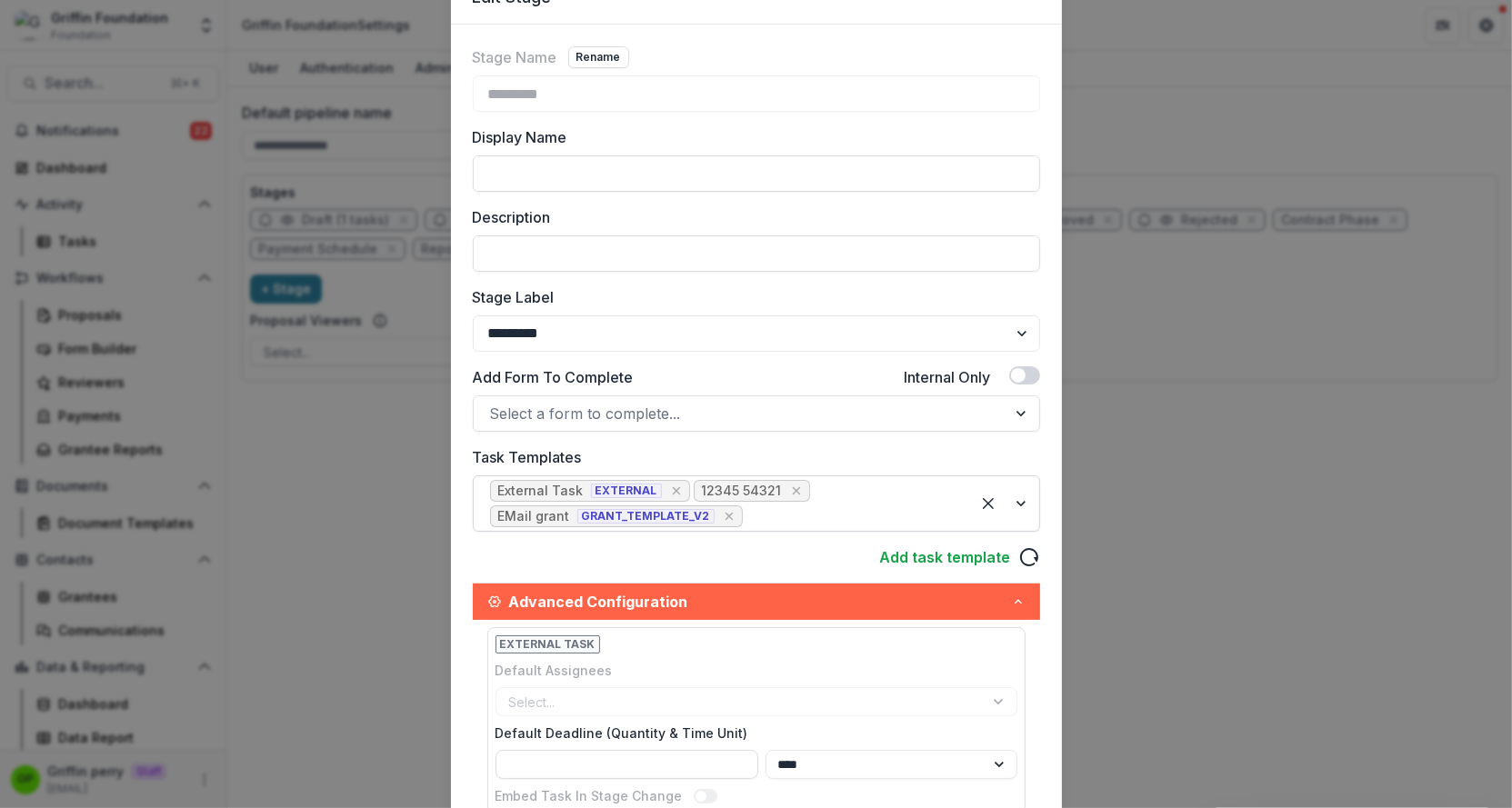 click on "External Task EXTERNAL 12345 54321 EMail grant GRANT_TEMPLATE_V2" at bounding box center [722, 504] 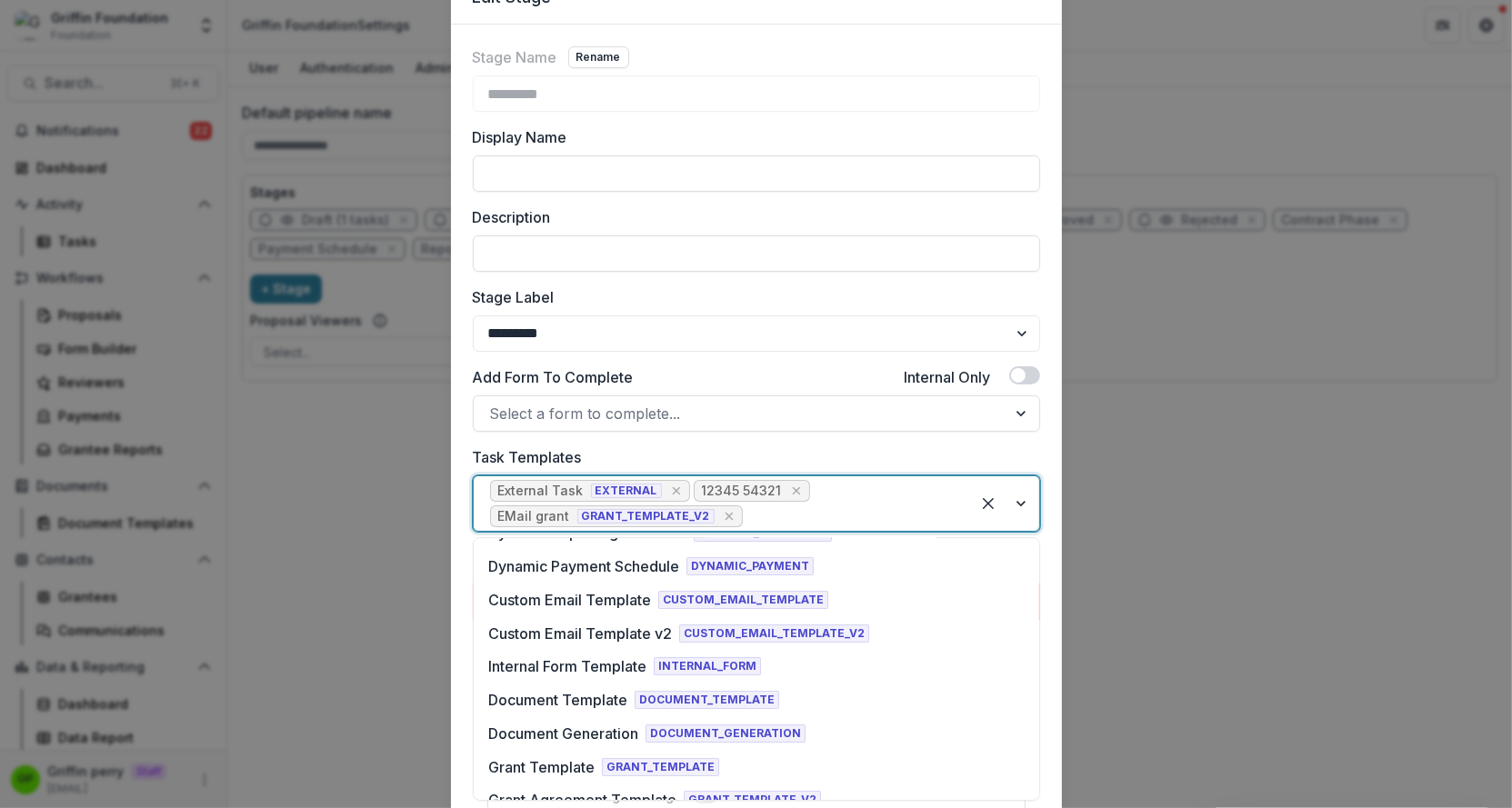 scroll, scrollTop: 380, scrollLeft: 0, axis: vertical 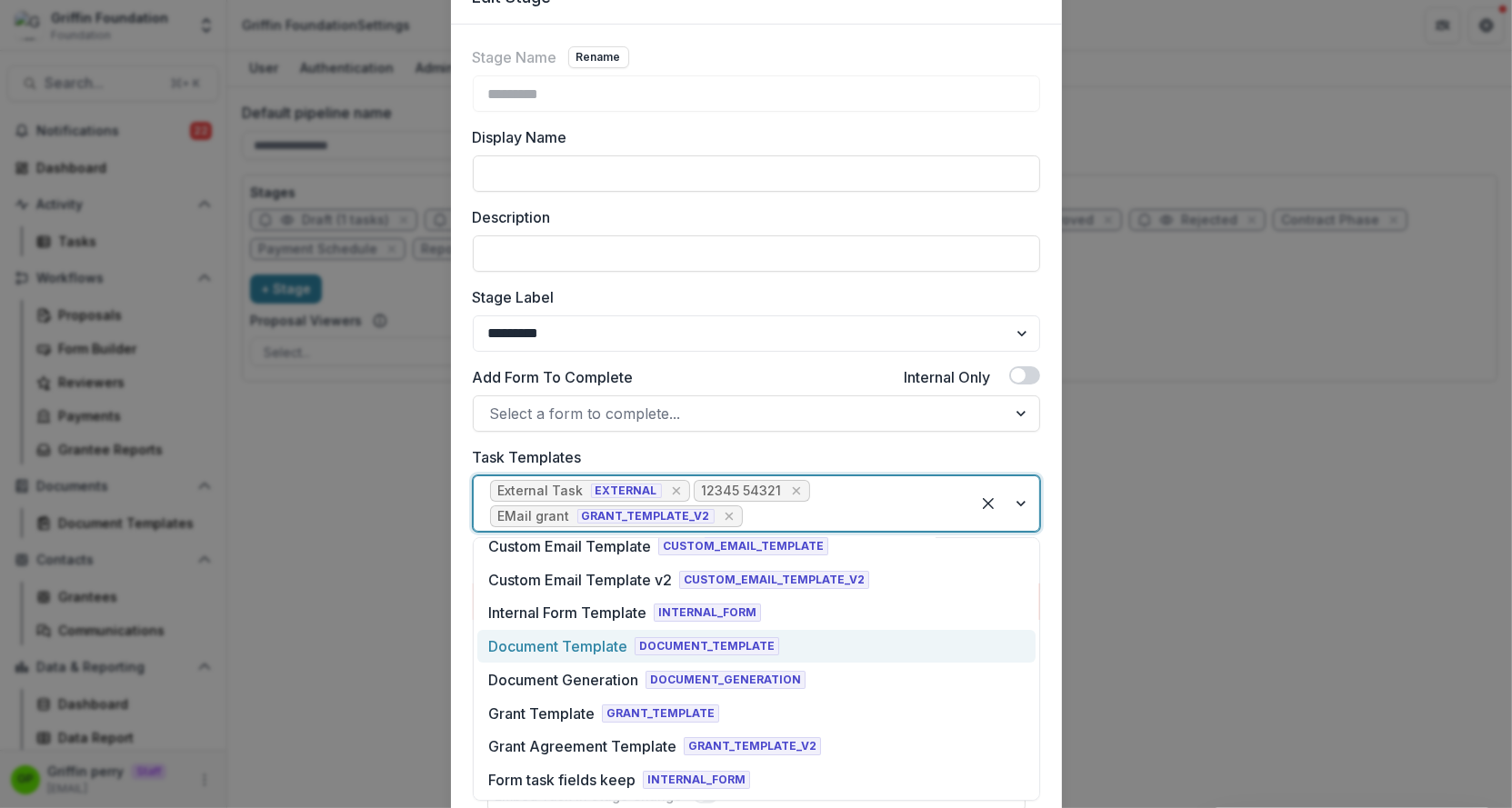 click on "Stage Name Rename ********* Display Name Description Stage Label ******* ***** ********* ****** ******* ******** ******** ******* ********* ******* ****** Add Form To Complete Internal Only Select a form to complete... Task Templates Document Template, 15 of 19. 19 results available. Use Up and Down to choose options, press Enter to select the currently focused option, press Escape to exit the menu, press Tab to select the option and exit the menu. External Task EXTERNAL 12345 54321 EMail grant GRANT_TEMPLATE_V2 Add task template Advanced Configuration External Task Default Assignees Select... Default Deadline (Quantity & Time Unit) **** ***** ****** ***** Embed Task In Stage Change EMail grant Default Assignees Griffin perry - griffin@trytemelio.com Default Deadline (Quantity & Time Unit) **** ***** ****** ***** Embed Task In Stage Change 12345 54321 Default Assignees Select... Default Deadline (Quantity & Time Unit) **** ***** ****** ***** Embed Task In Stage Change Notify entity of change to this stage?" at bounding box center (756, 773) 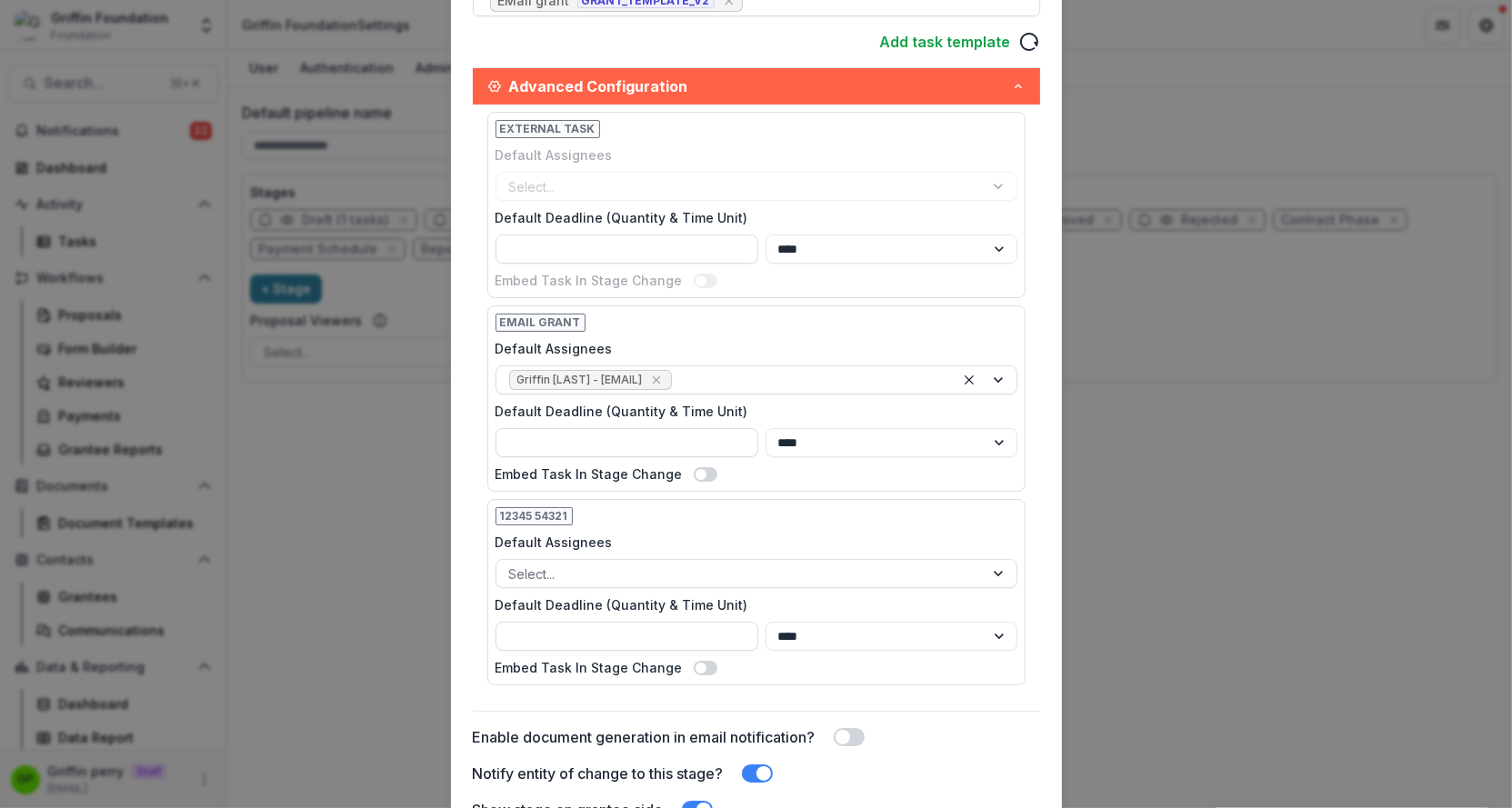 scroll, scrollTop: 633, scrollLeft: 0, axis: vertical 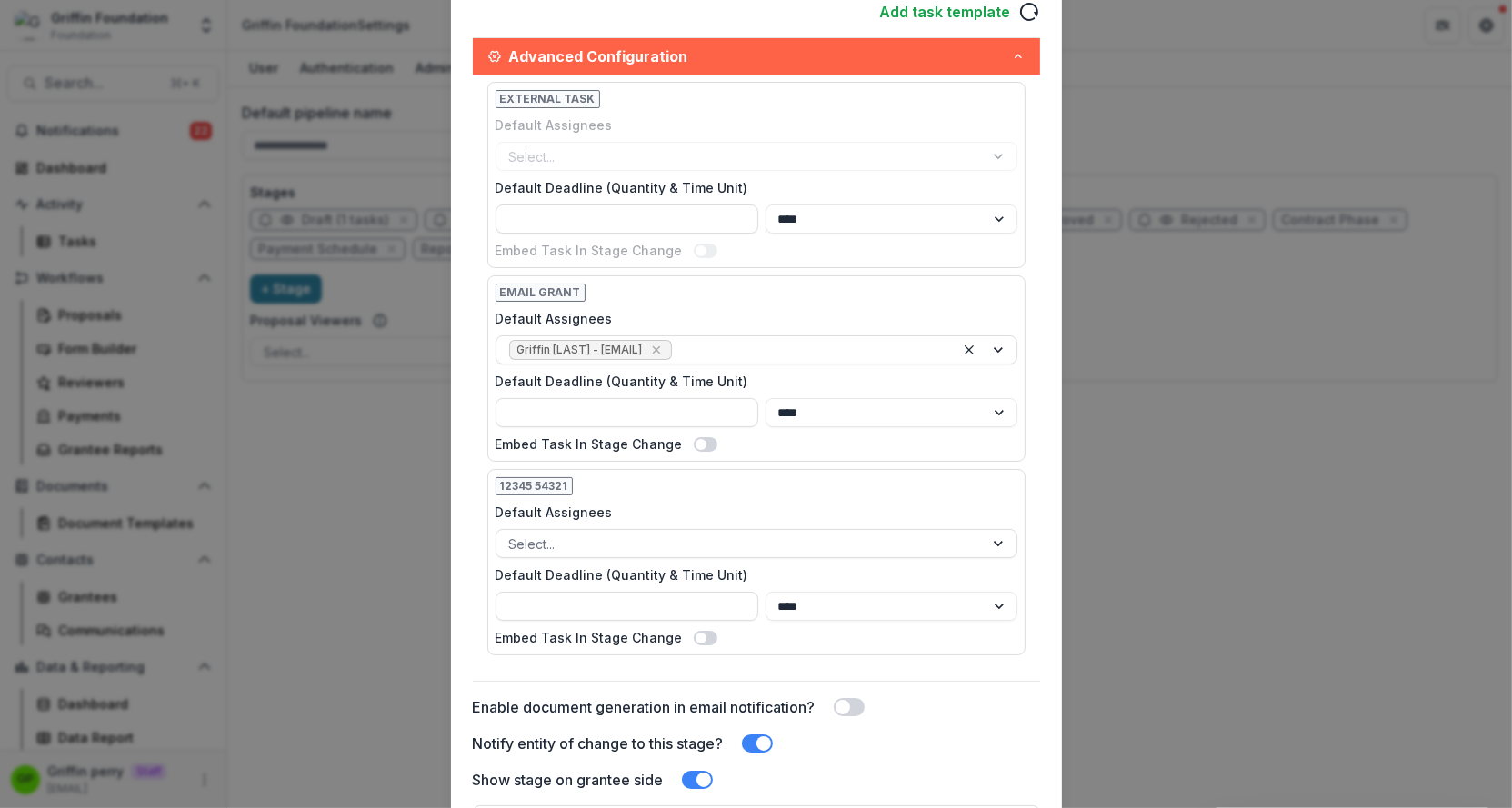 click on "Embed Task In Stage Change" at bounding box center [756, 444] 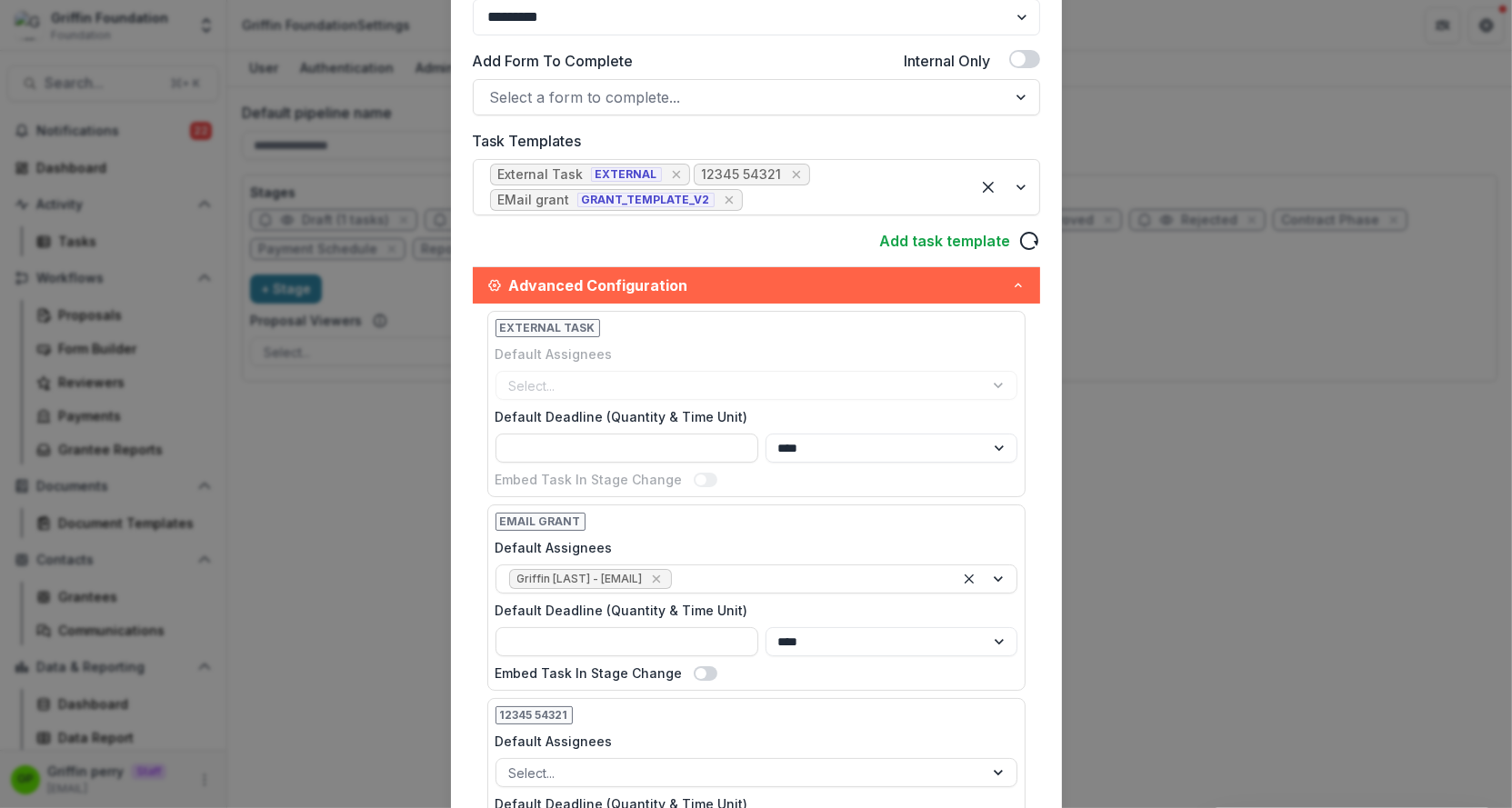 scroll, scrollTop: 394, scrollLeft: 0, axis: vertical 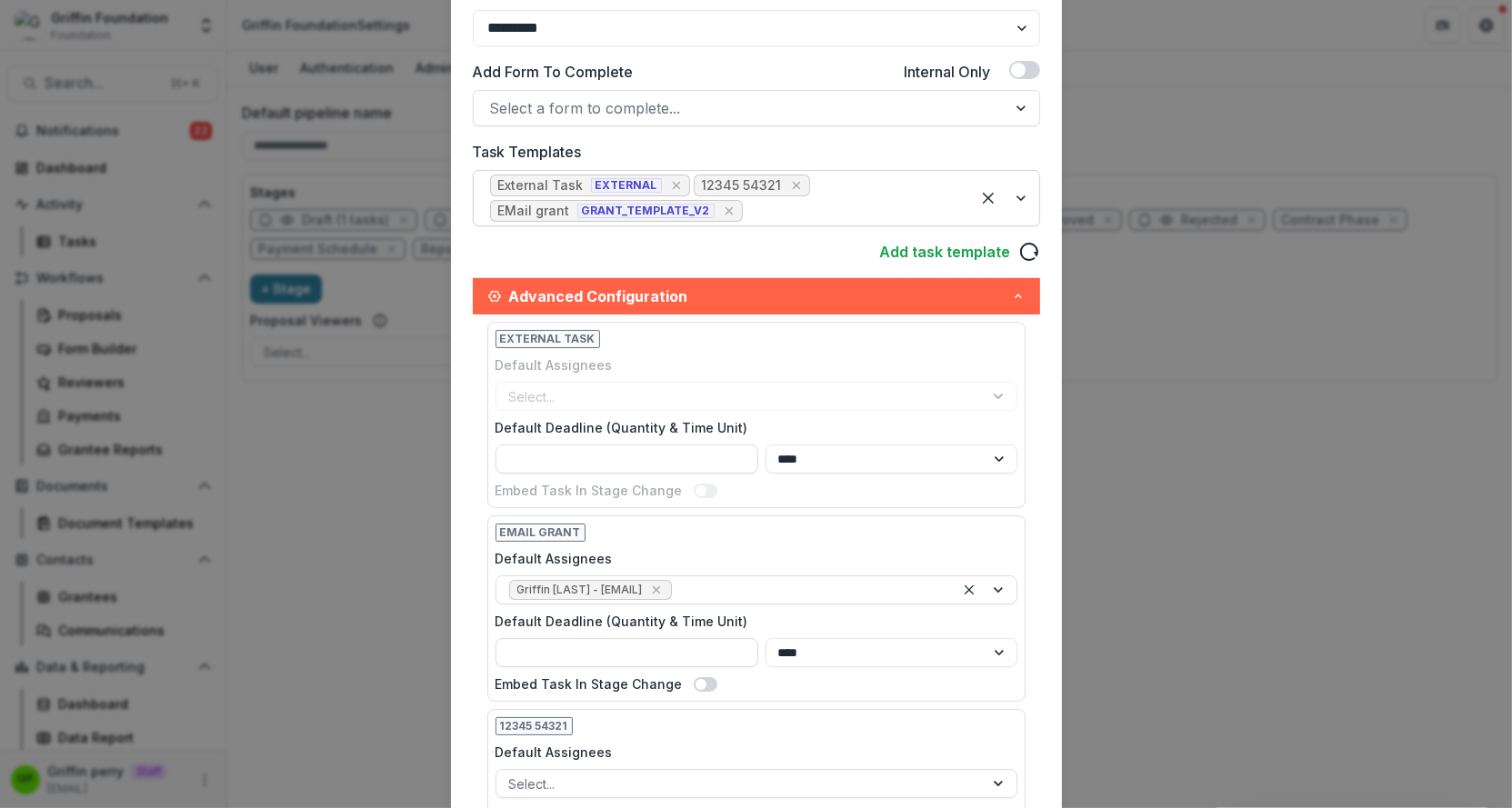 click at bounding box center [850, 211] 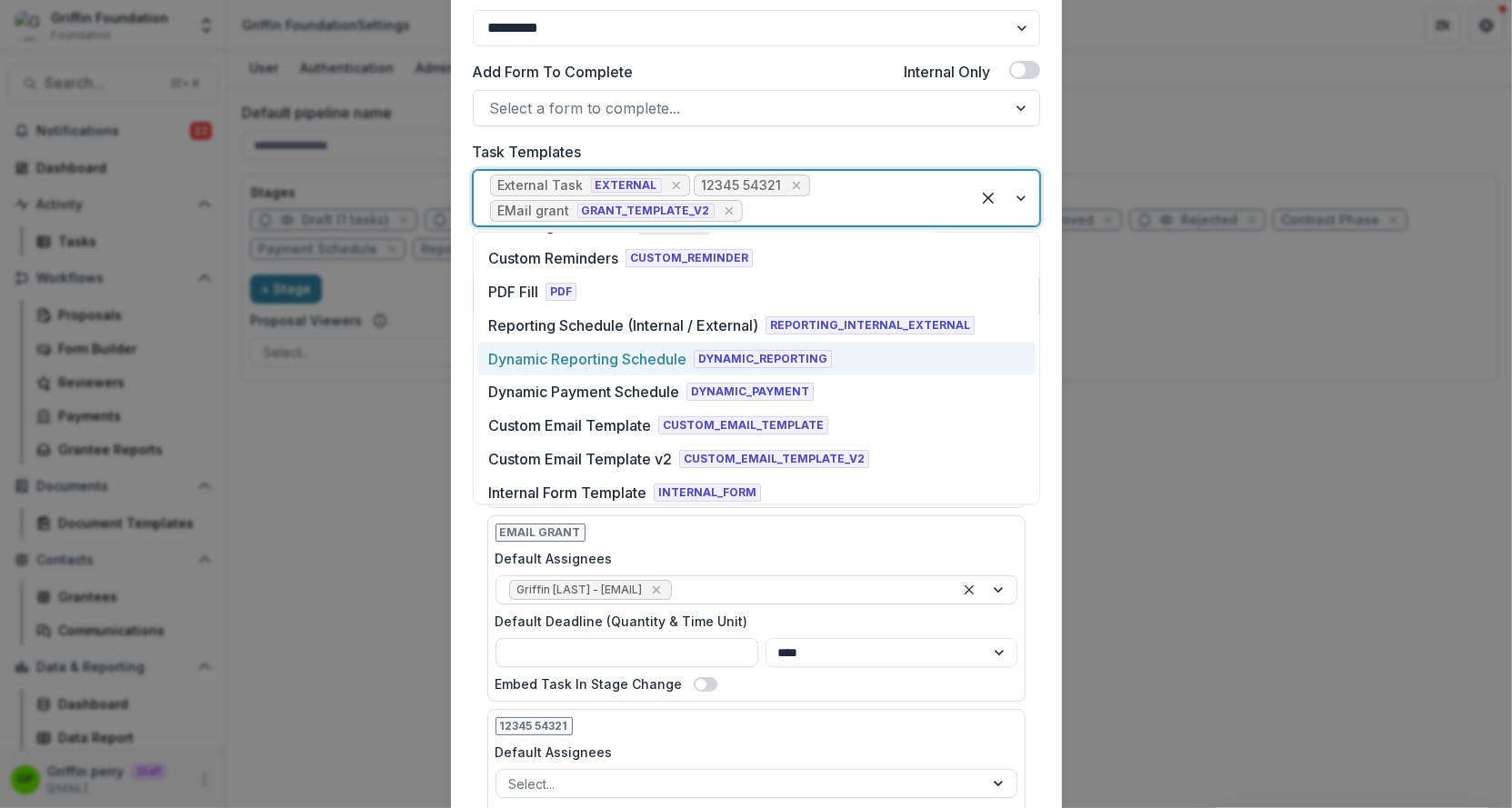 scroll, scrollTop: 324, scrollLeft: 0, axis: vertical 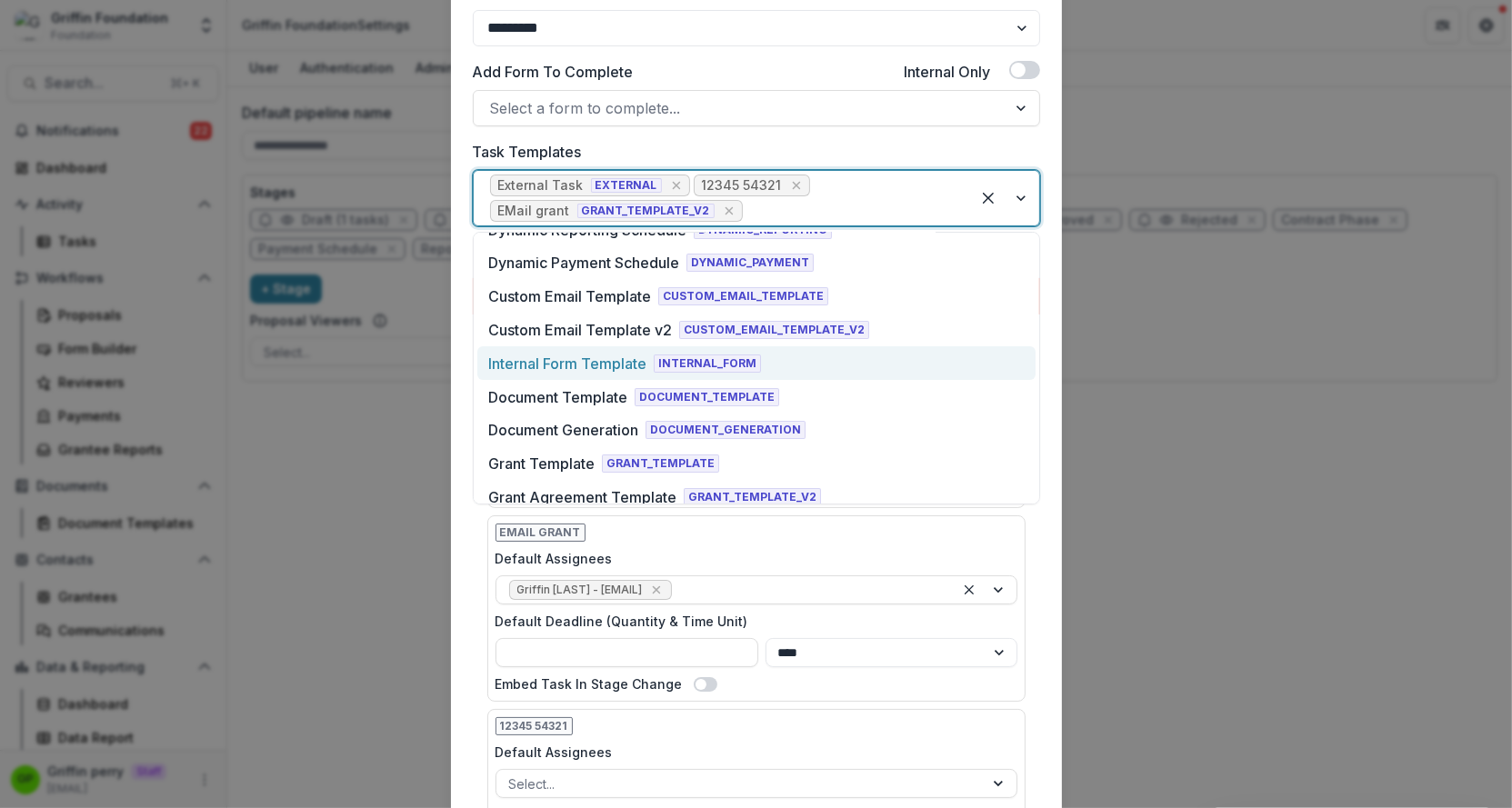 click on "Internal Form Template" at bounding box center (567, 364) 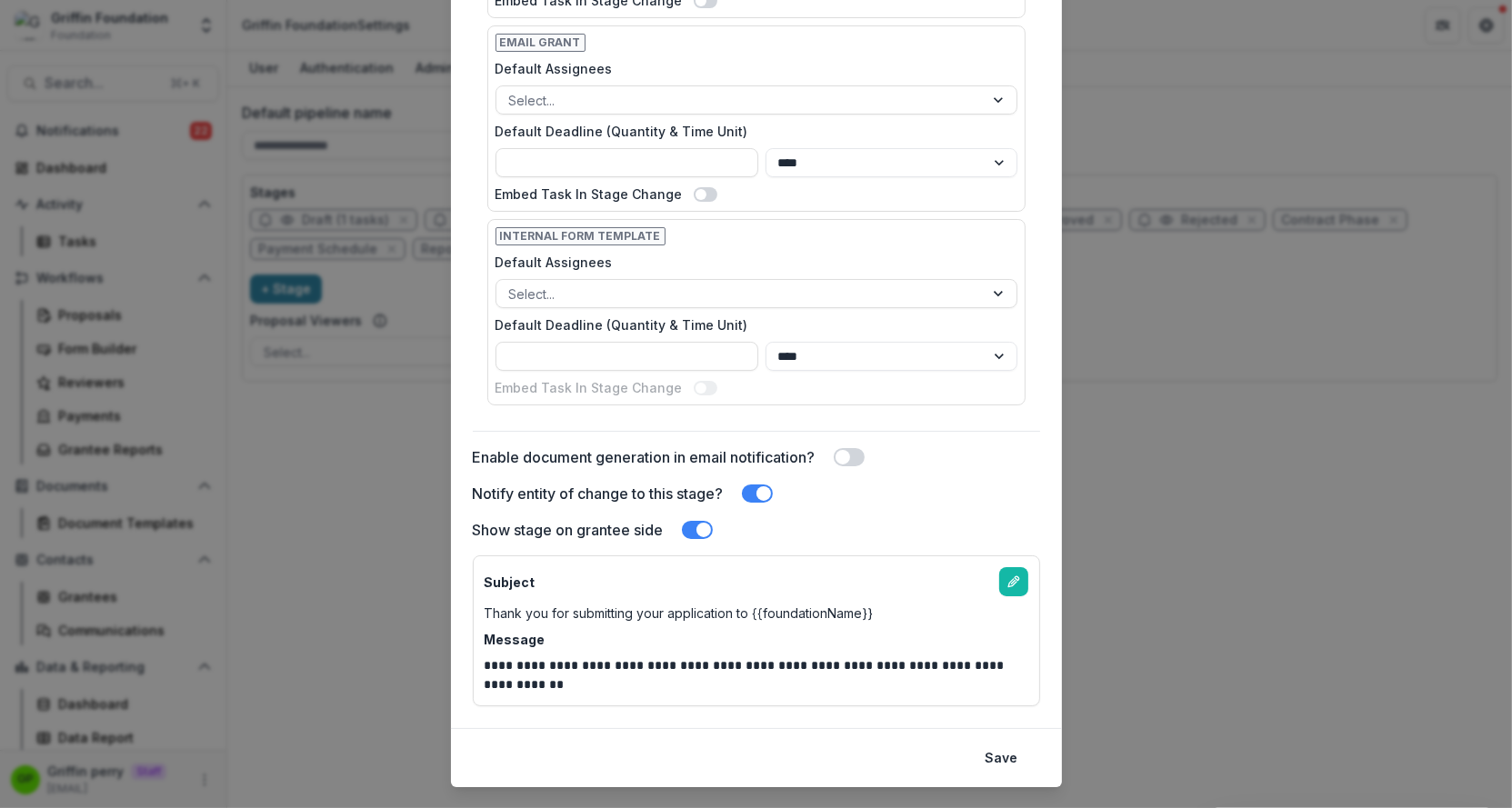 scroll, scrollTop: 1103, scrollLeft: 0, axis: vertical 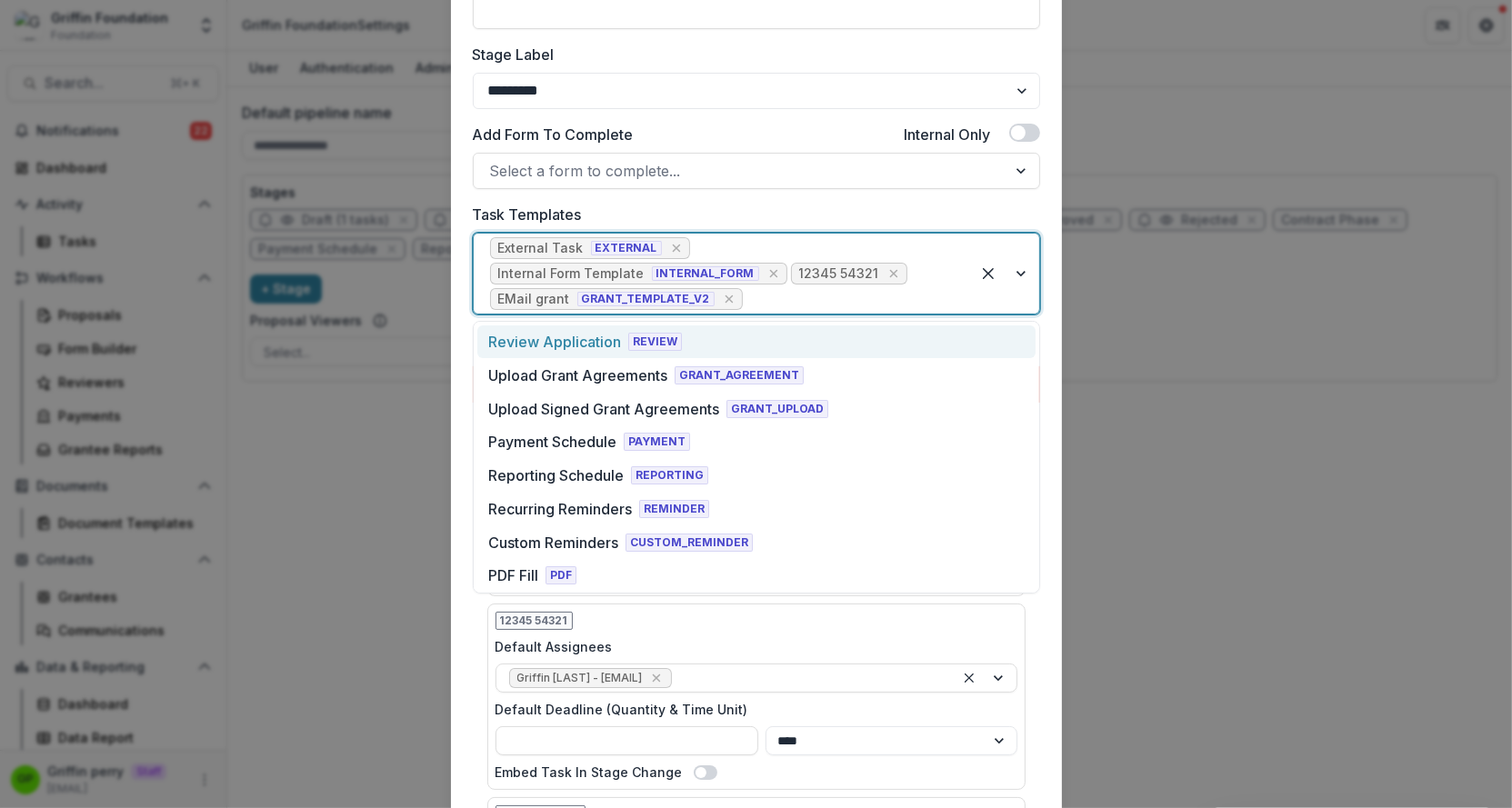 click at bounding box center [850, 299] 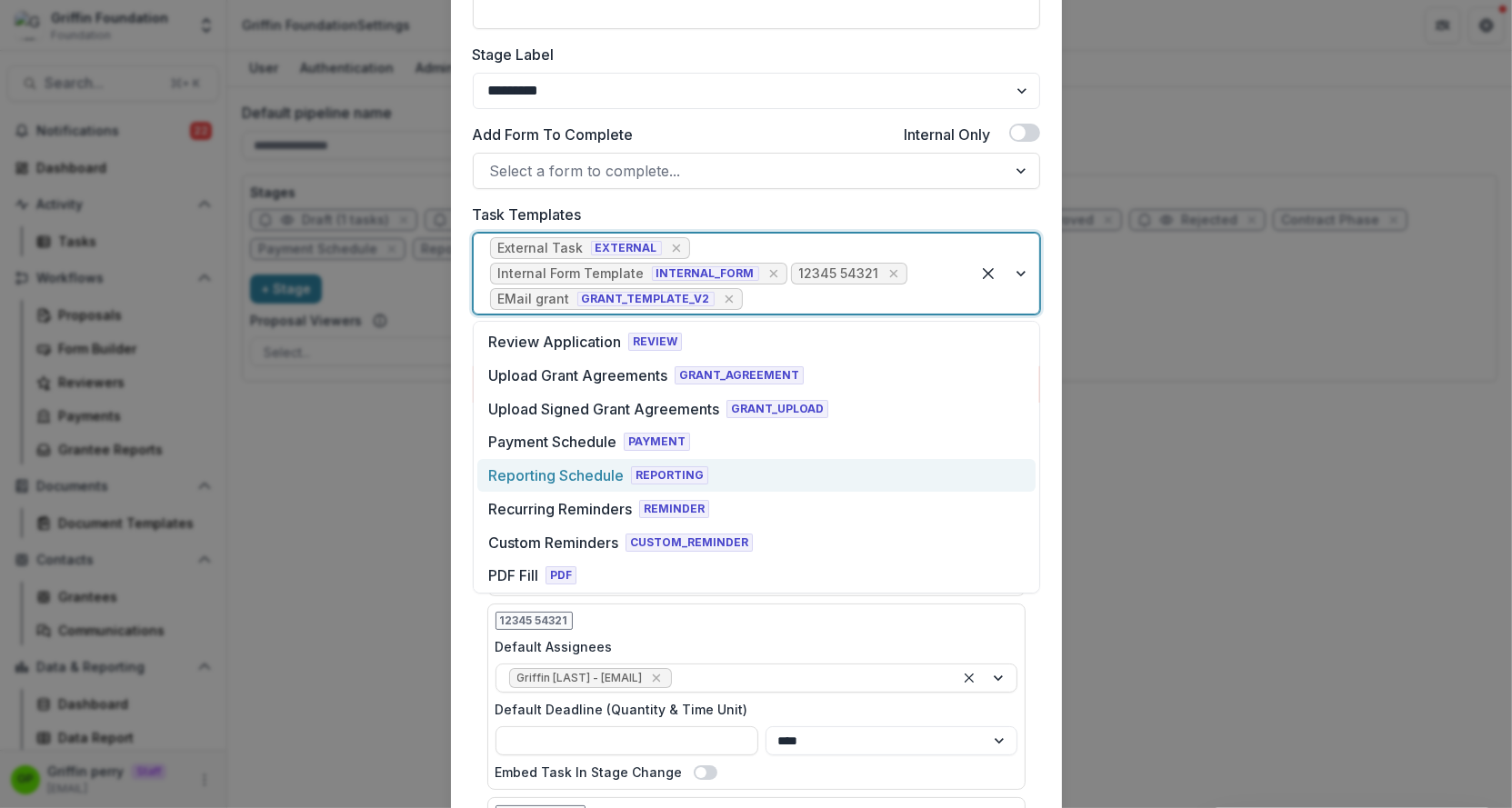 scroll, scrollTop: 42, scrollLeft: 0, axis: vertical 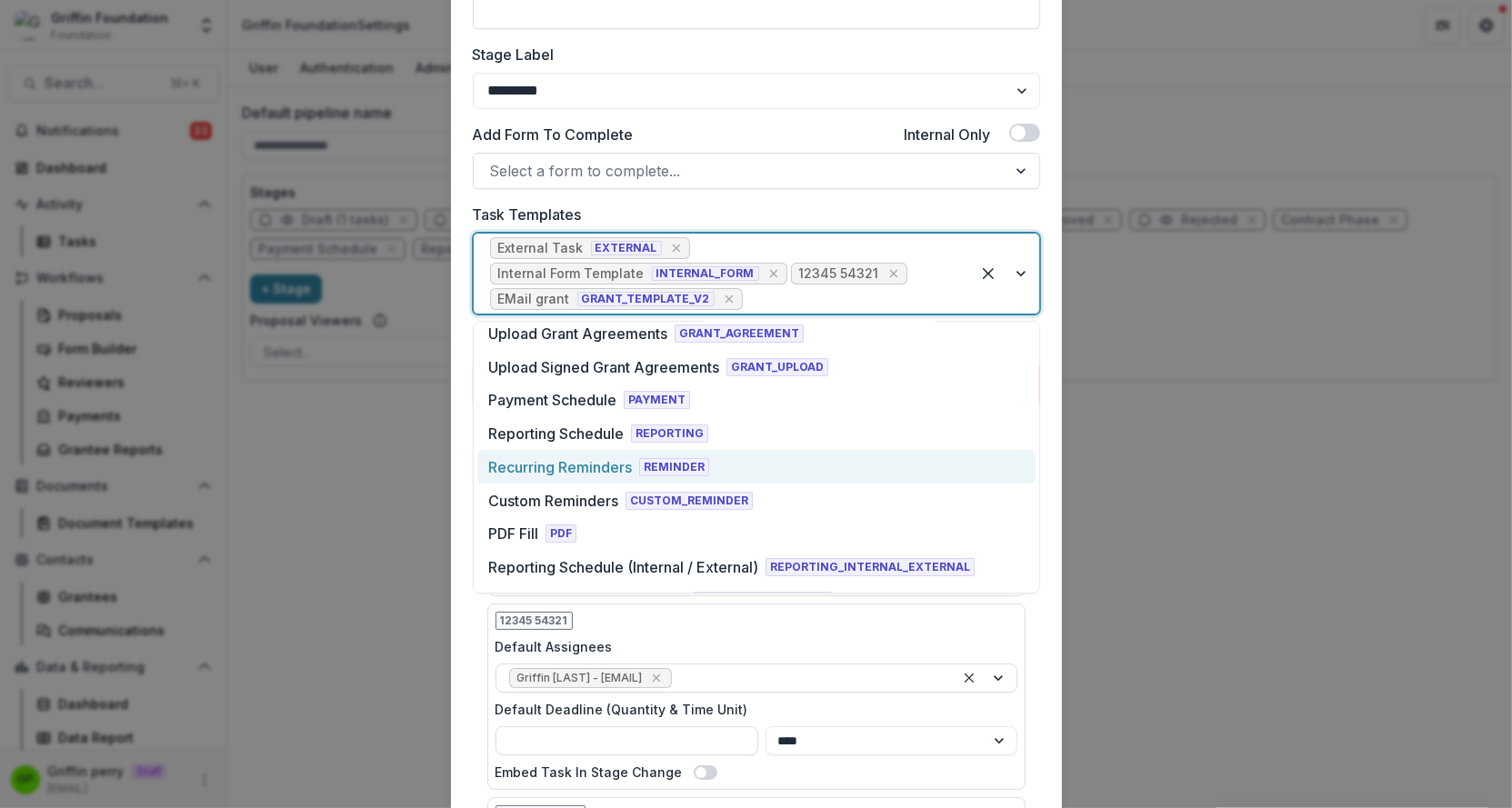 click on "REMINDER" at bounding box center (674, 467) 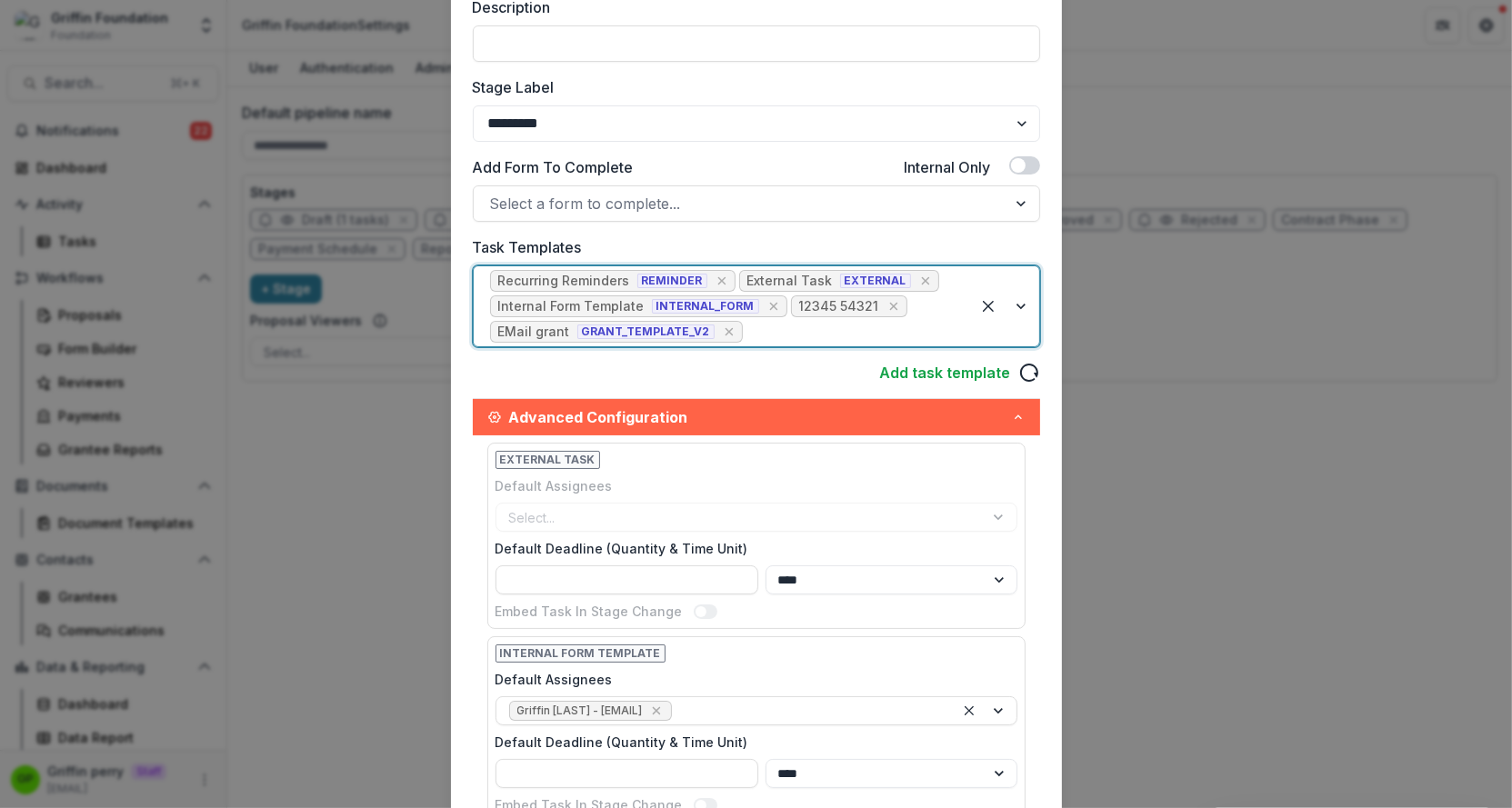 scroll, scrollTop: 354, scrollLeft: 0, axis: vertical 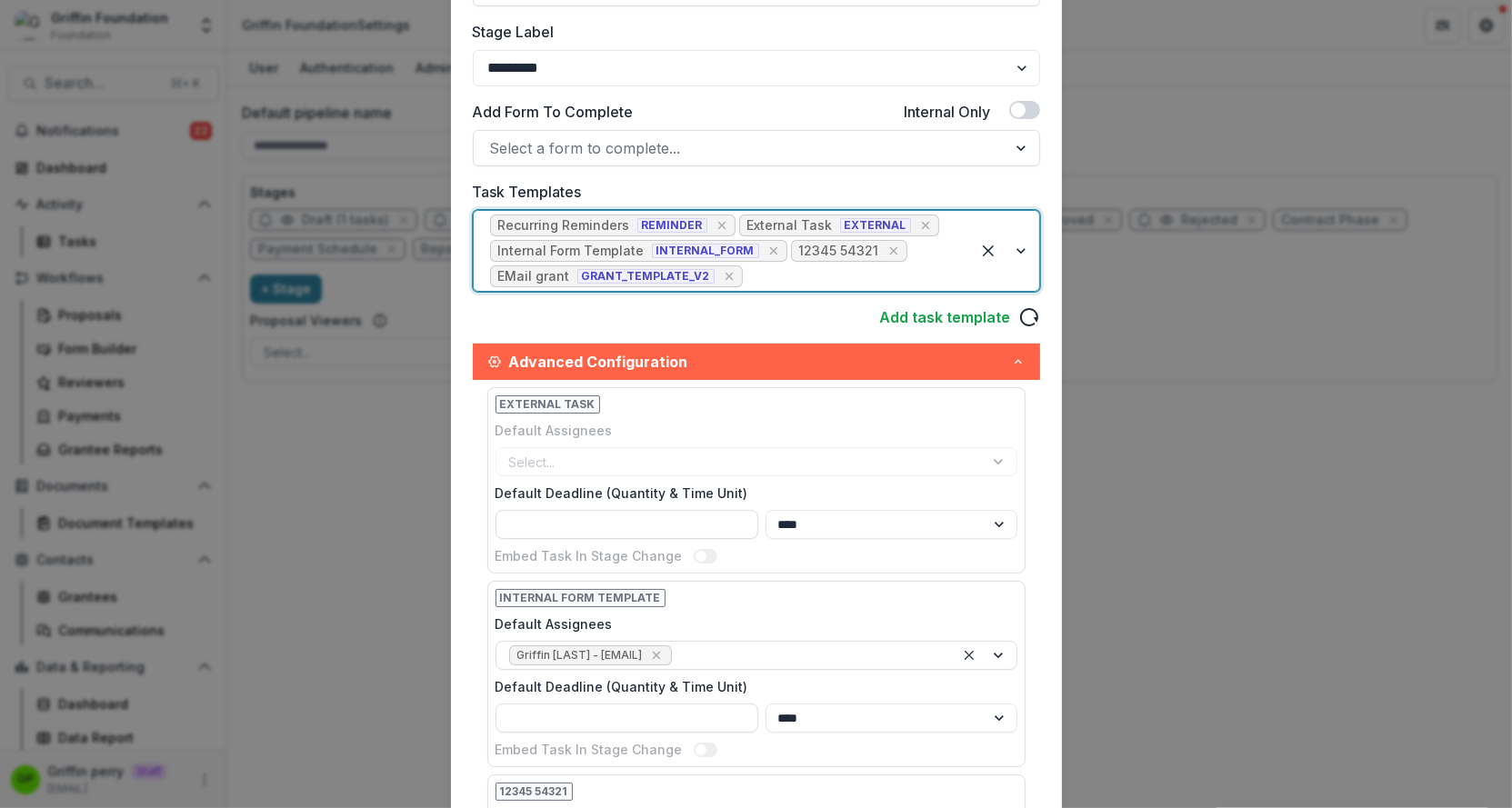 click at bounding box center [850, 276] 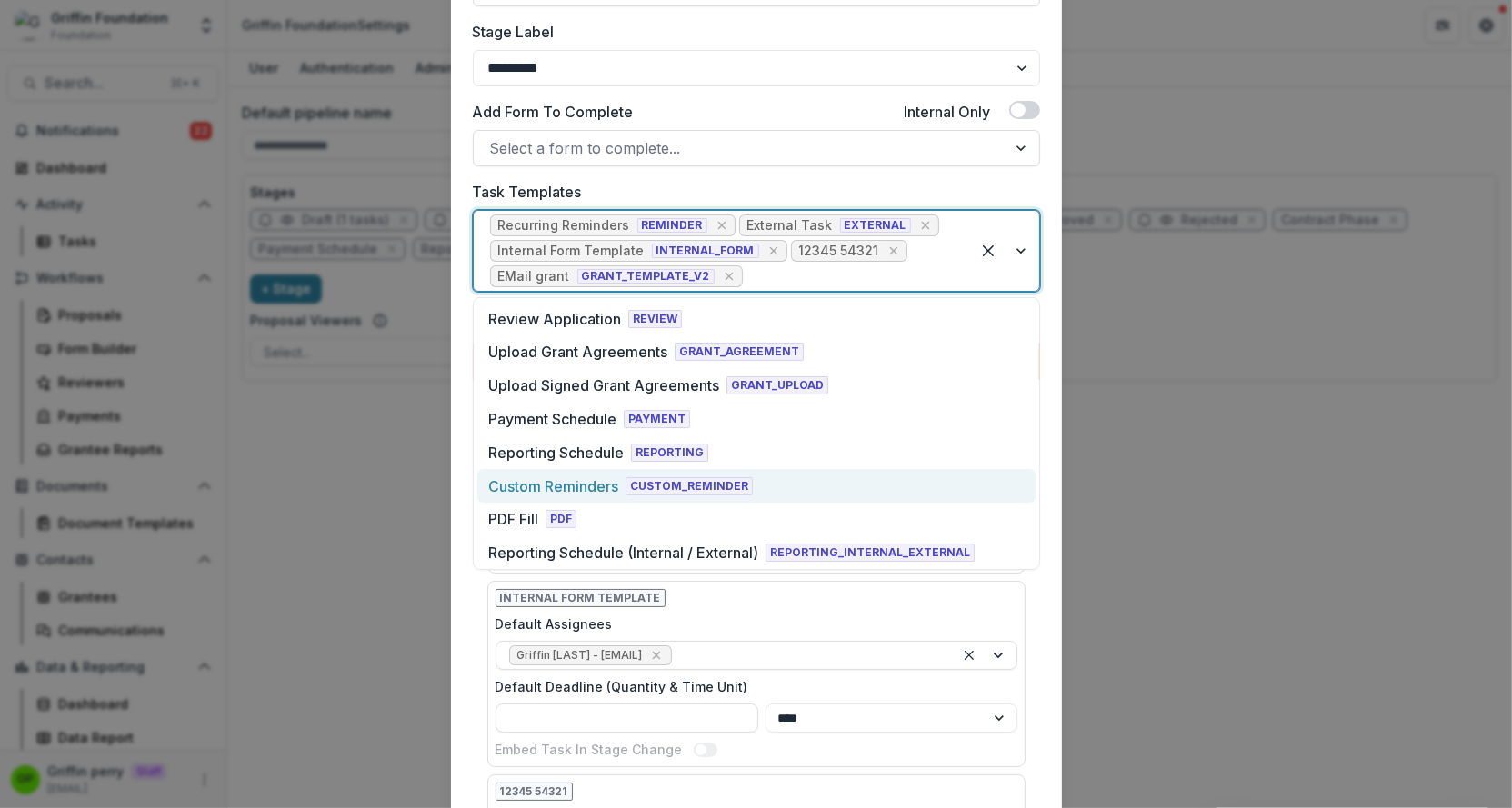 click on "Custom Reminders CUSTOM_REMINDER" at bounding box center (620, 486) 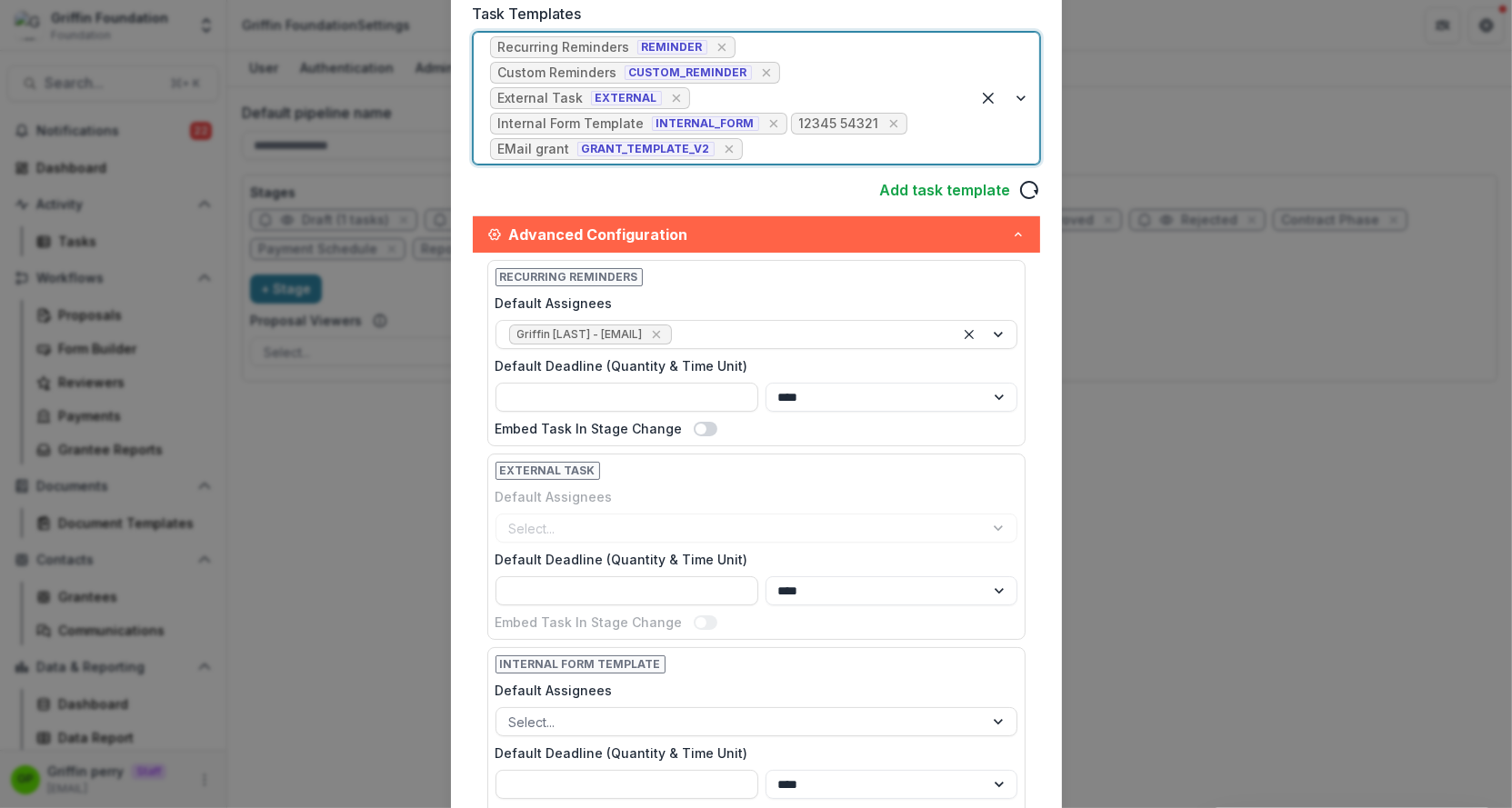 scroll, scrollTop: 504, scrollLeft: 0, axis: vertical 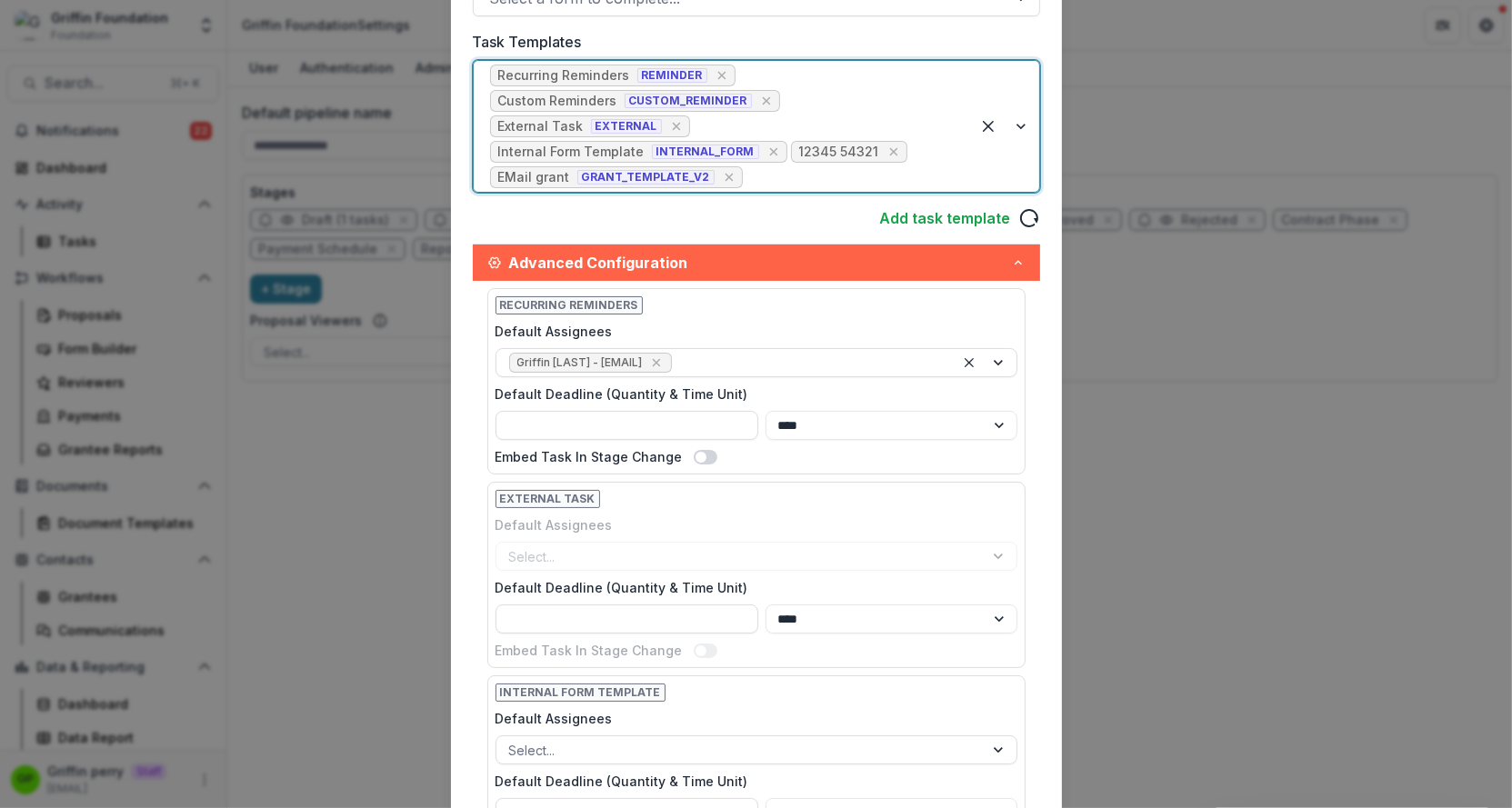 click on "Edit Stage Stage Name Rename ********* Display Name Description Stage Label ******* ***** ********* ****** ******* ******** ******** ******* ********* ******* ****** Add Form To Complete Internal Only Select a form to complete... Task Templates Recurring Reminders REMINDER Custom Reminders CUSTOM_REMINDER External Task EXTERNAL Internal Form Template INTERNAL_FORM 12345 54321 EMail grant GRANT_TEMPLATE_V2 Add task template Advanced Configuration Recurring Reminders Default Assignees Griffin perry - griffin@trytemelio.com Default Deadline (Quantity & Time Unit) **** ***** ****** ***** Embed Task In Stage Change External Task Default Assignees Select... Default Deadline (Quantity & Time Unit) **** ***** ****** ***** Embed Task In Stage Change Internal Form Template Default Assignees Select... Default Deadline (Quantity & Time Unit) **** ***** ****** ***** Embed Task In Stage Change 12345 54321 Default Assignees Select... Default Deadline (Quantity & Time Unit) **** ***** ****** ***** Embed Task In Stage Change" at bounding box center [756, 404] 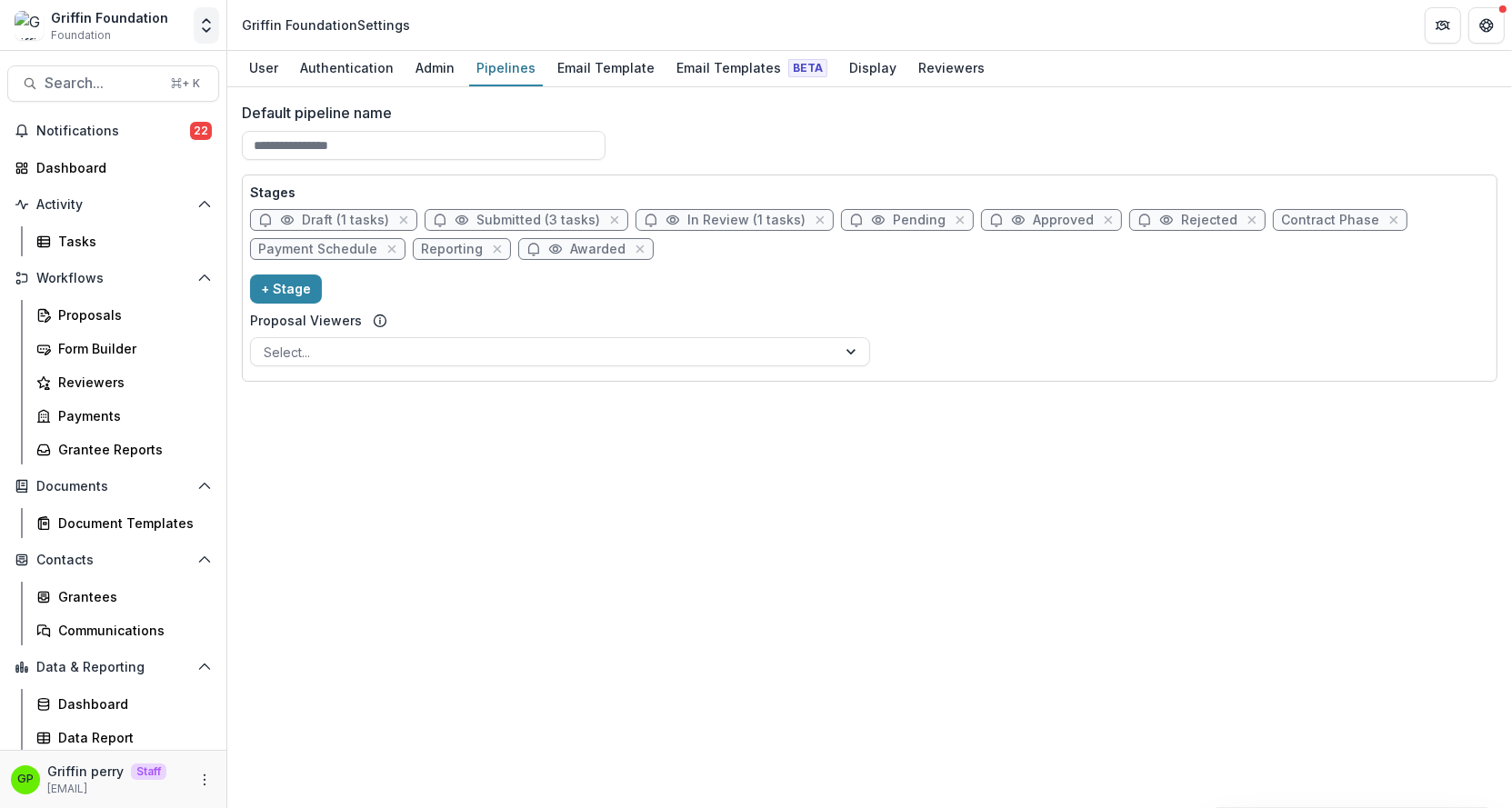 click 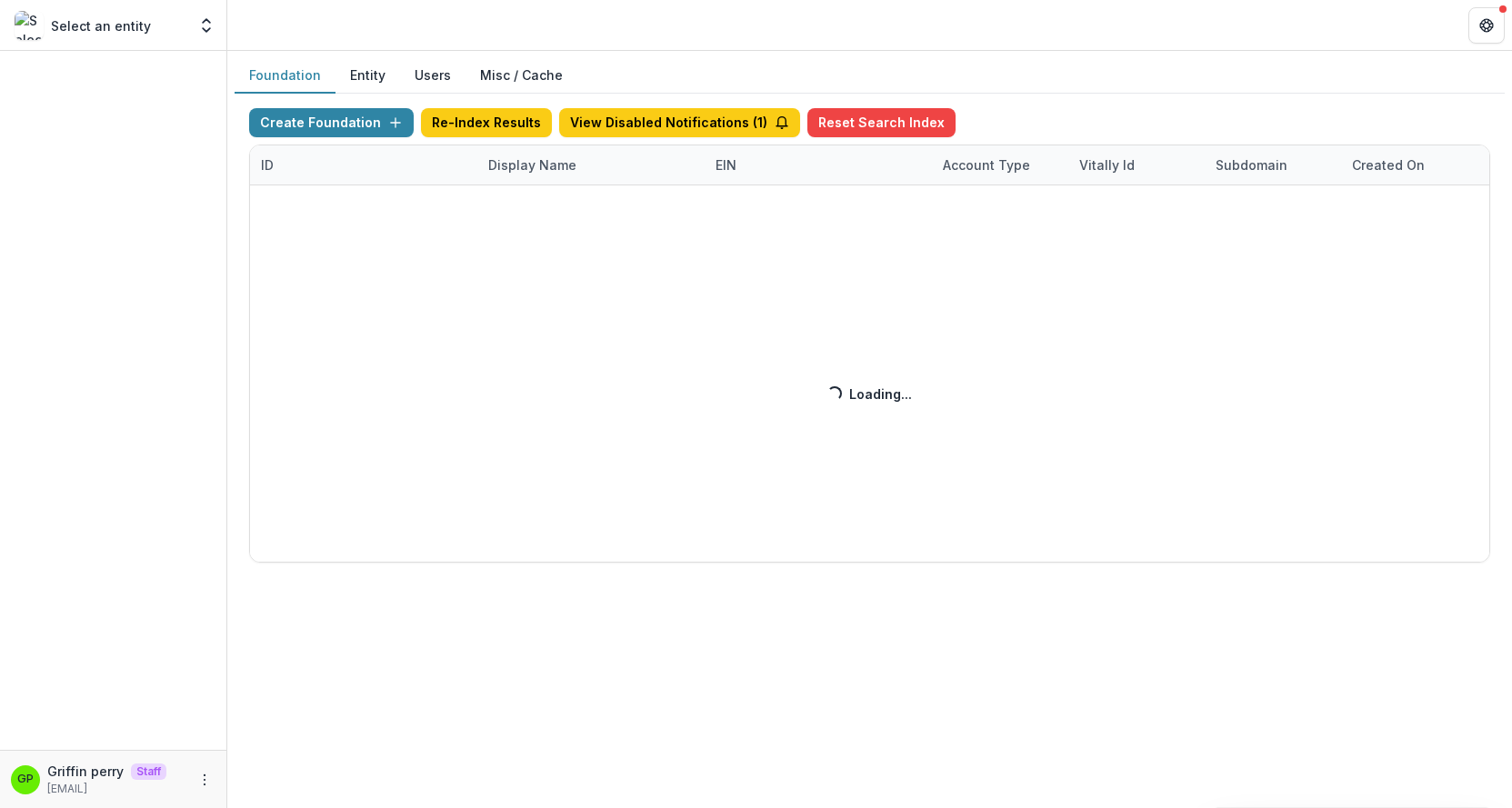 scroll, scrollTop: 0, scrollLeft: 0, axis: both 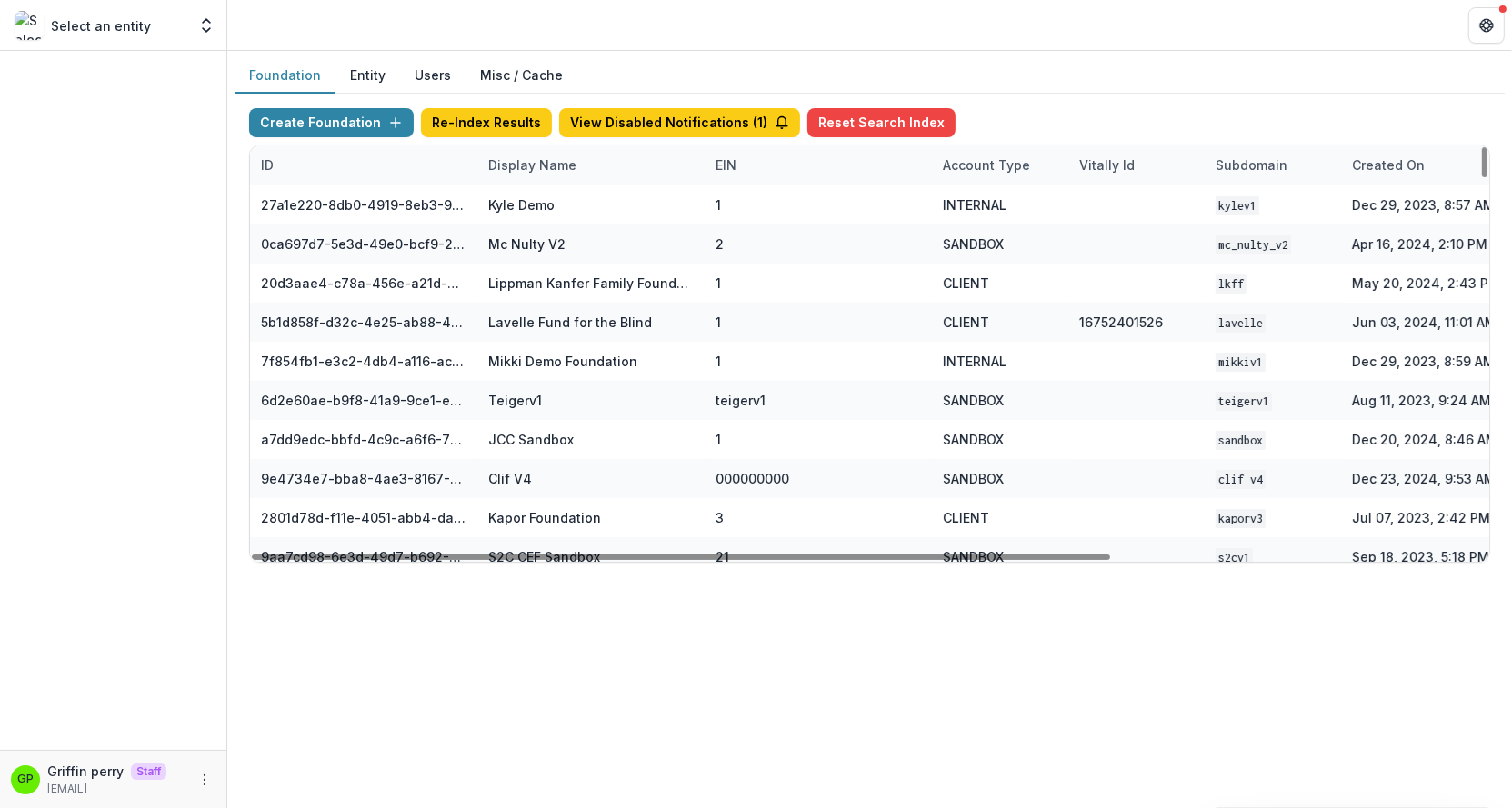 click on "Display Name" at bounding box center [532, 165] 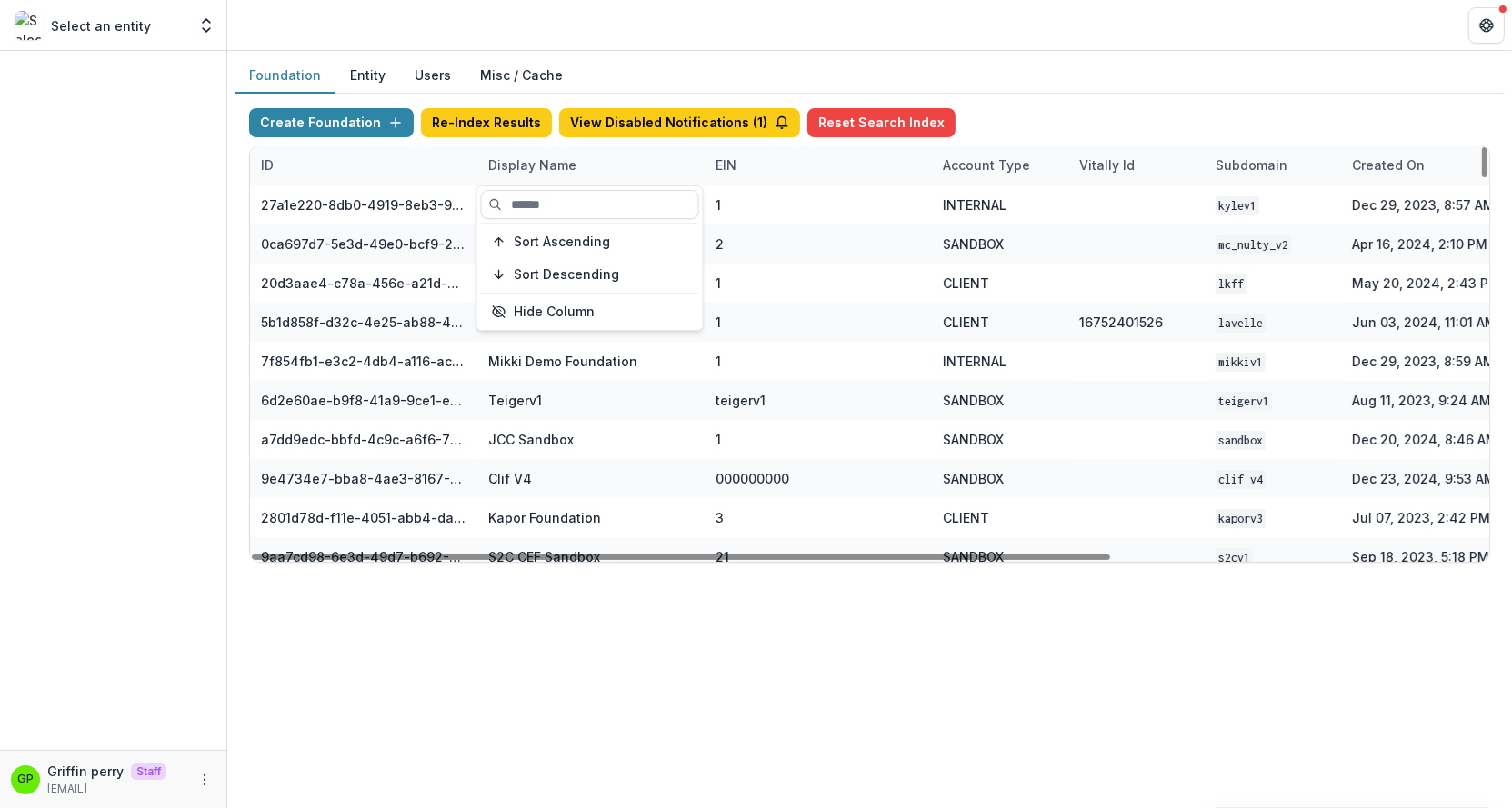 click on "Display Name" at bounding box center [532, 165] 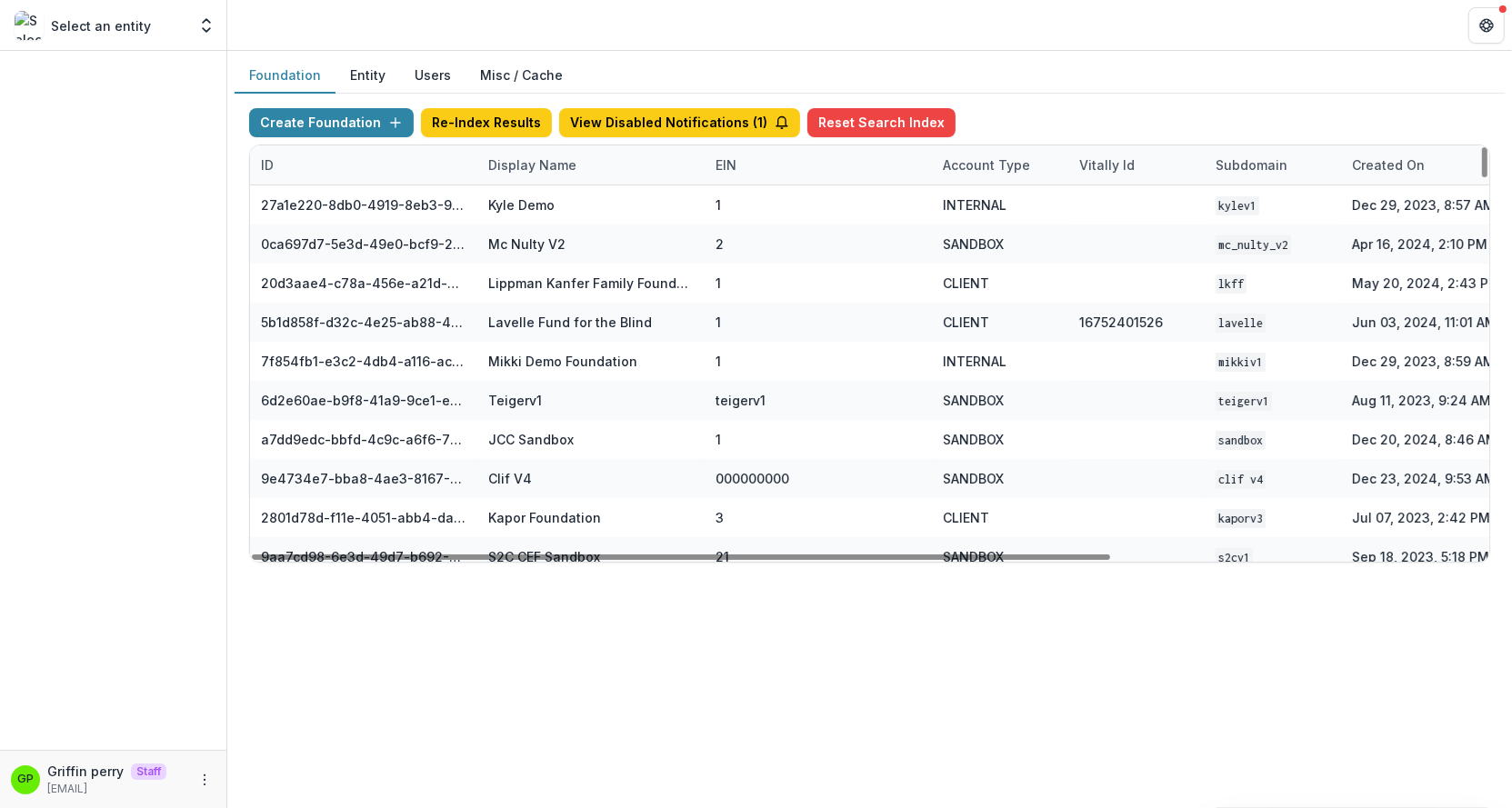 click on "Display Name" at bounding box center [532, 165] 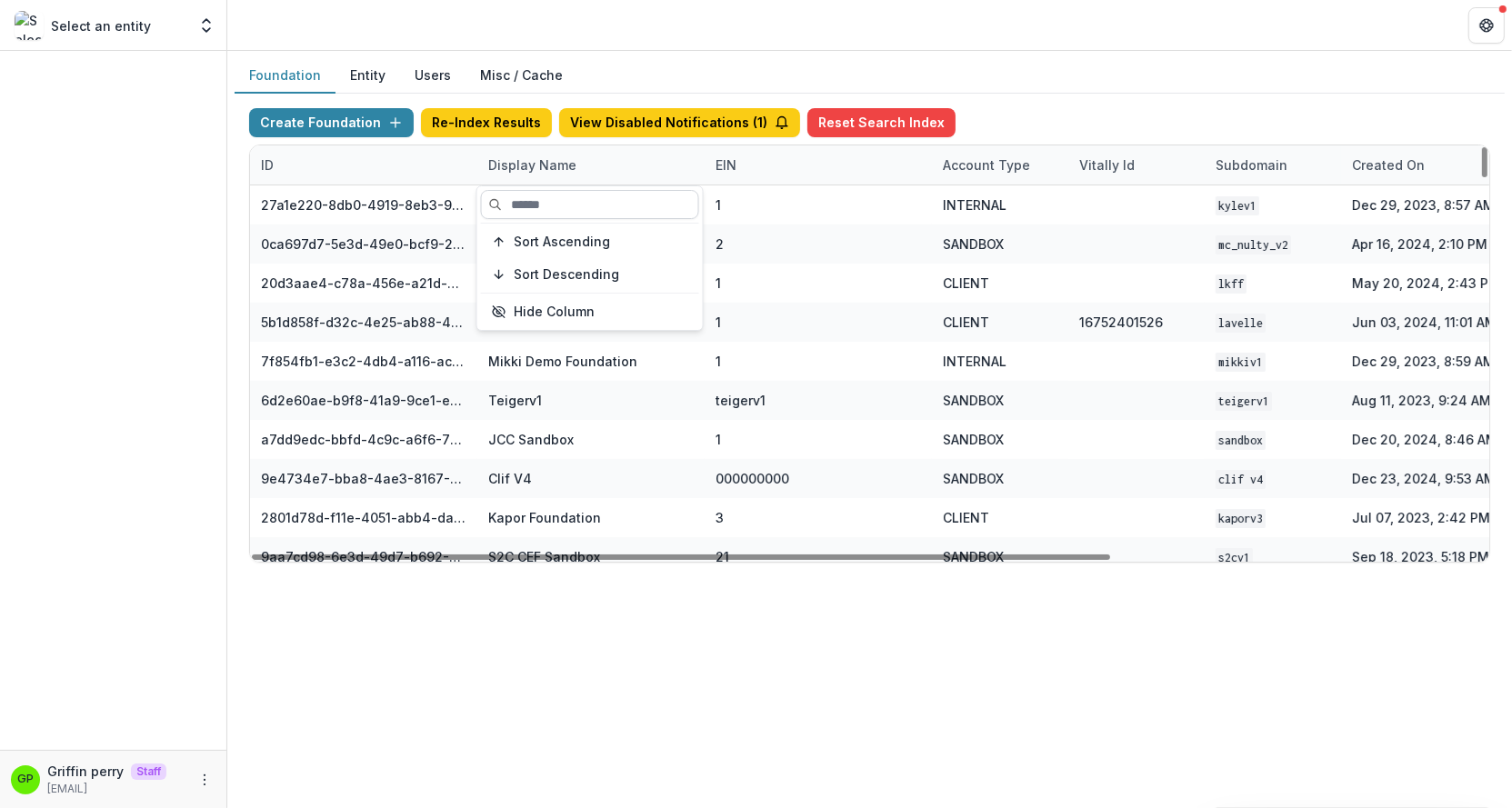 click at bounding box center (590, 204) 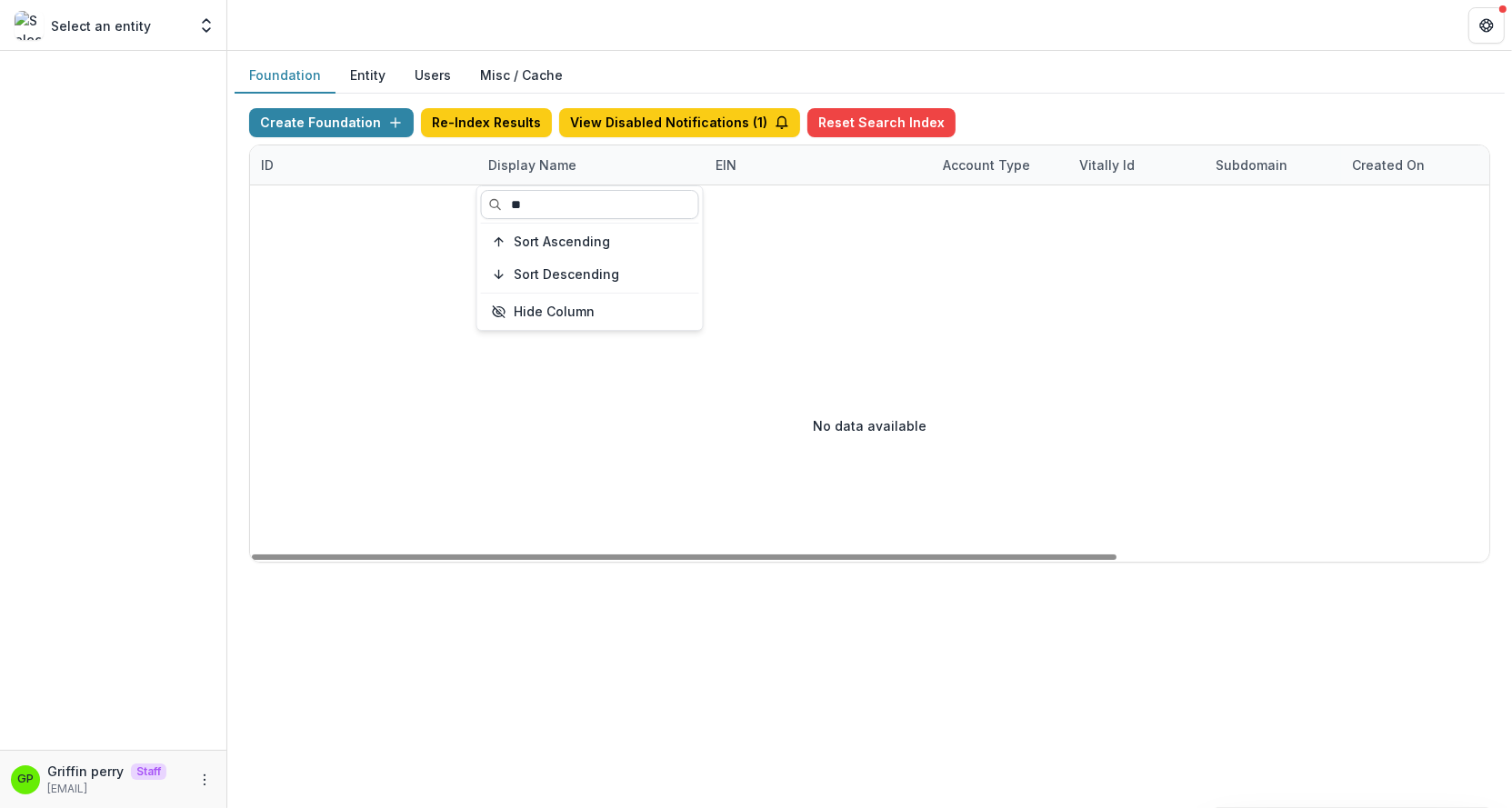 type on "*" 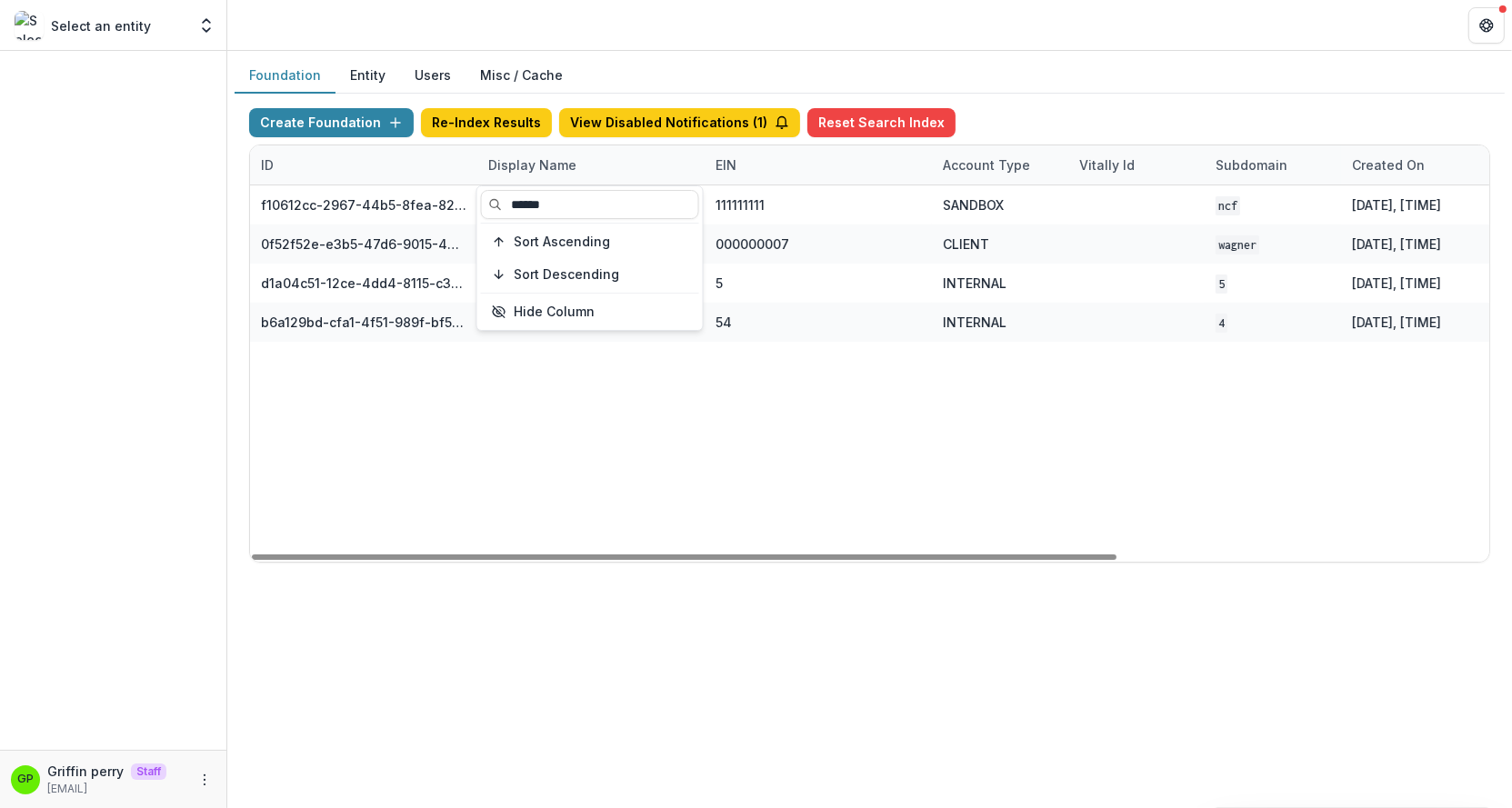 type on "******" 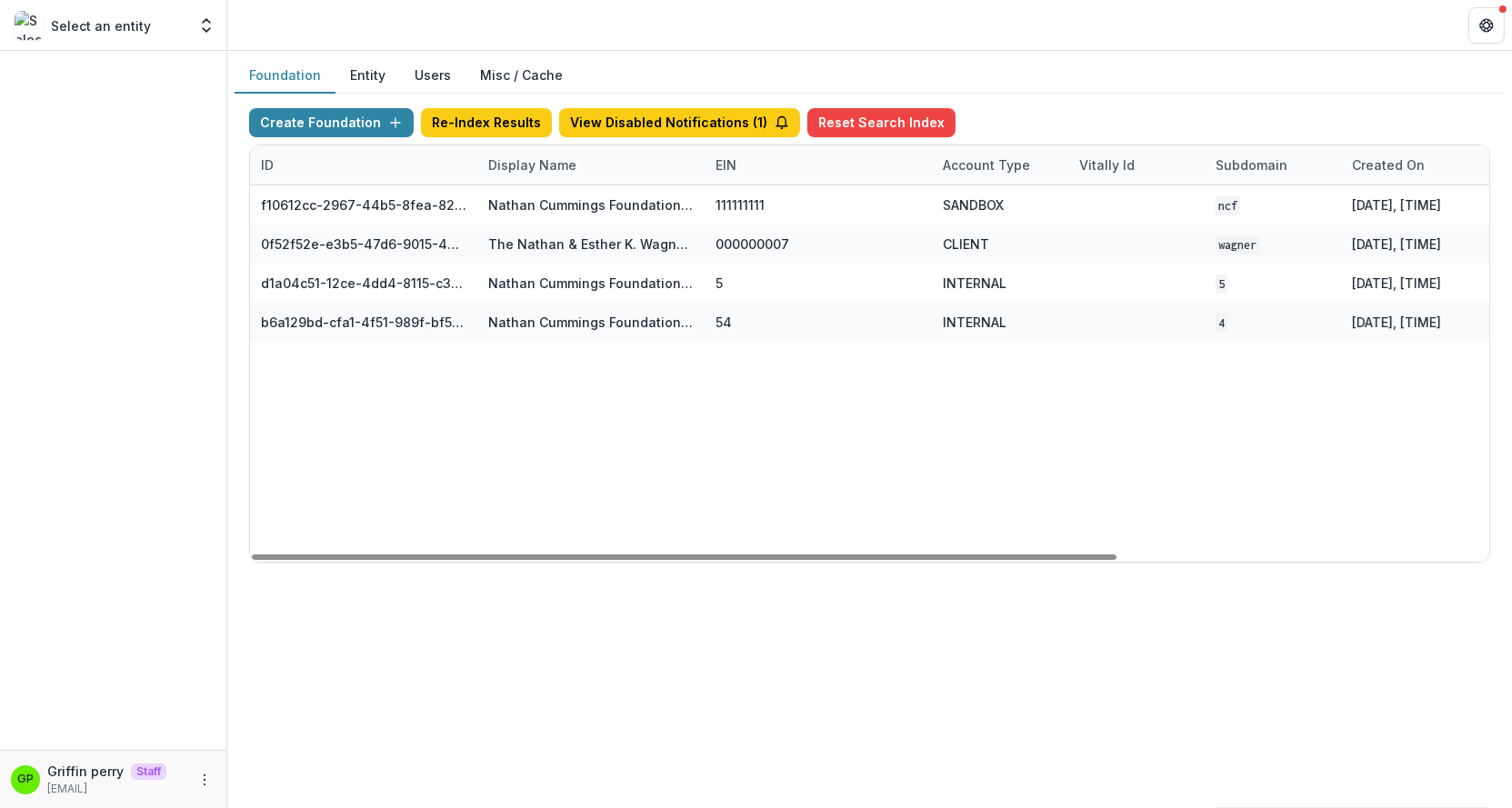 click on "f10612cc-2967-44b5-8fea-824c4e1f13c5 Nathan Cummings Foundation Workflow Sandbox 111111111 SANDBOX ncf Apr 16, 2025, 4:41 PM Visit Edit Feature Flags 0f52f52e-e3b5-47d6-9015-40e82d34684c The Nathan & Esther K. Wagner Family Foundation 000000007 CLIENT wagner Aug 29, 2024, 10:32 AM Visit Edit Feature Flags d1a04c51-12ce-4dd4-8115-c3f64f33e766 Nathan Cummings Foundation Data Sandbox 5 INTERNAL 5 Jul 27, 2025, 2:45 PM Visit Edit Feature Flags b6a129bd-cfa1-4f51-989f-bf5009606d84 Nathan Cummings Foundation Data Sandbox [dep] 54 INTERNAL 4 Jul 24, 2025, 12:50 PM Visit Edit Feature Flags" at bounding box center (1137, 374) 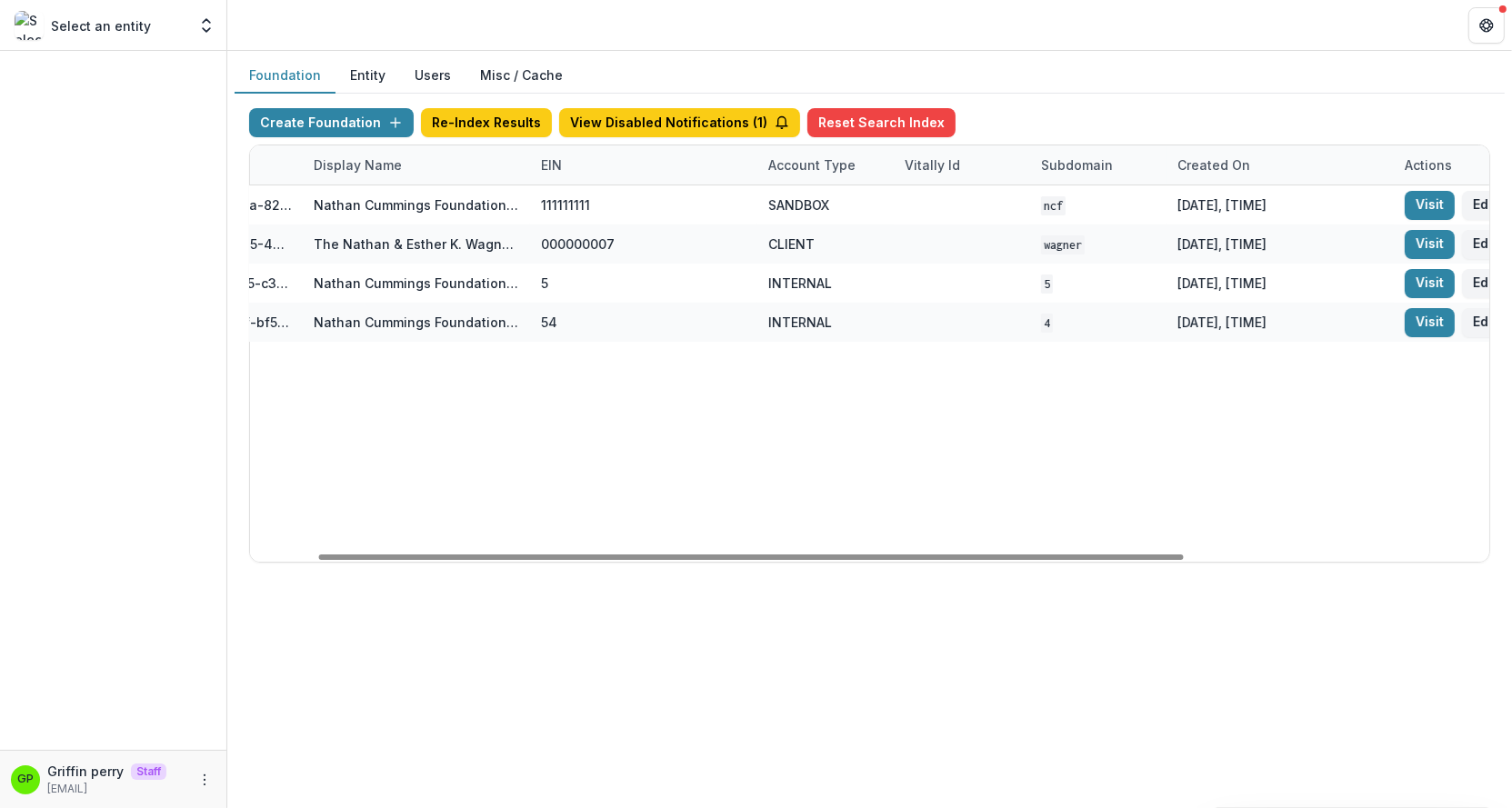 scroll, scrollTop: 0, scrollLeft: 533, axis: horizontal 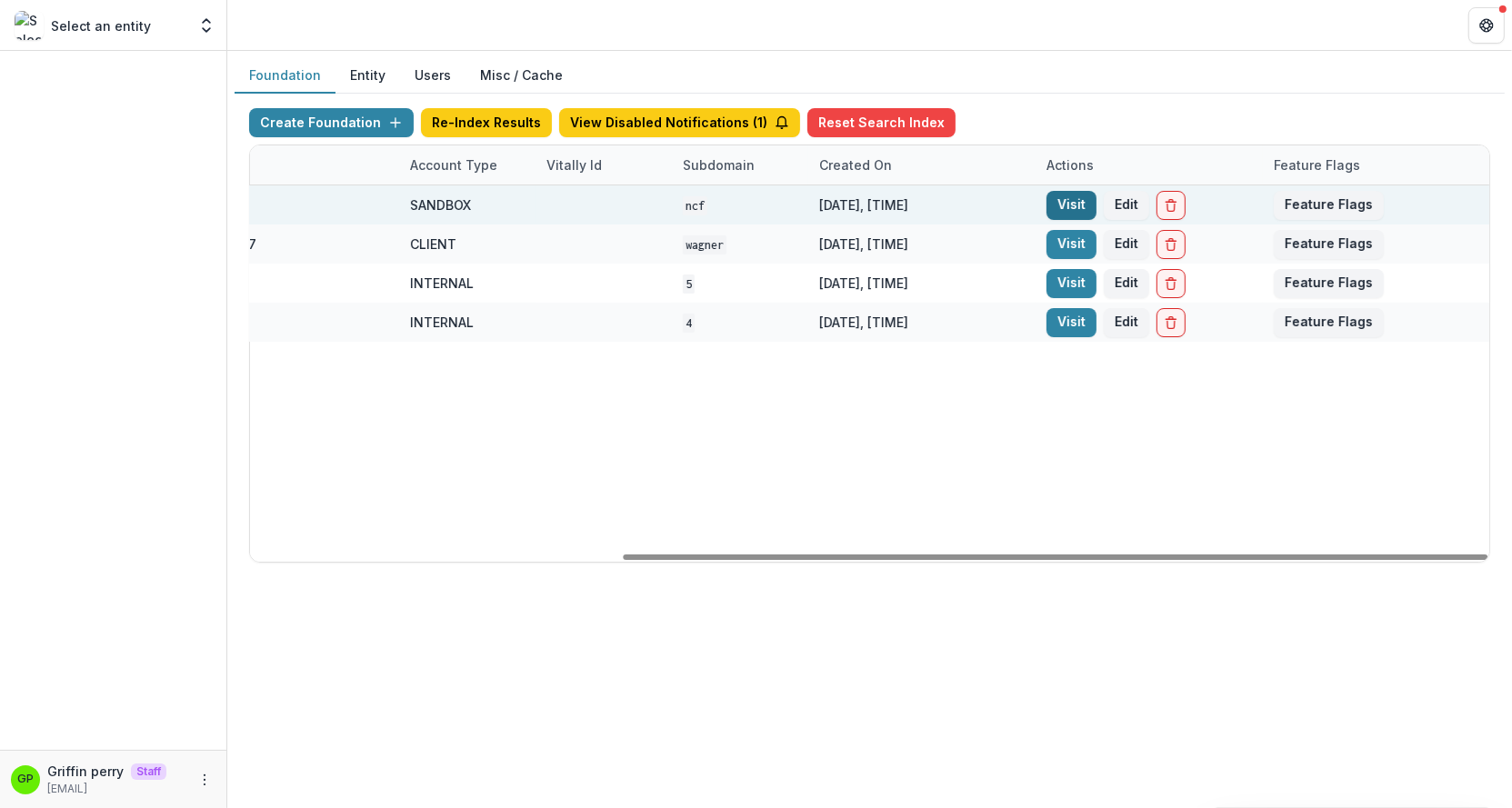 click on "Visit" at bounding box center (1071, 205) 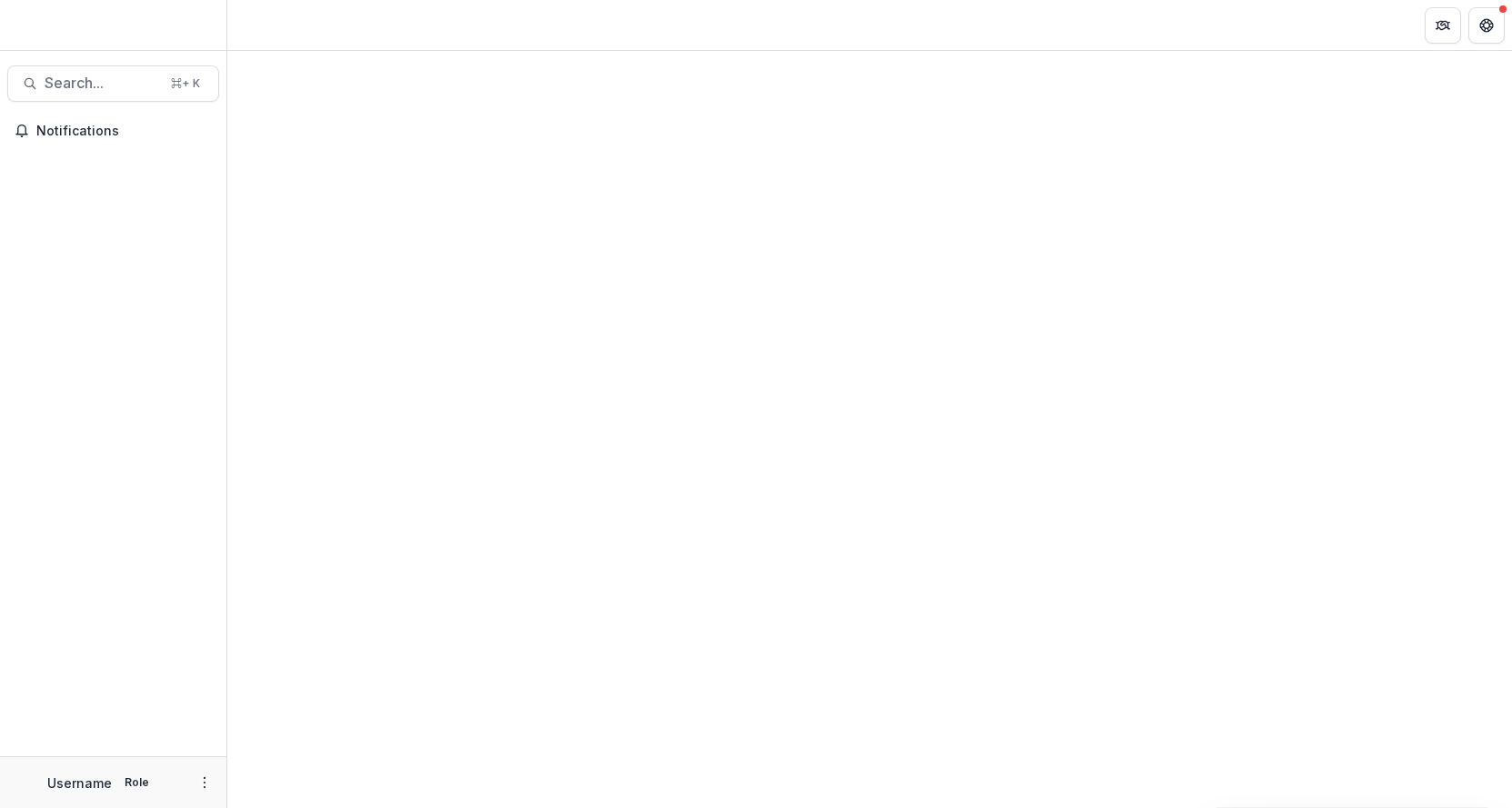 scroll, scrollTop: 0, scrollLeft: 0, axis: both 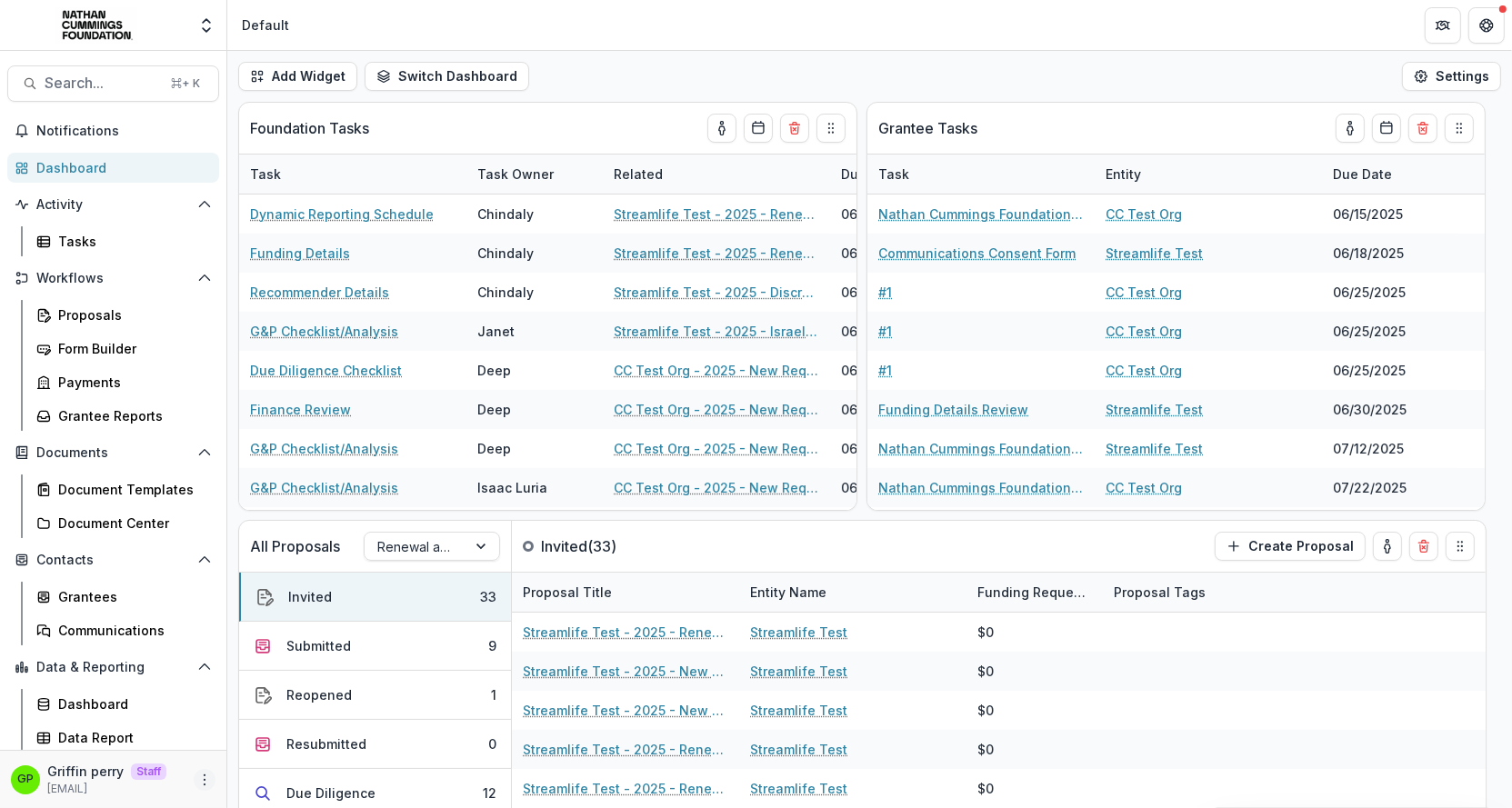 click 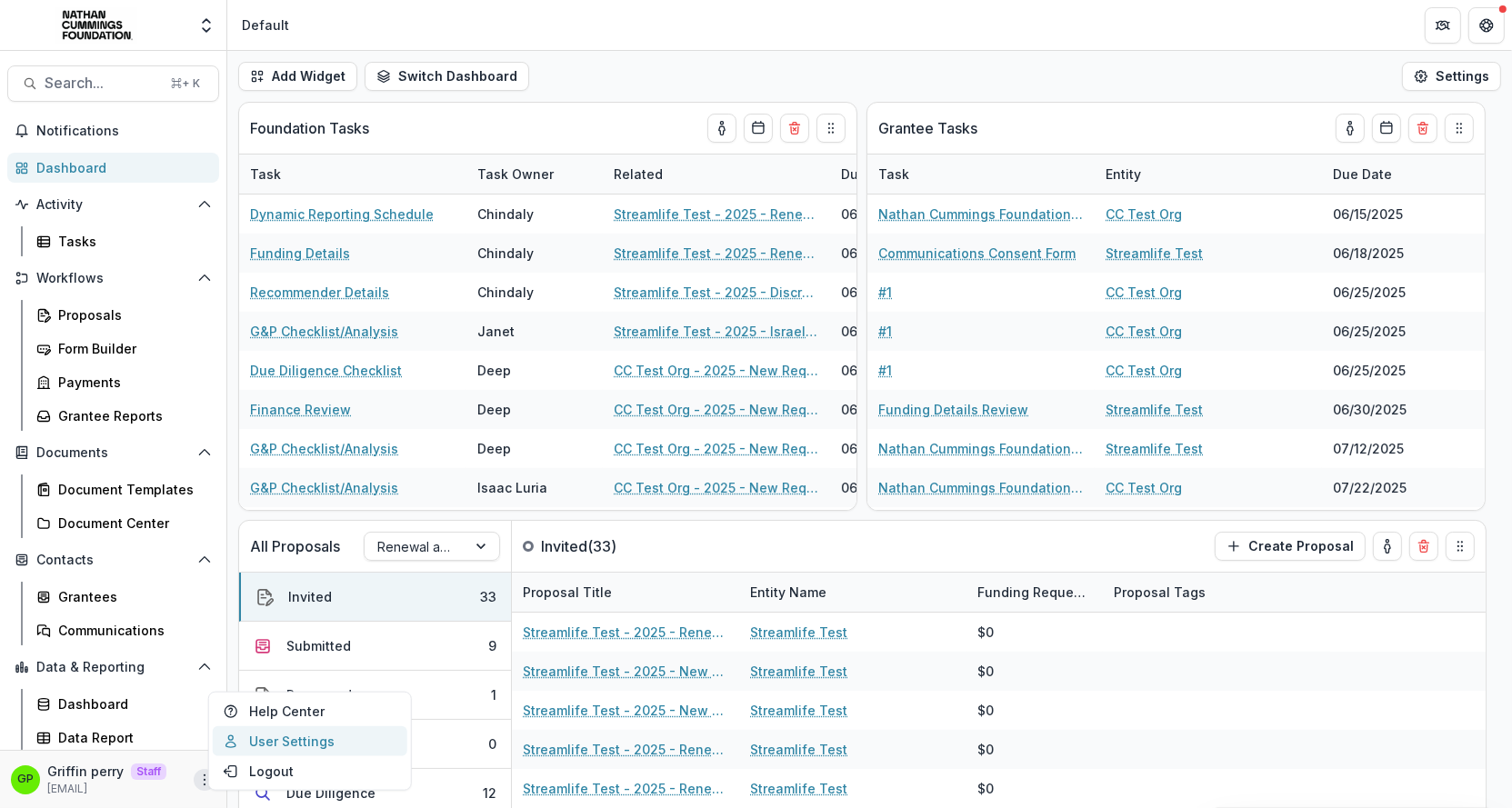 click on "User Settings" at bounding box center (310, 741) 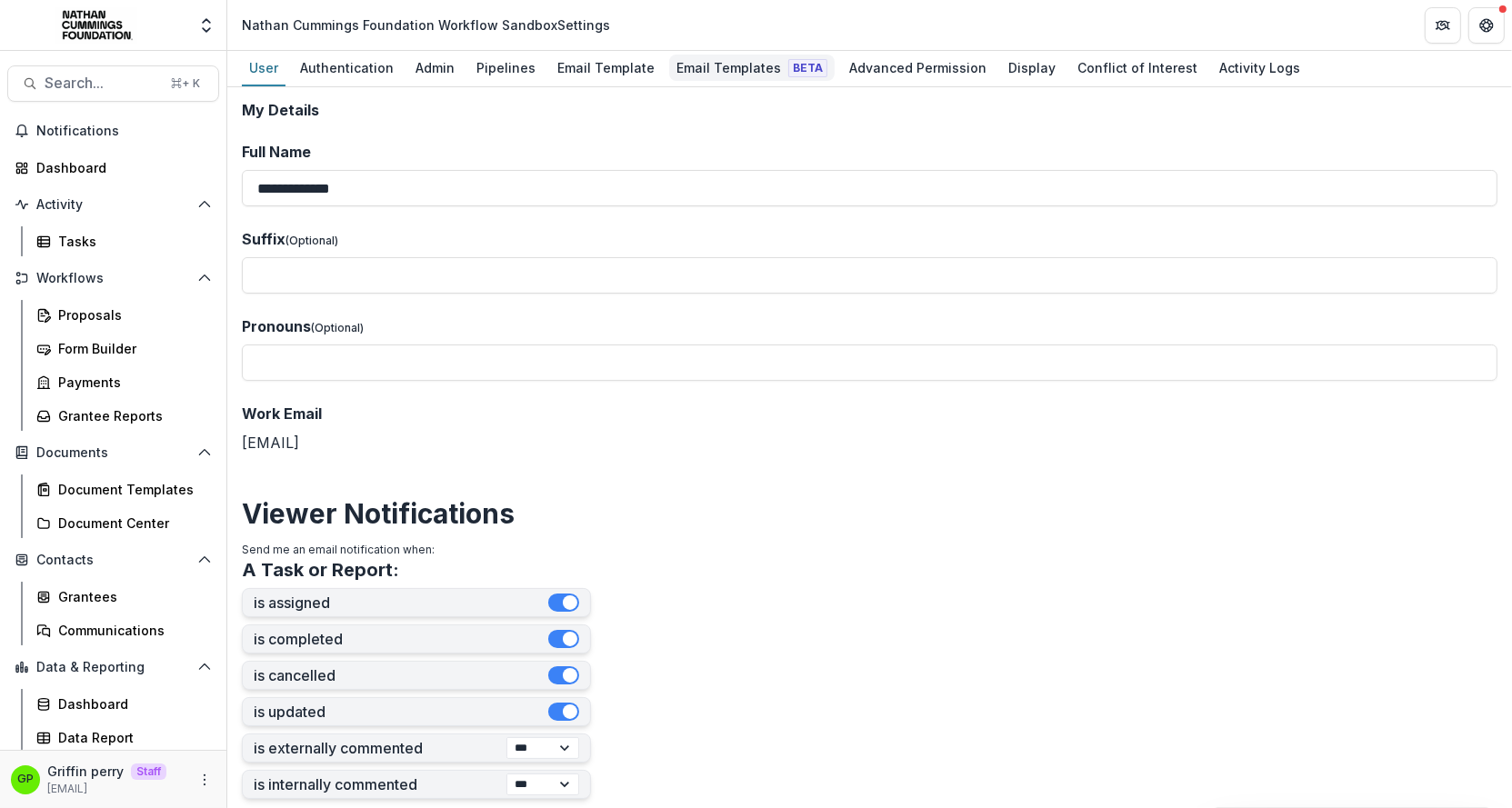 click on "Email Templates   Beta" at bounding box center (752, 67) 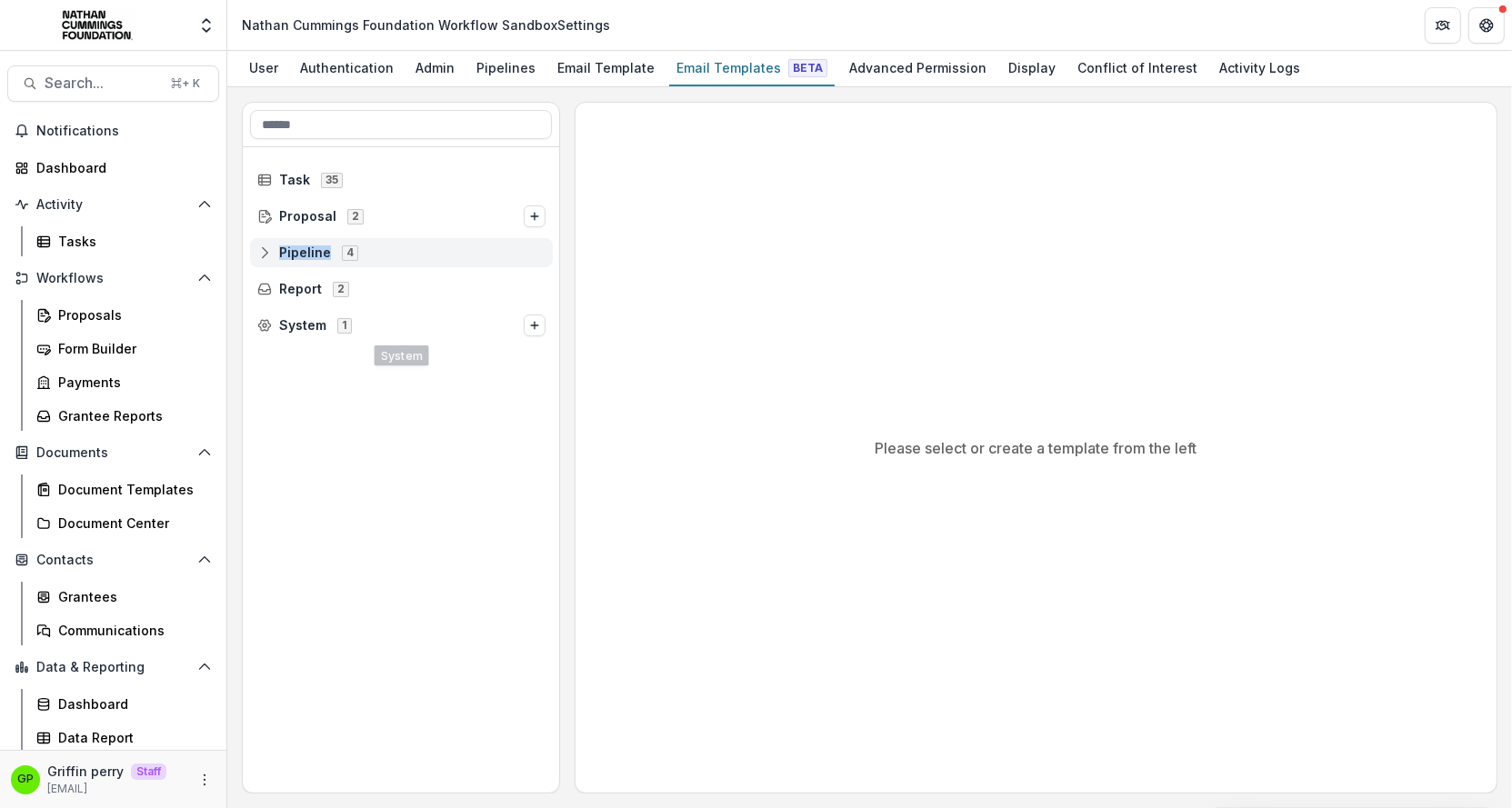 click on "Pipeline 4" at bounding box center [401, 253] 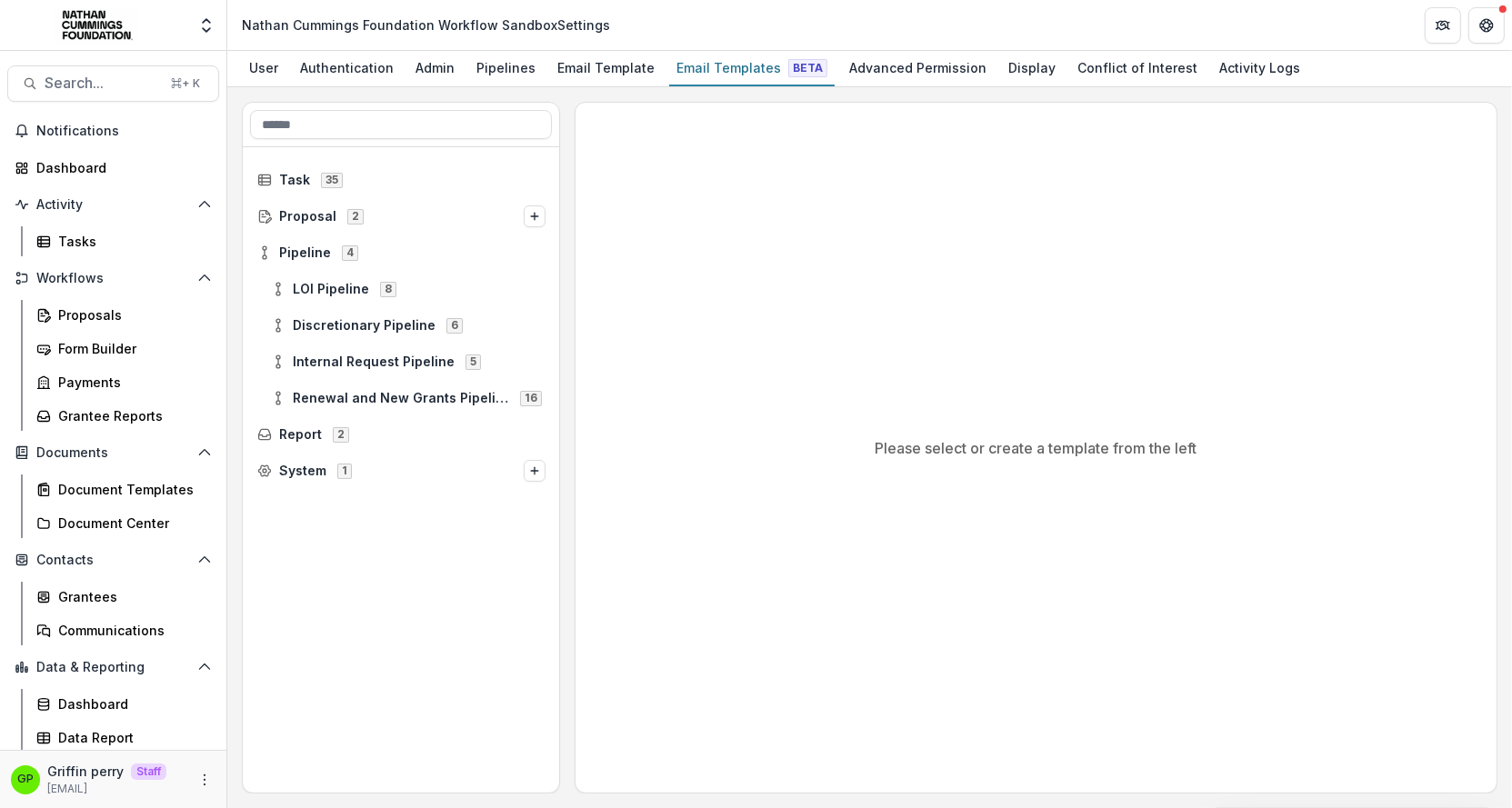 click on "LOI Pipeline  8" at bounding box center [401, 289] 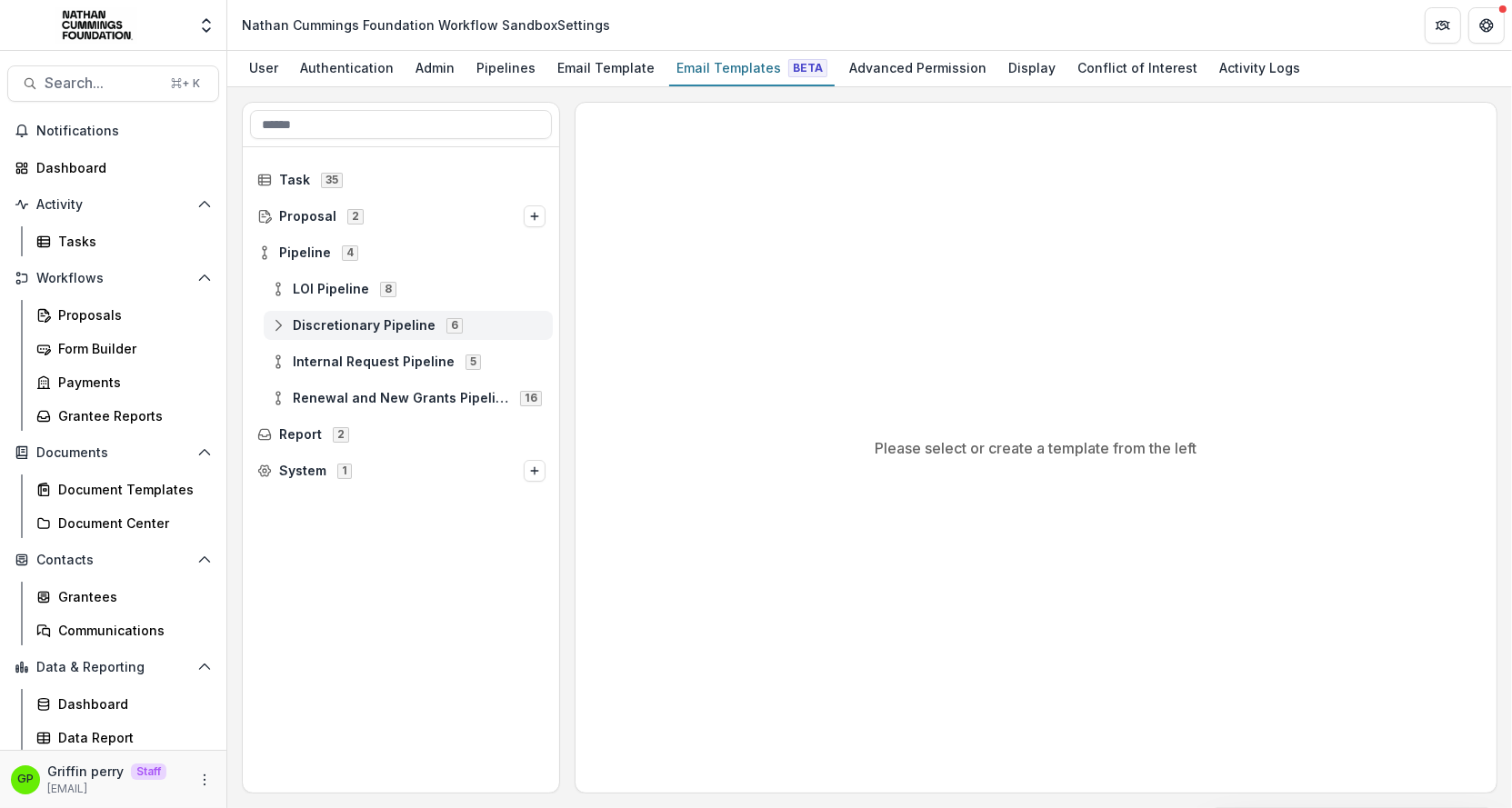 click on "Discretionary Pipeline 6" at bounding box center [408, 325] 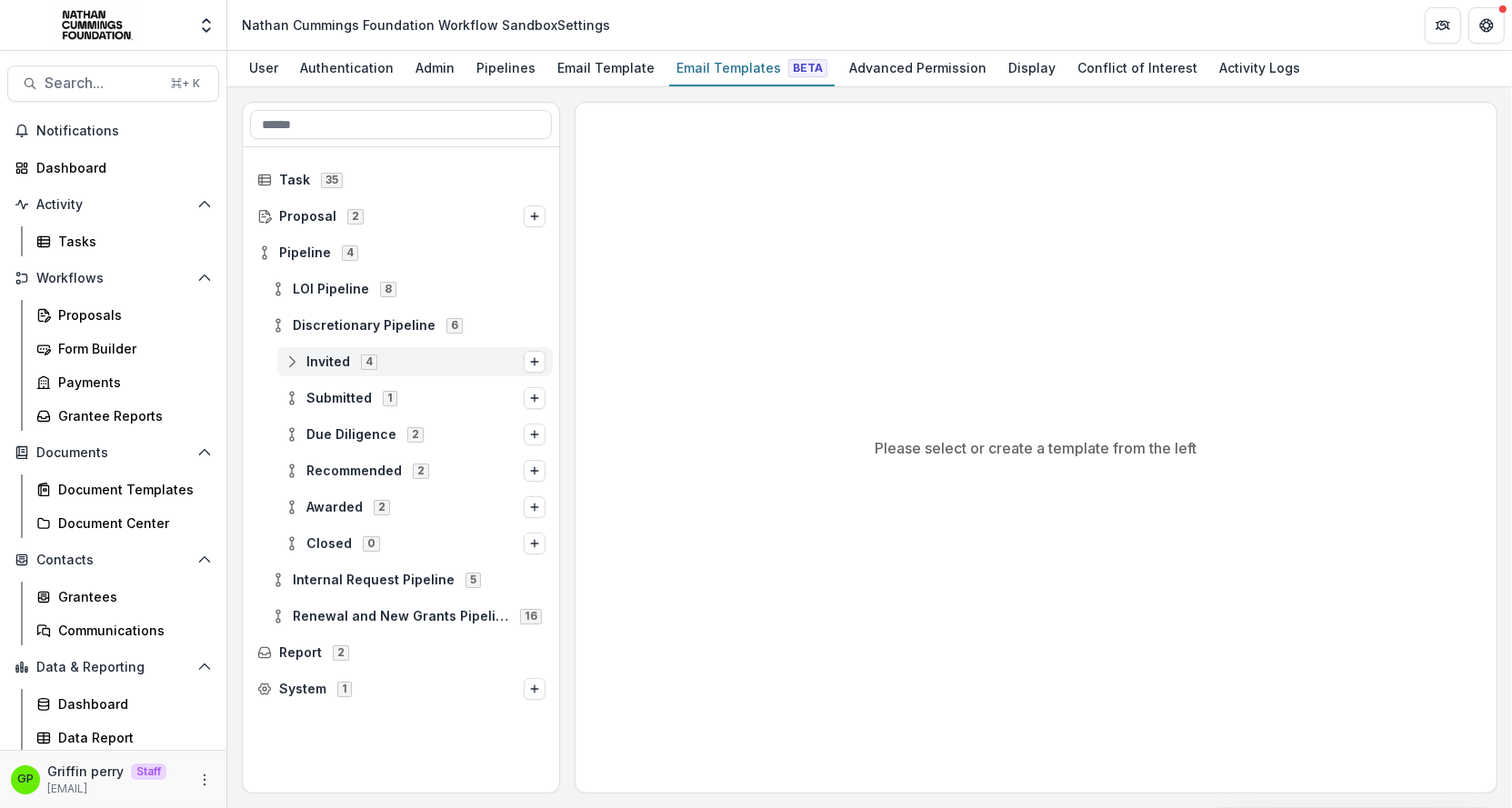 click on "Invited" at bounding box center [328, 362] 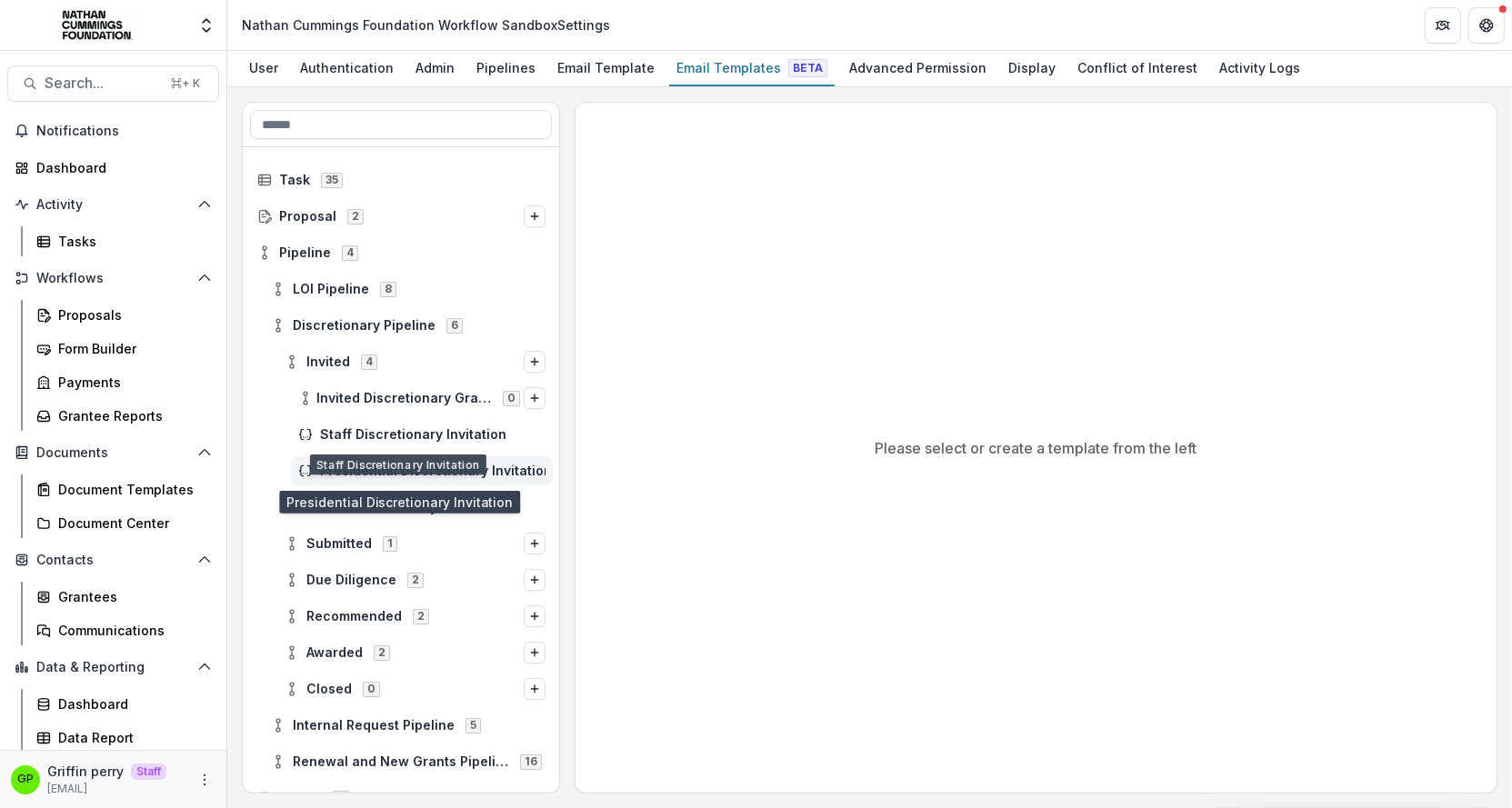 click on "Presidential Discretionary Invitation" at bounding box center (422, 471) 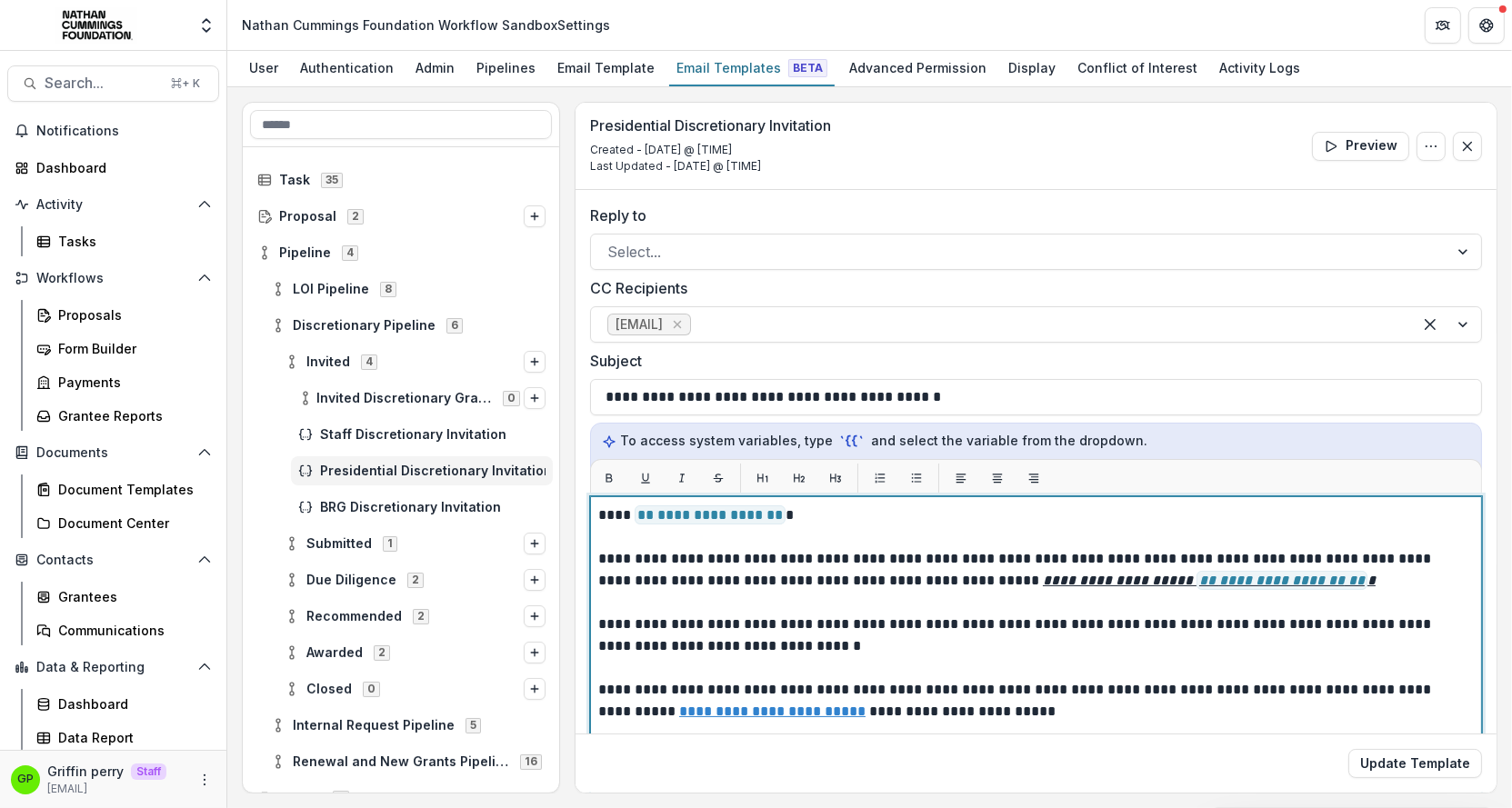 click at bounding box center (1036, 668) 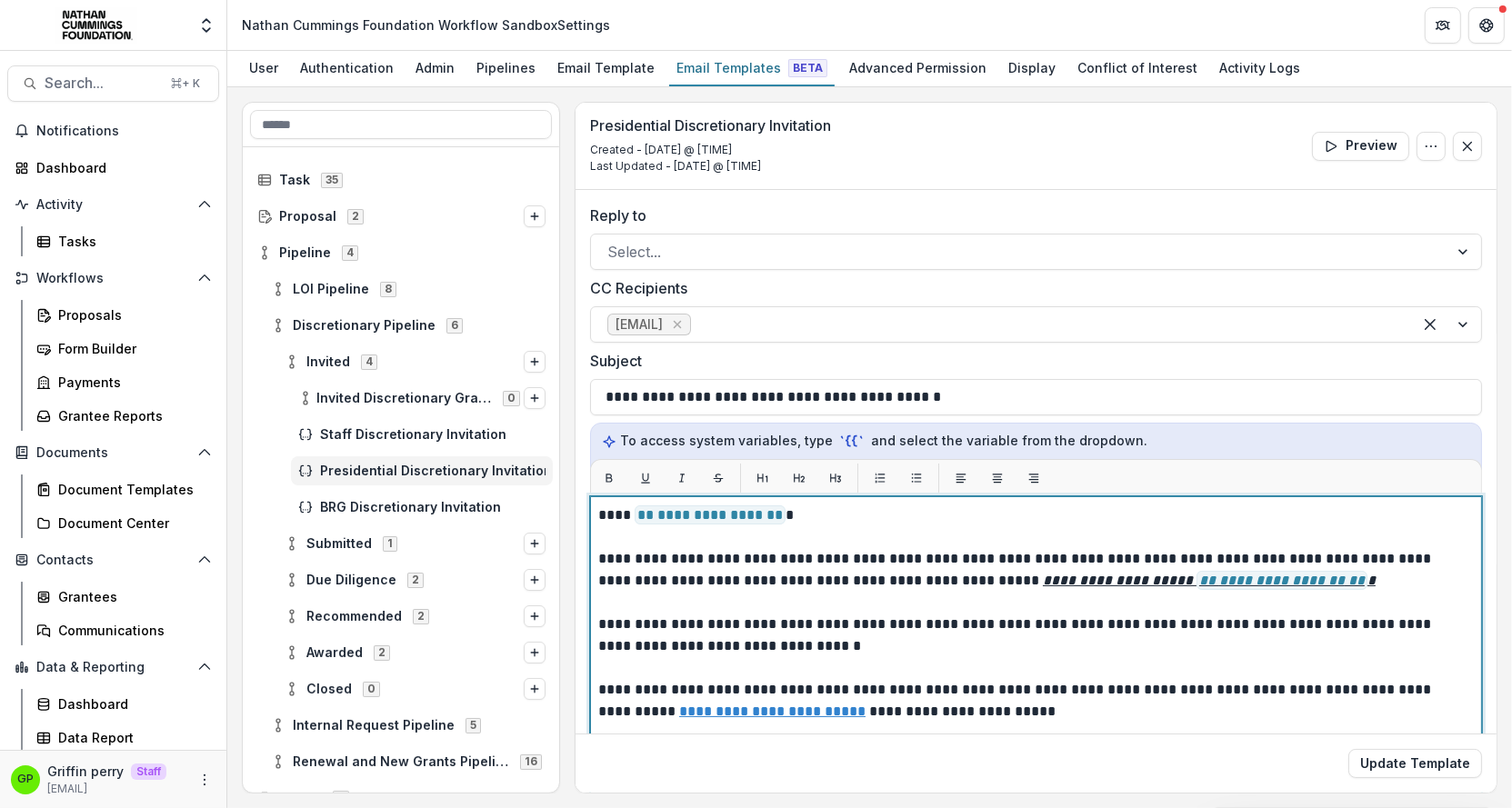 type 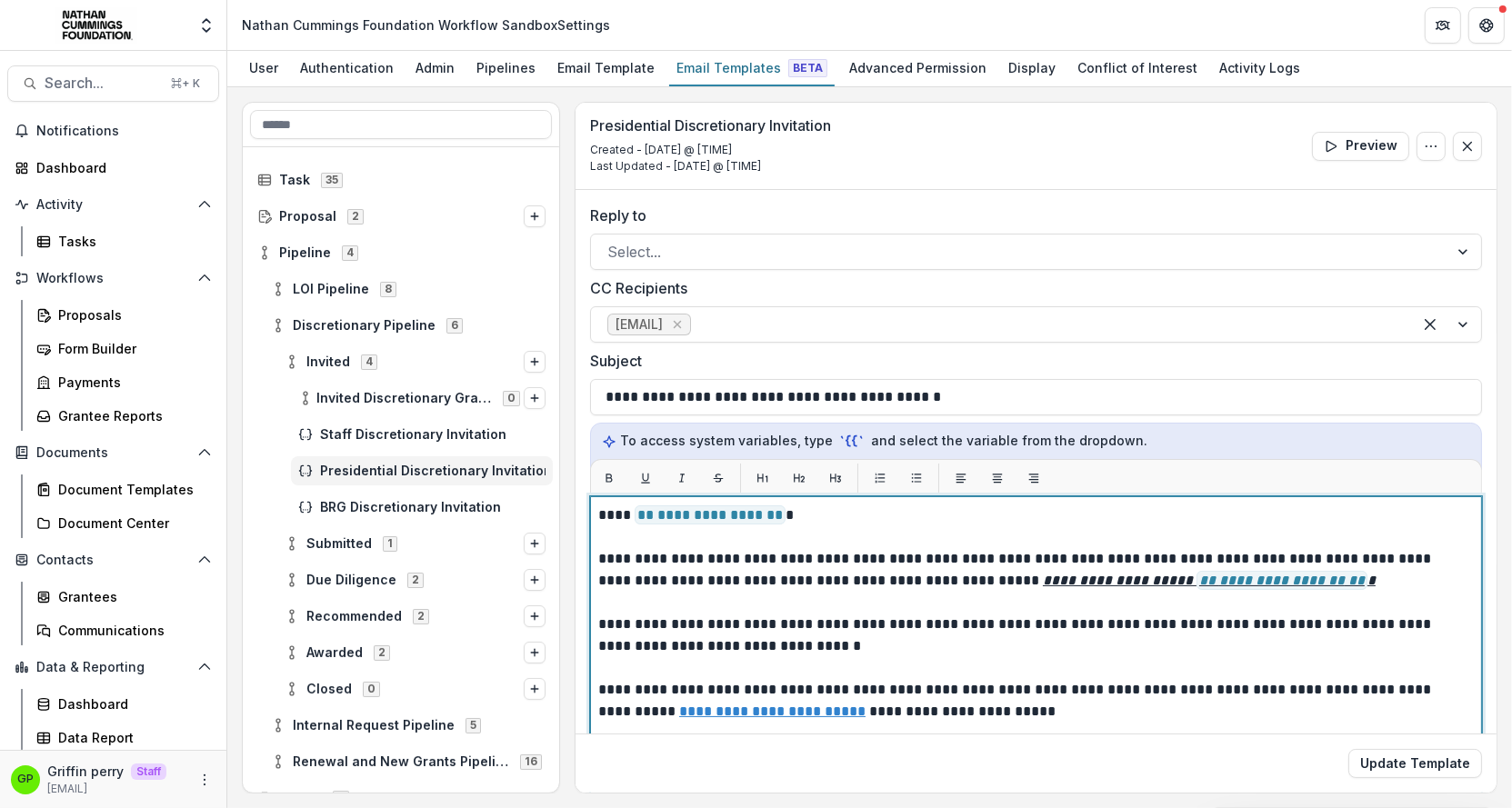 click at bounding box center (1036, 603) 